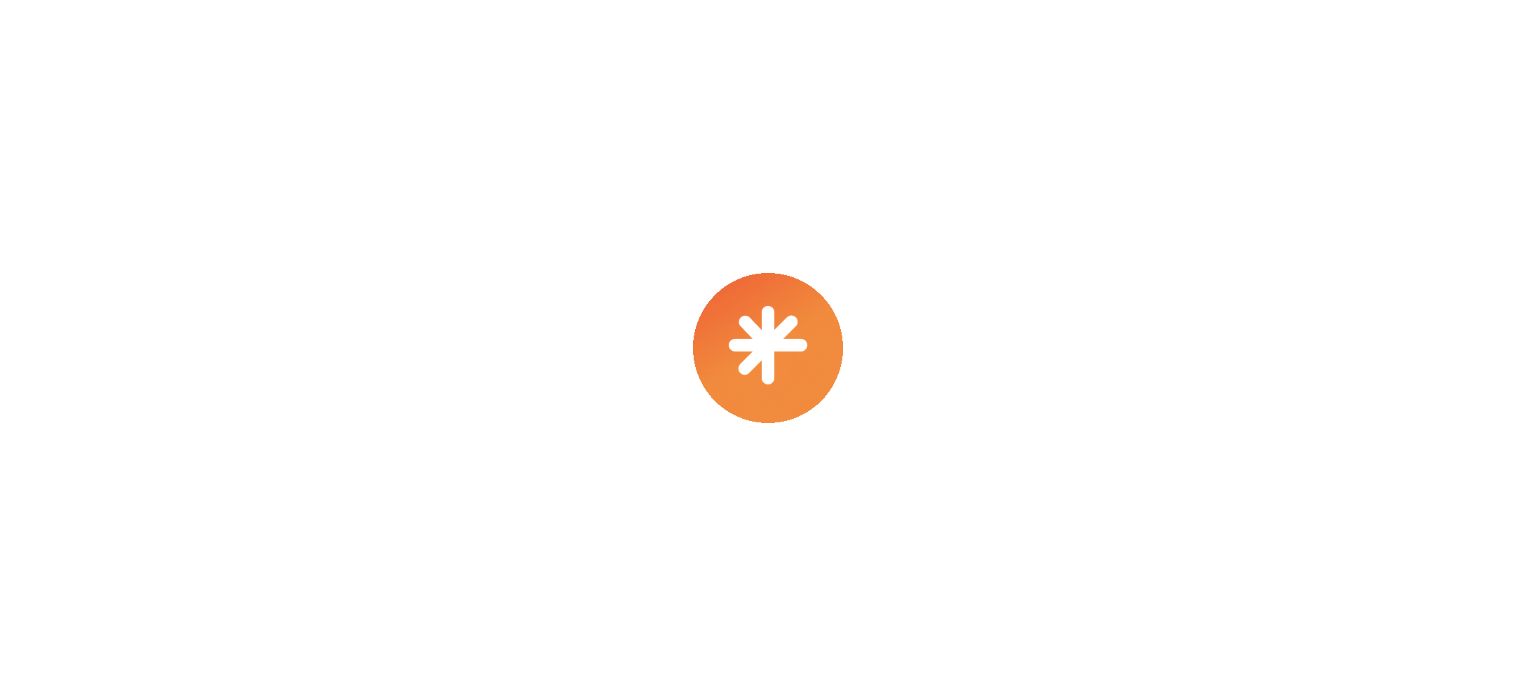 scroll, scrollTop: 0, scrollLeft: 0, axis: both 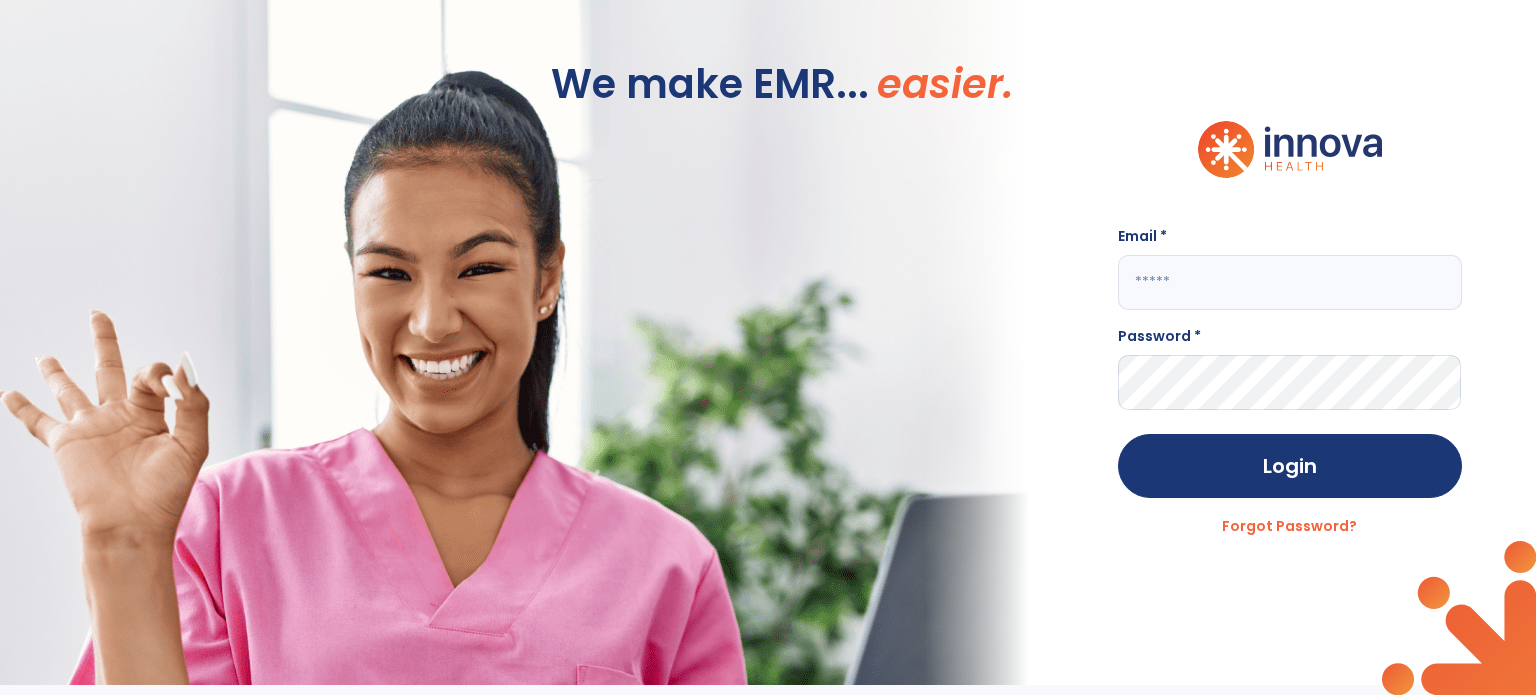 click 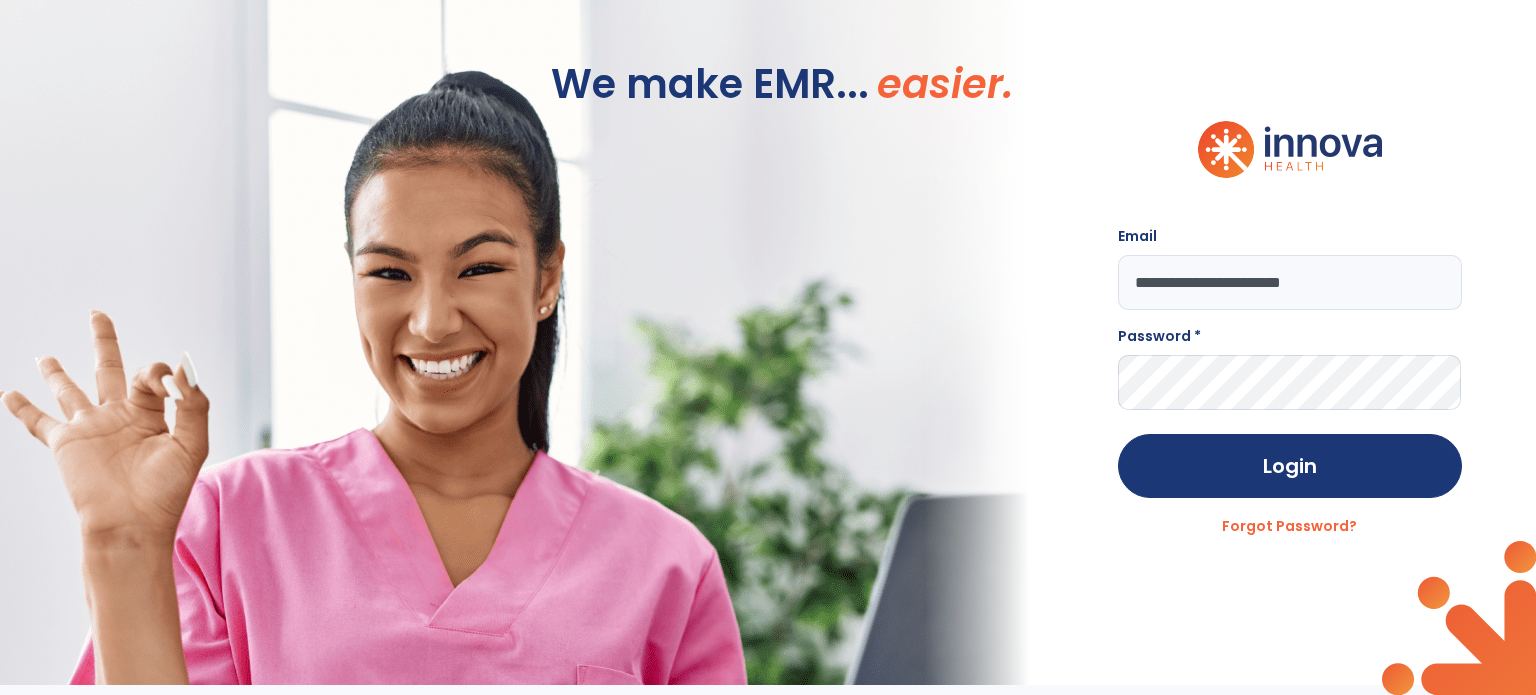 type on "**********" 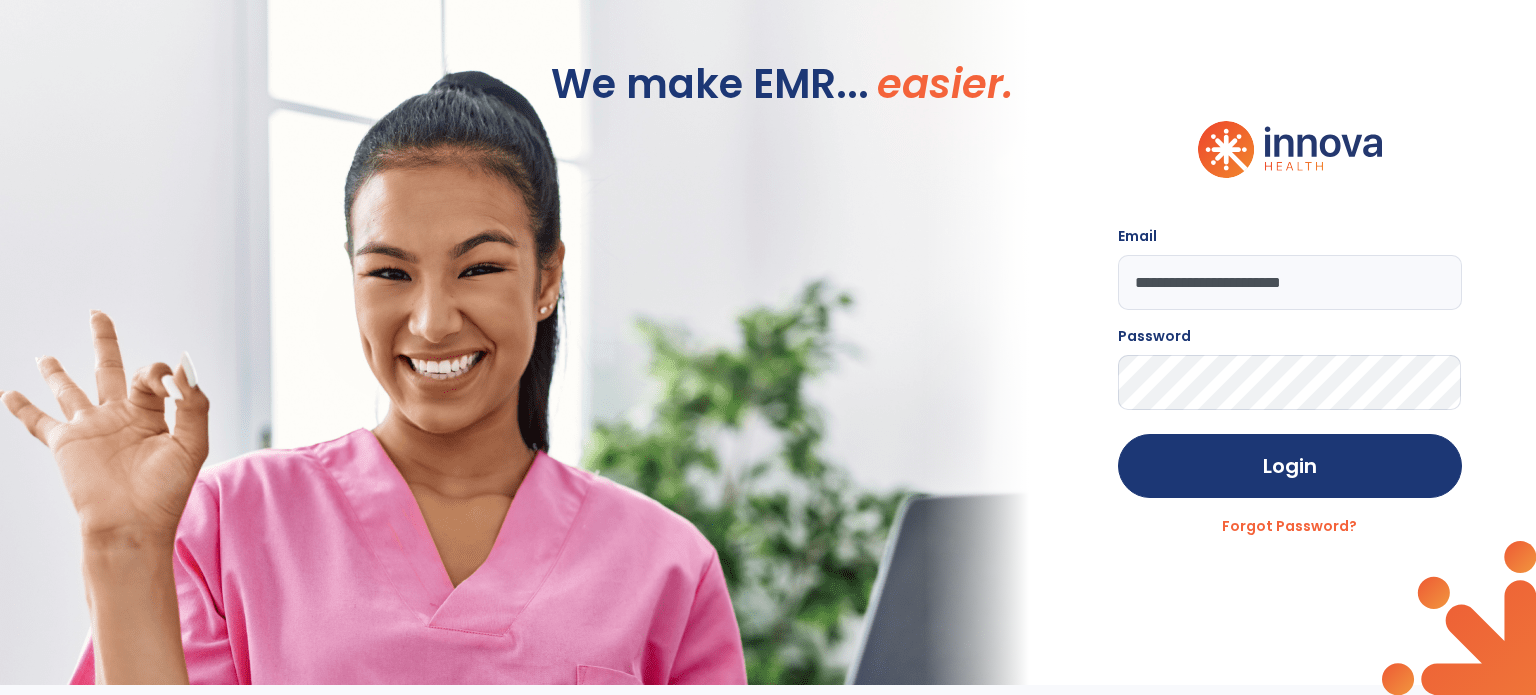 click on "Login" 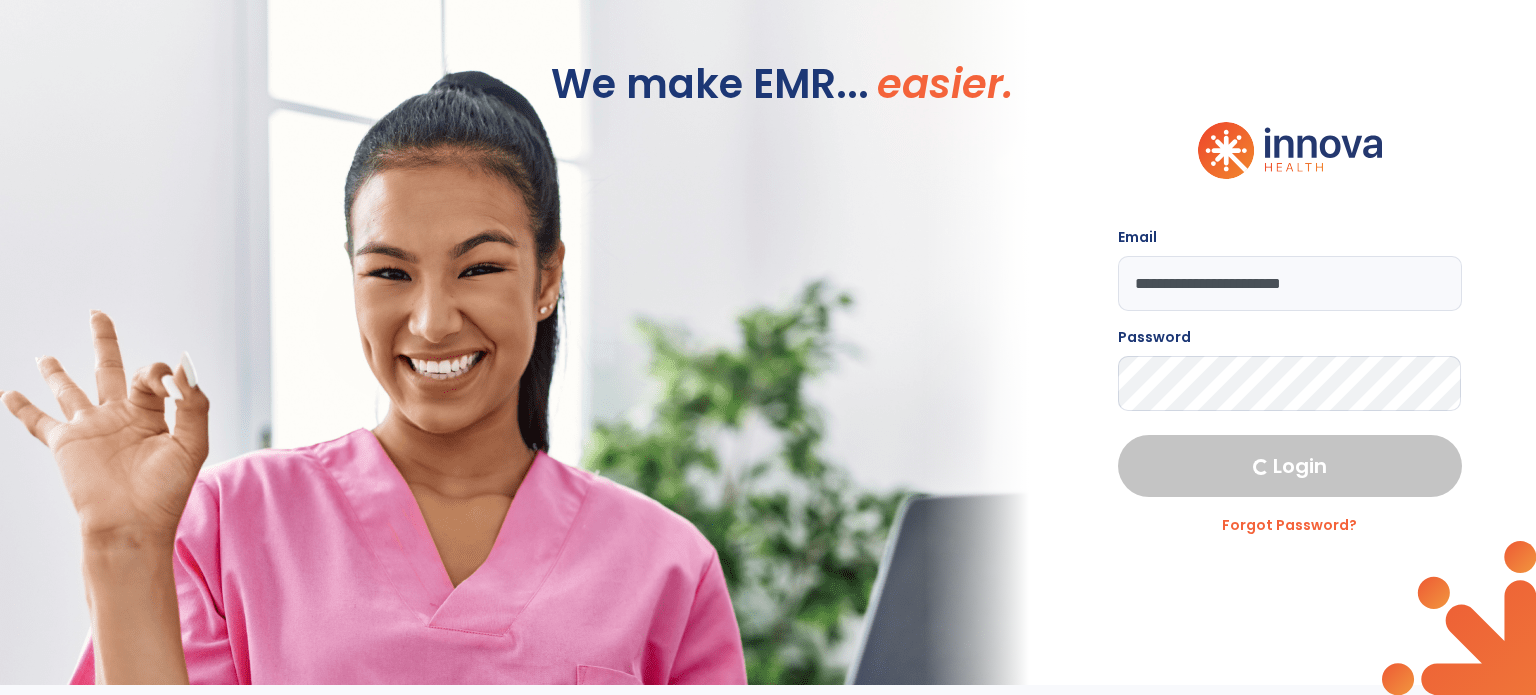 select on "****" 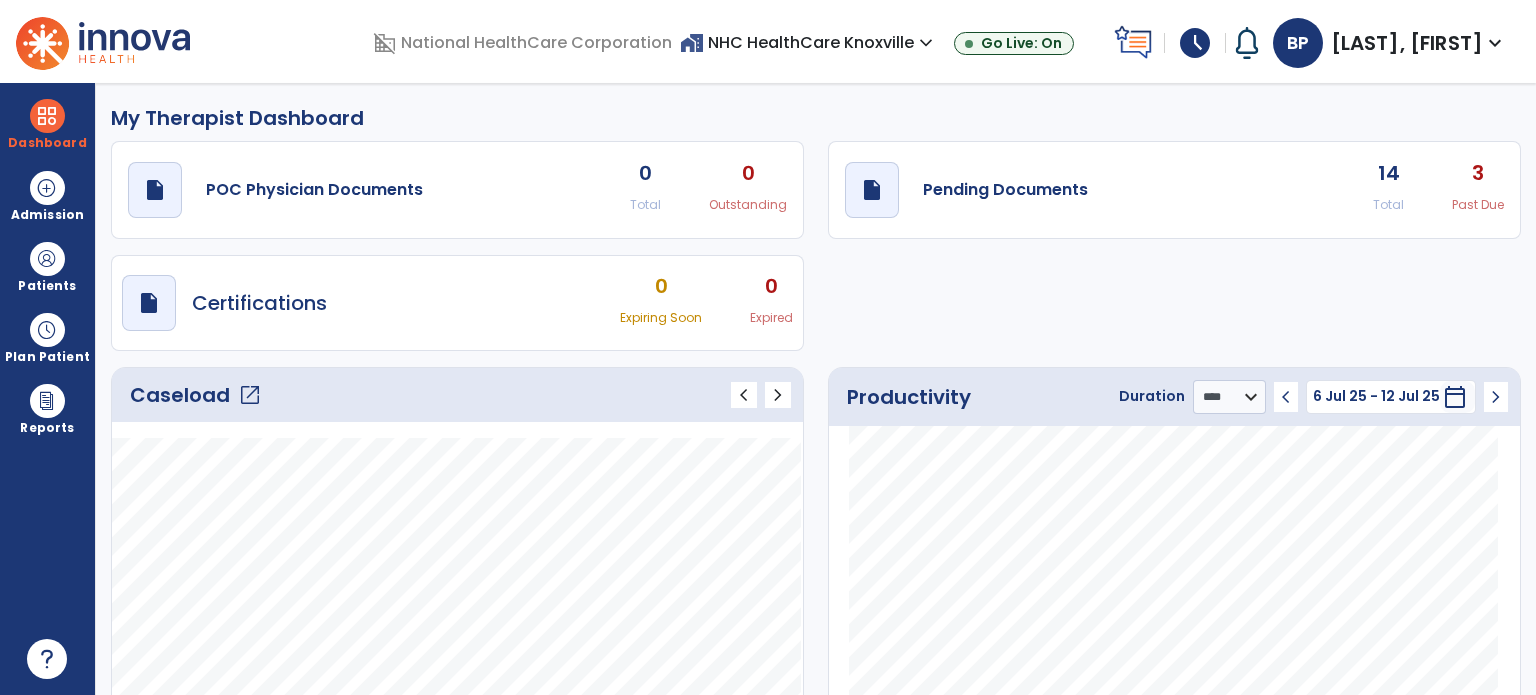 click on "14 Total" 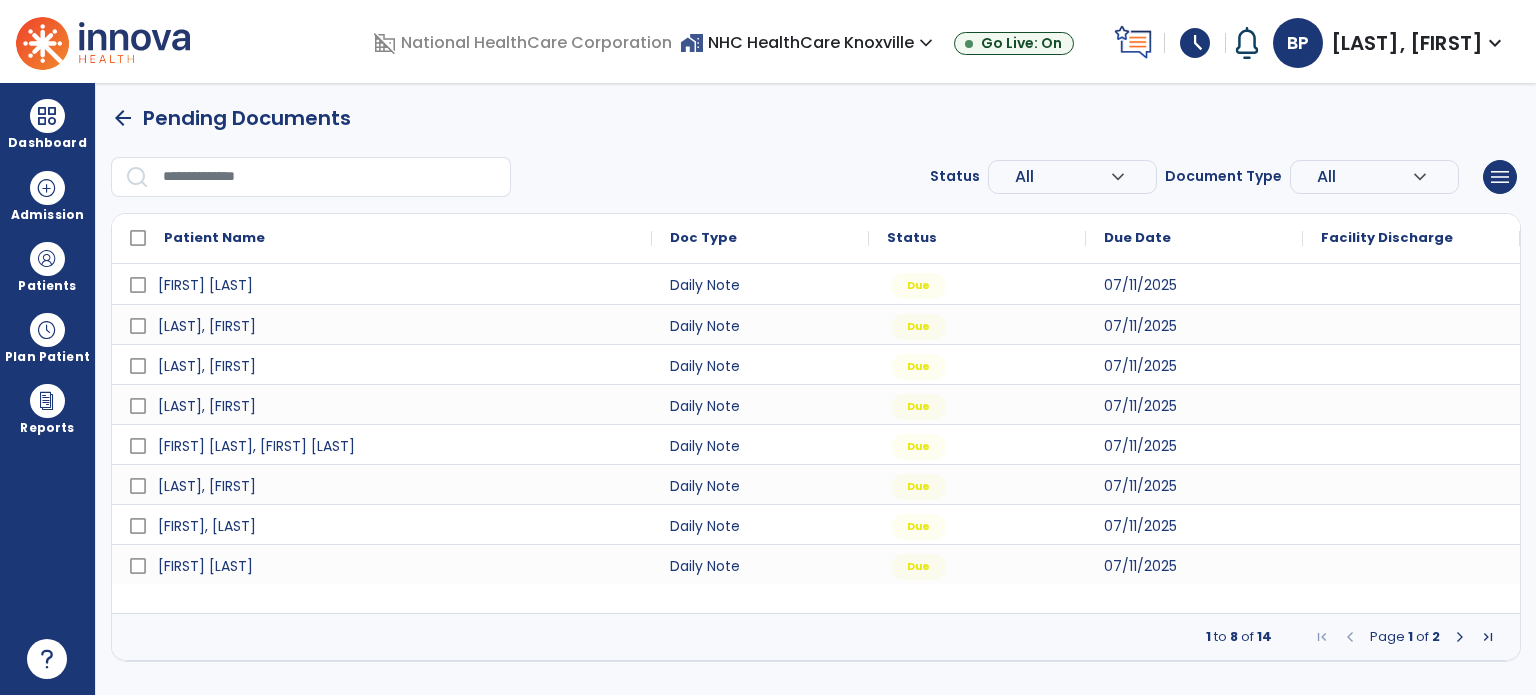 select on "****" 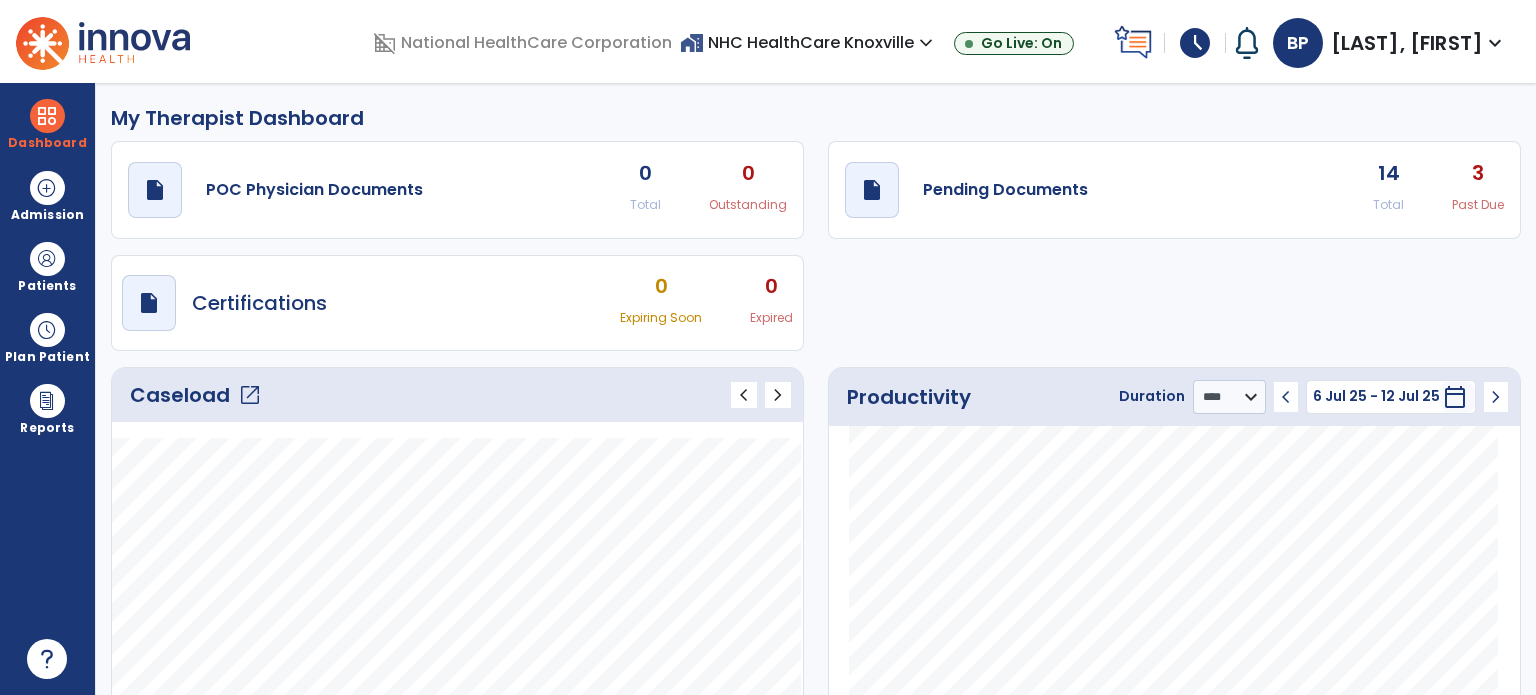 click on "3 Past Due" 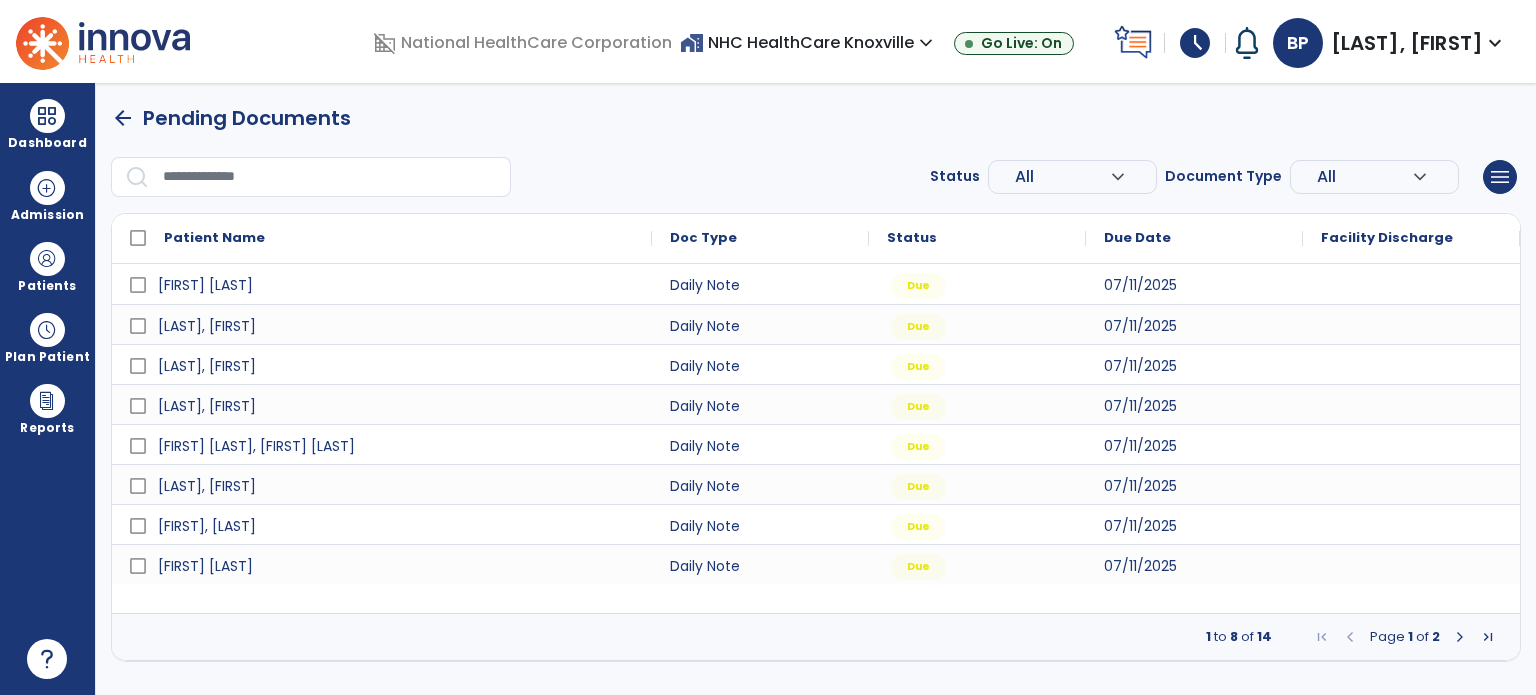 click at bounding box center (1460, 637) 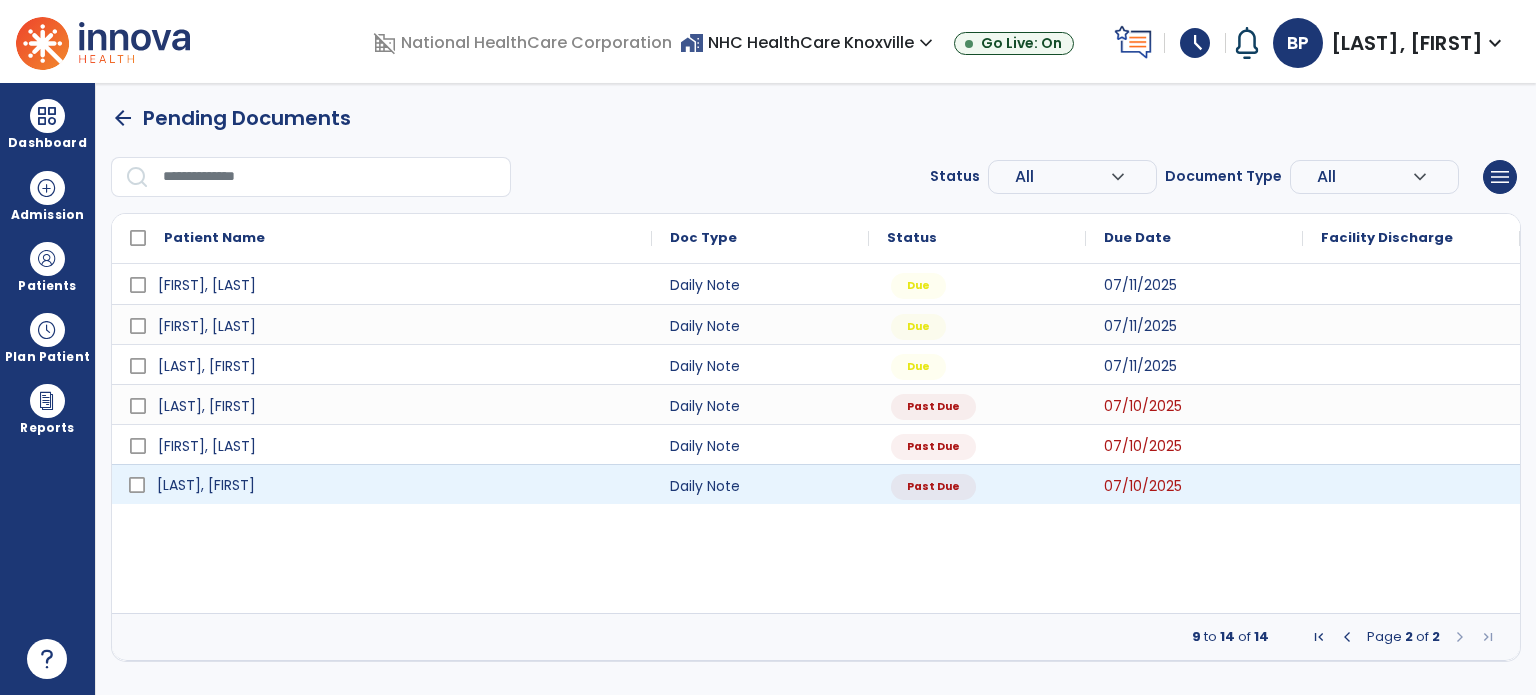 click on "[LAST], [FIRST]" at bounding box center (206, 485) 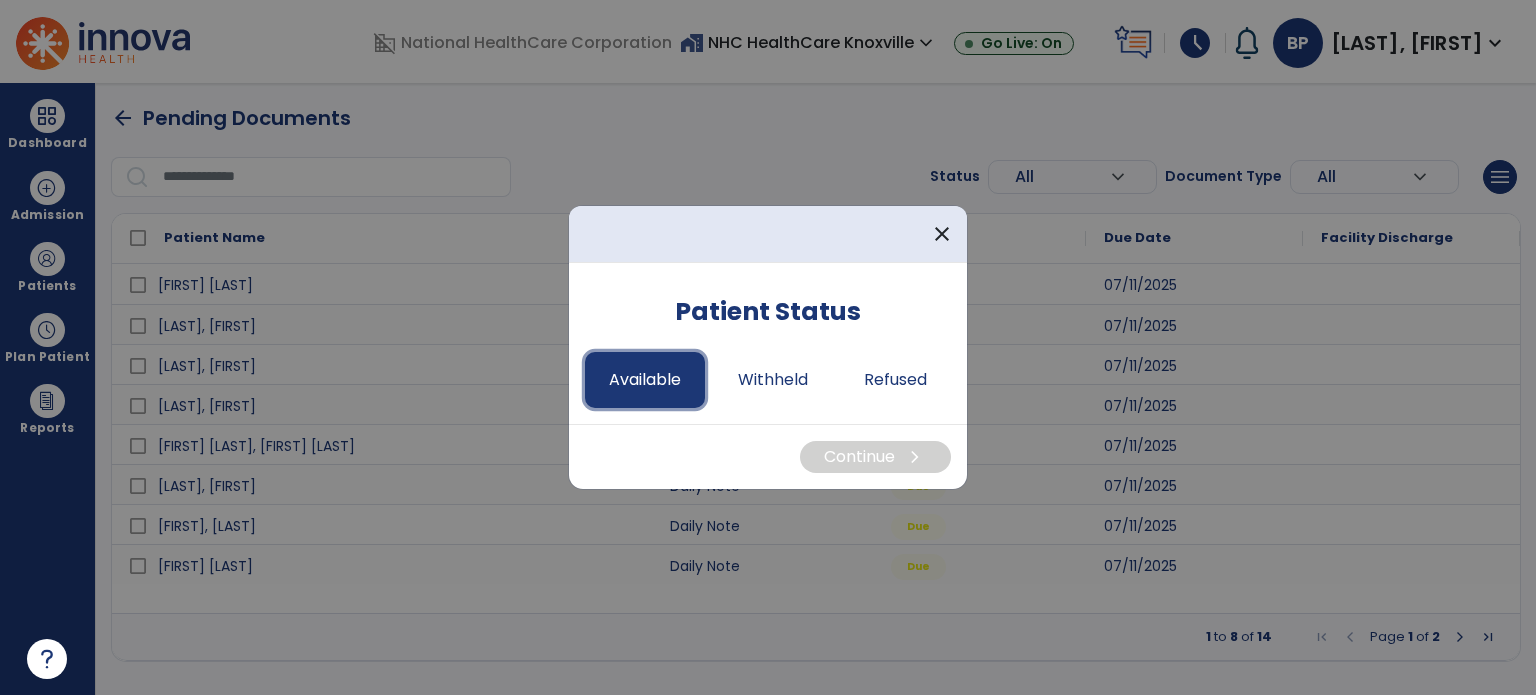 click on "Available" at bounding box center [645, 380] 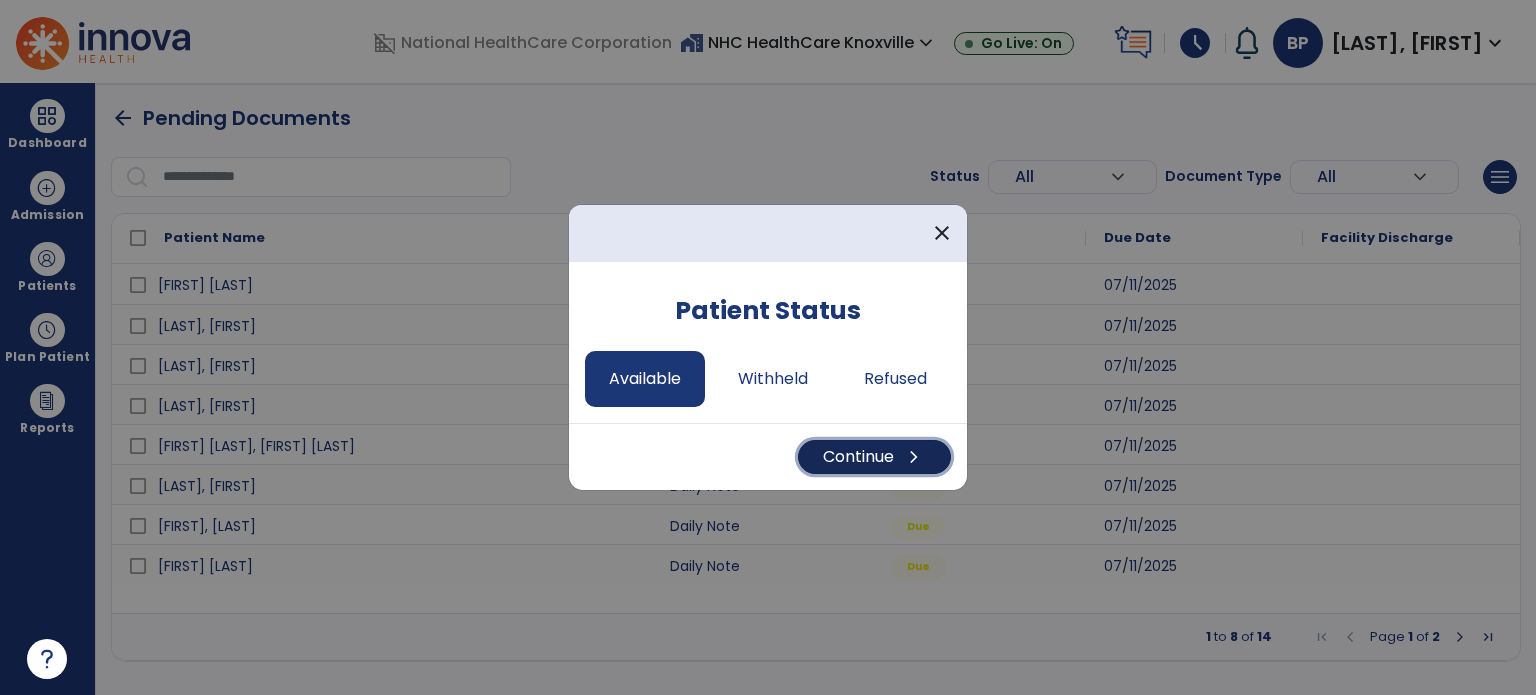 click on "Continue   chevron_right" at bounding box center [874, 457] 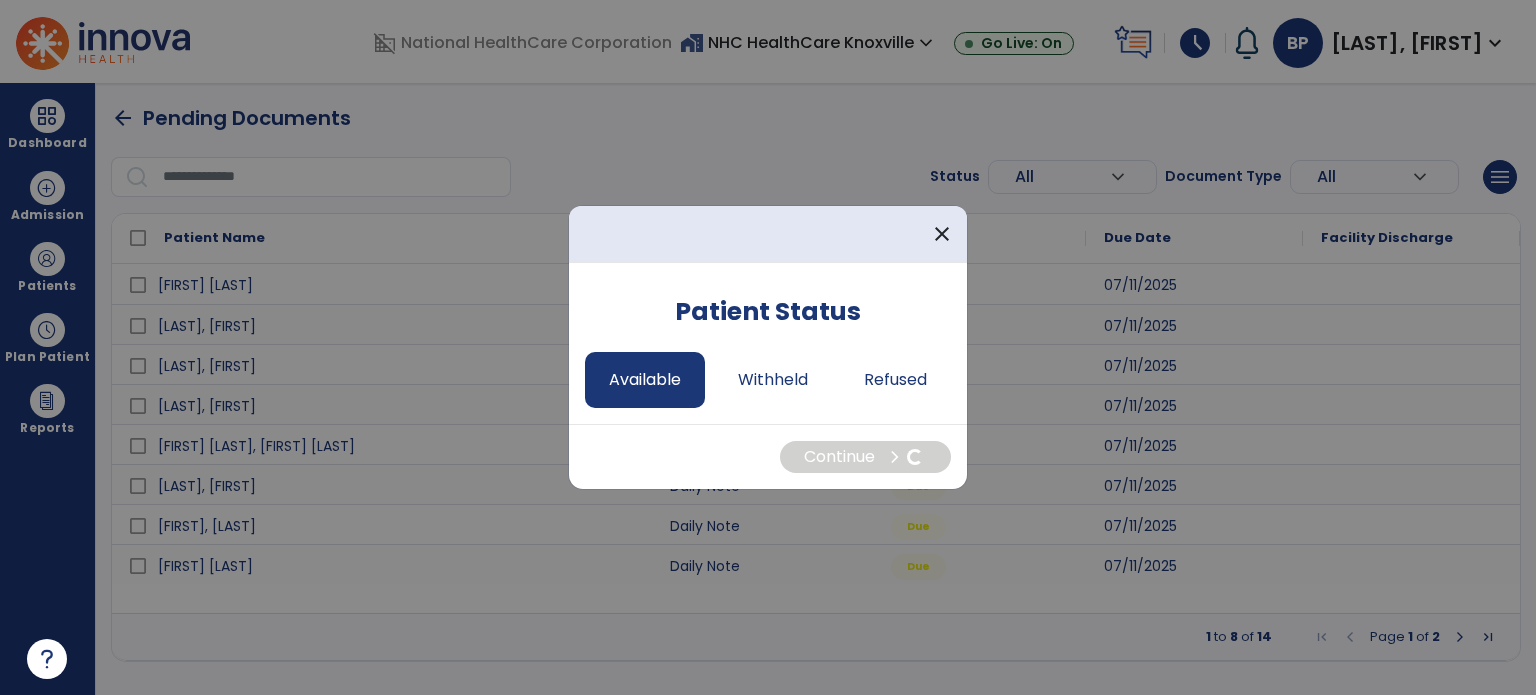 select on "*" 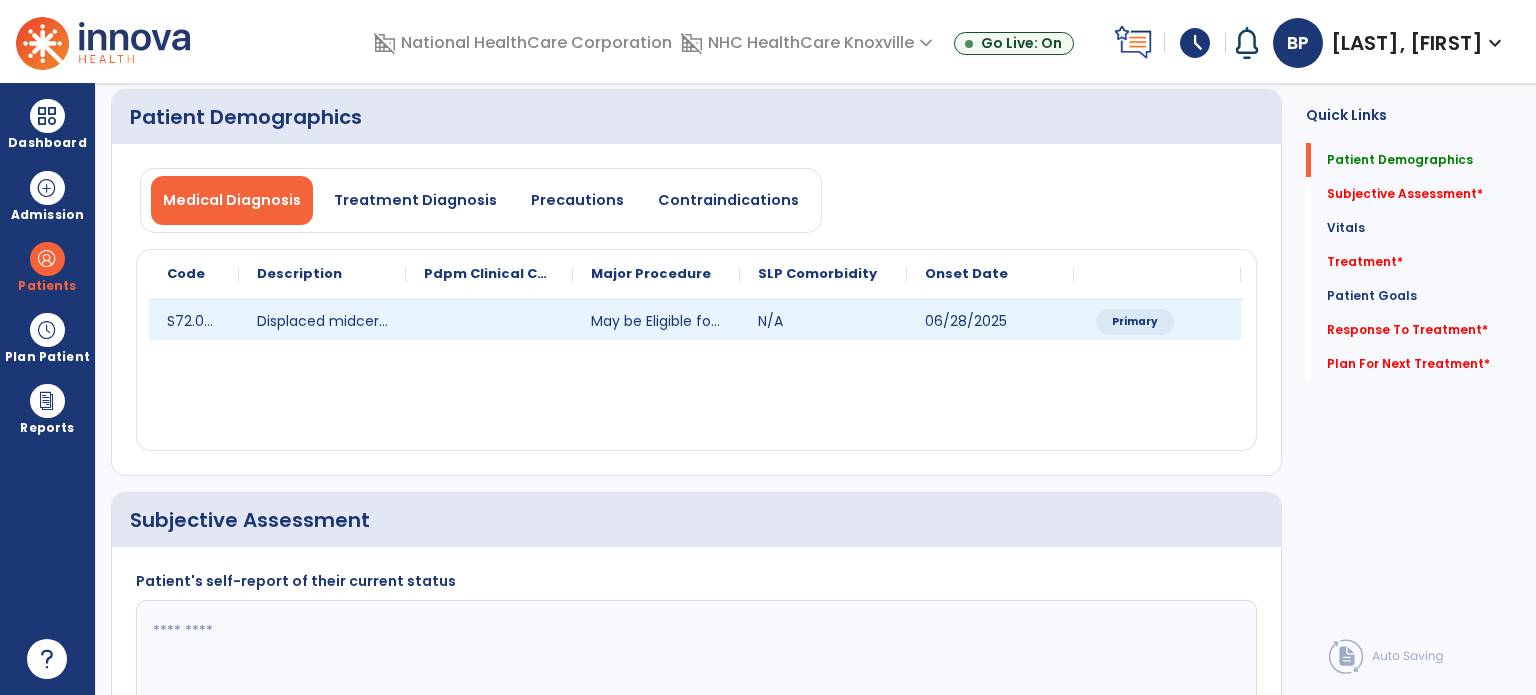 scroll, scrollTop: 194, scrollLeft: 0, axis: vertical 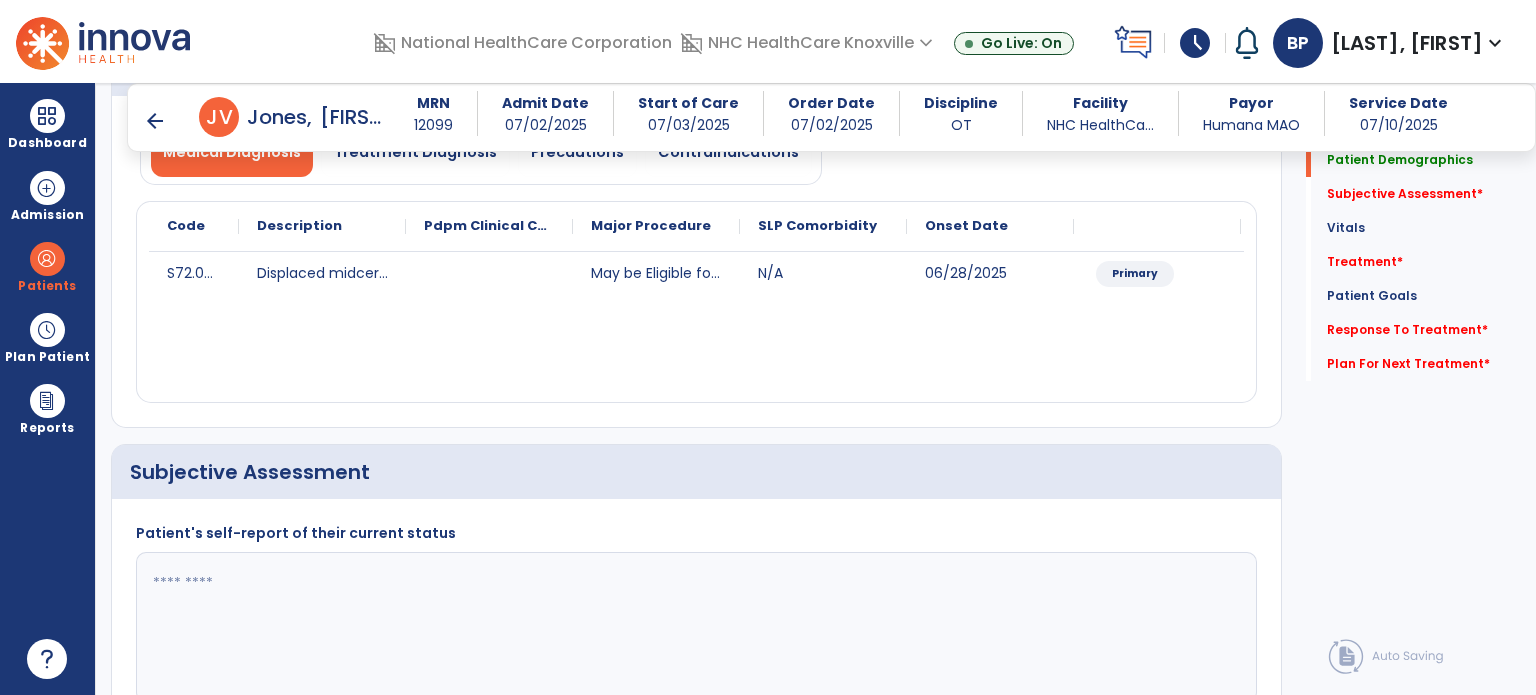 click 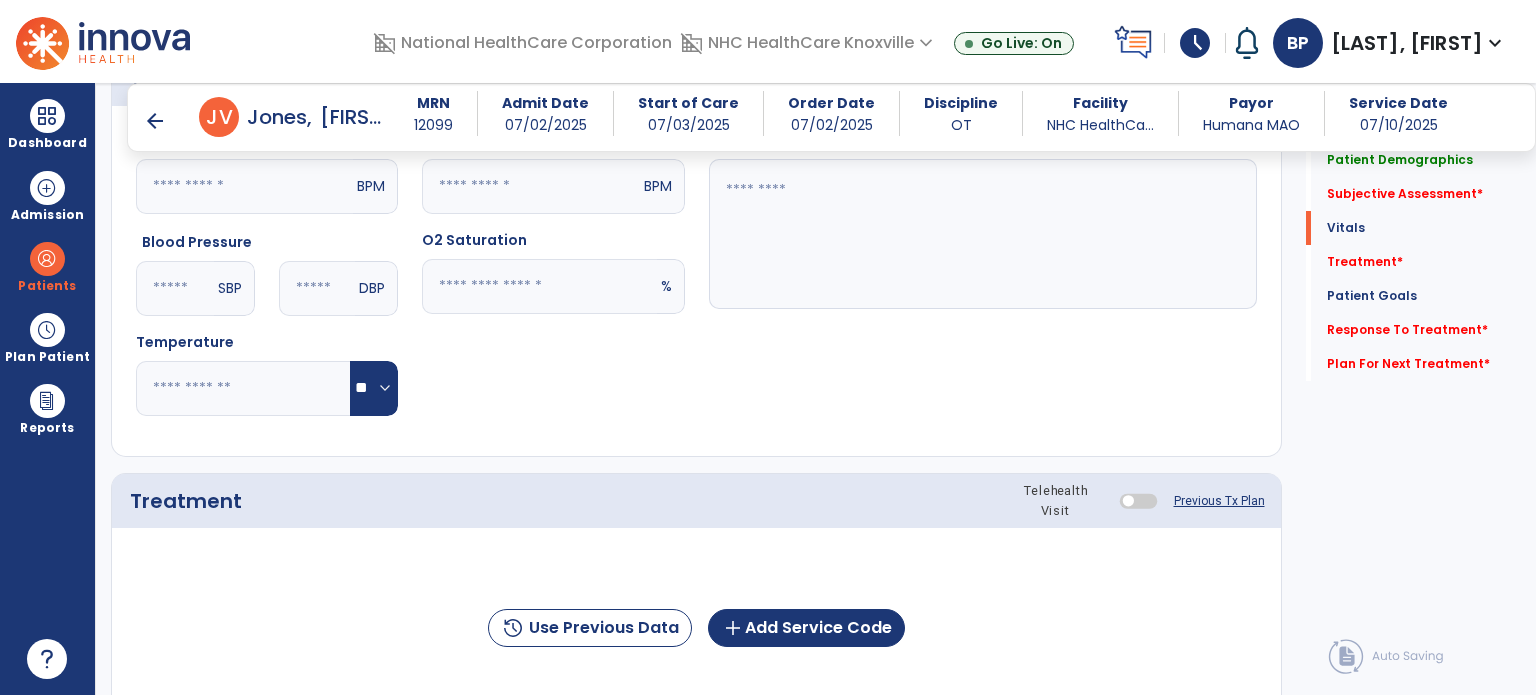 scroll, scrollTop: 879, scrollLeft: 0, axis: vertical 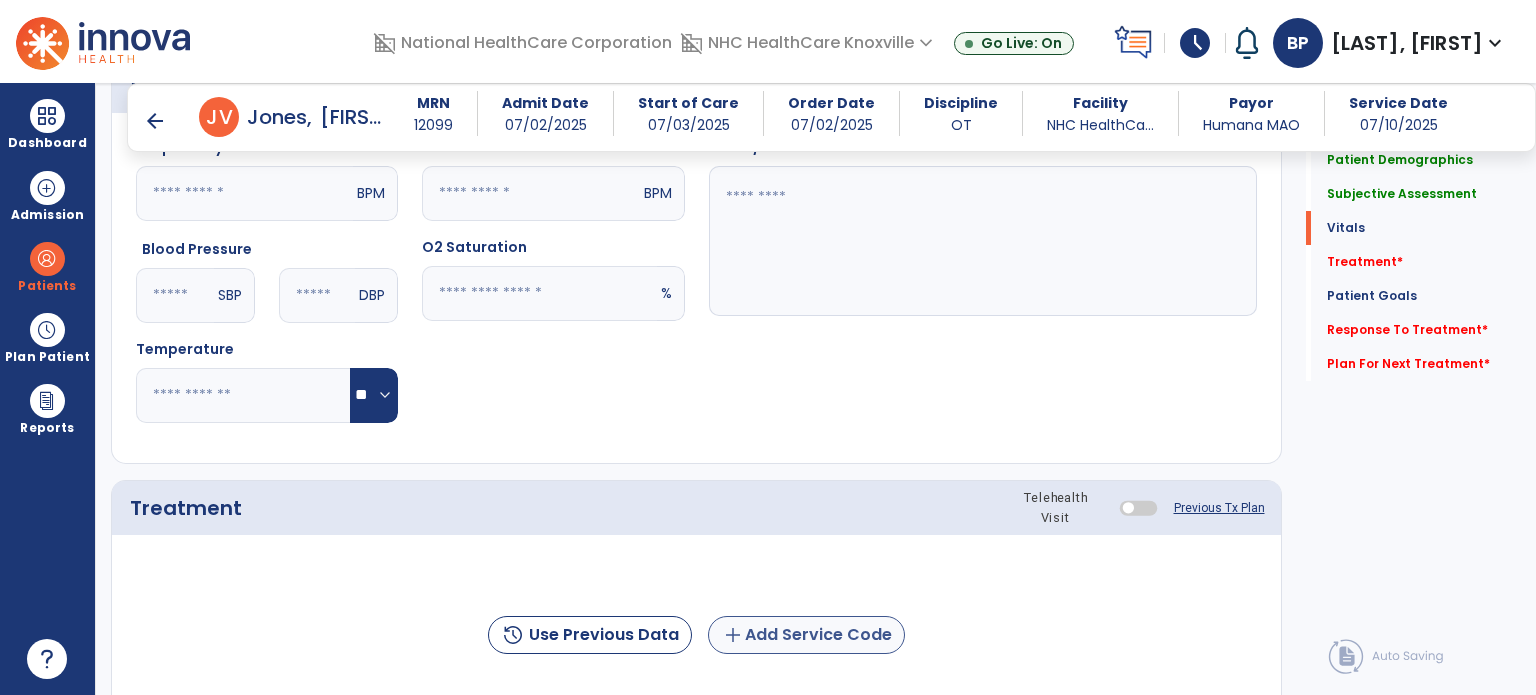 type on "**********" 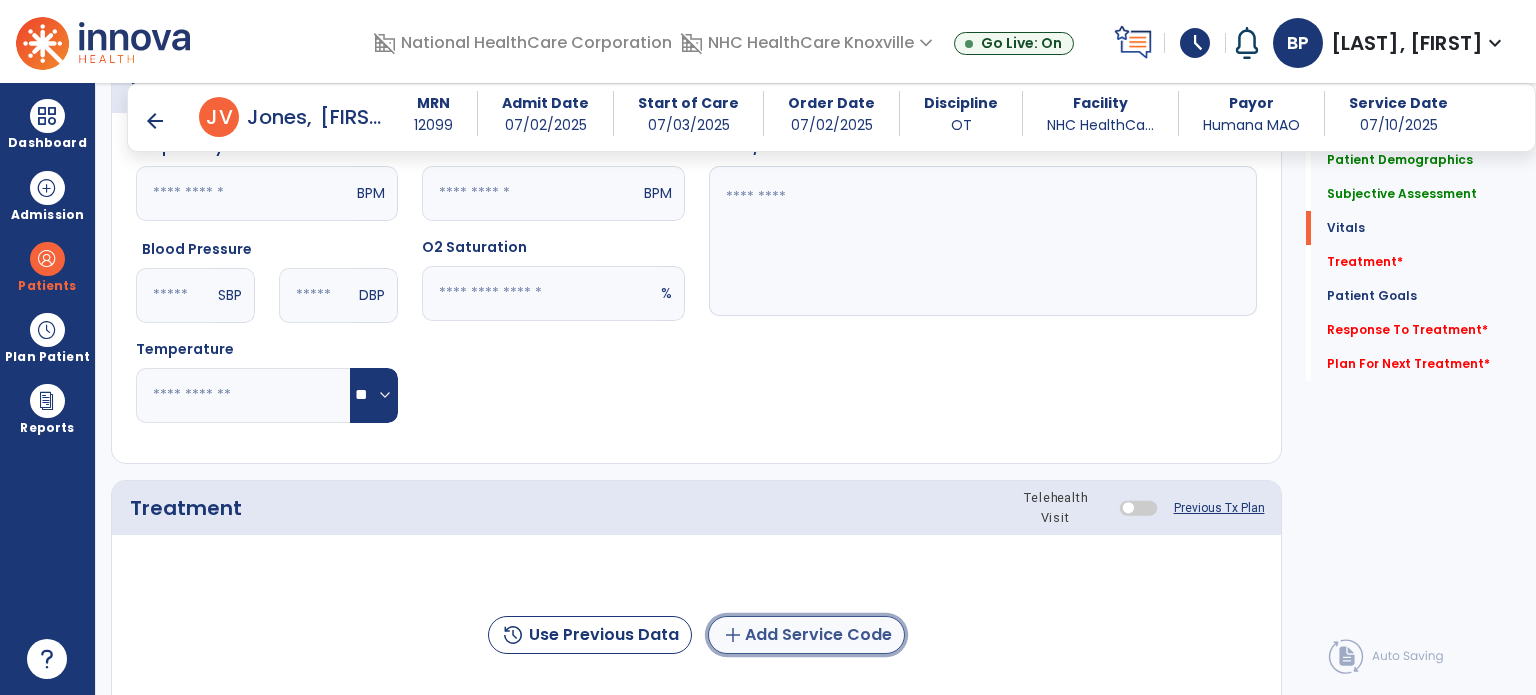 click on "add  Add Service Code" 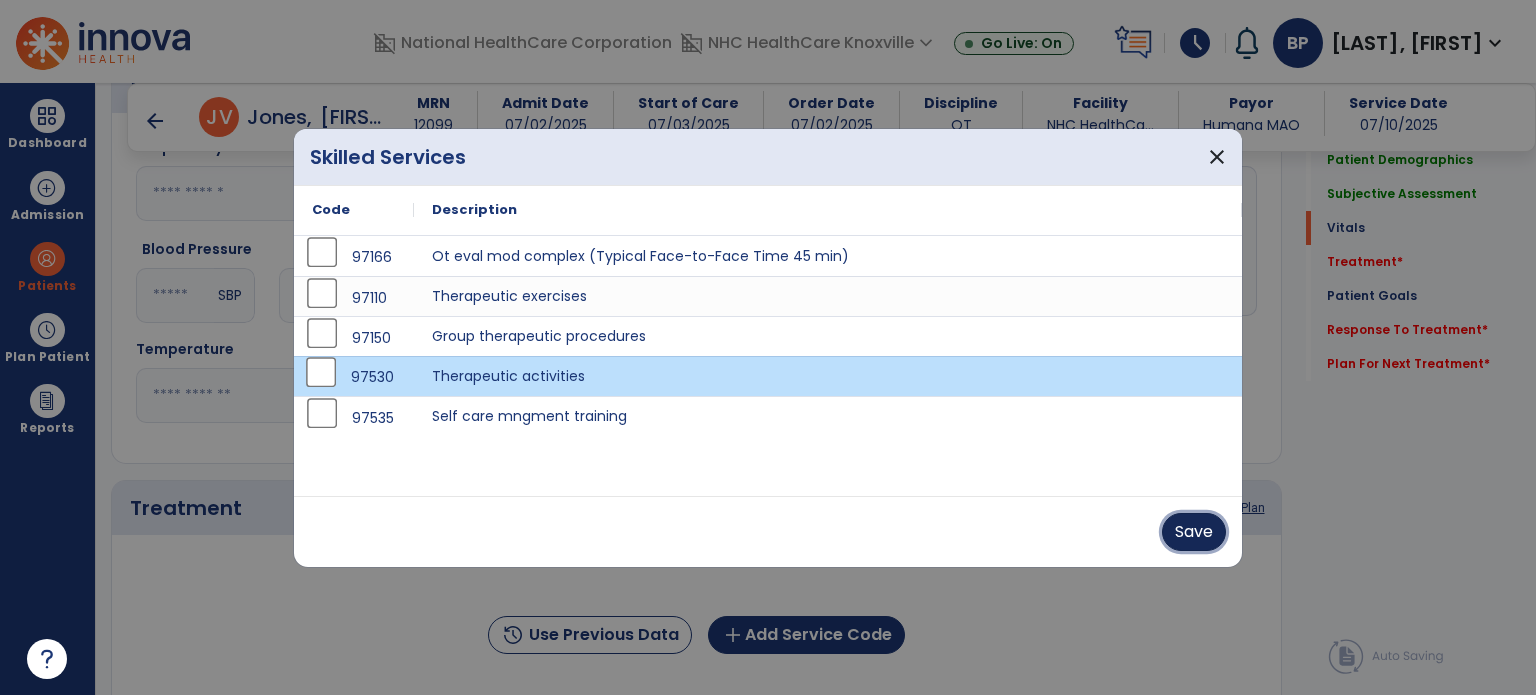 click on "Save" at bounding box center [1194, 532] 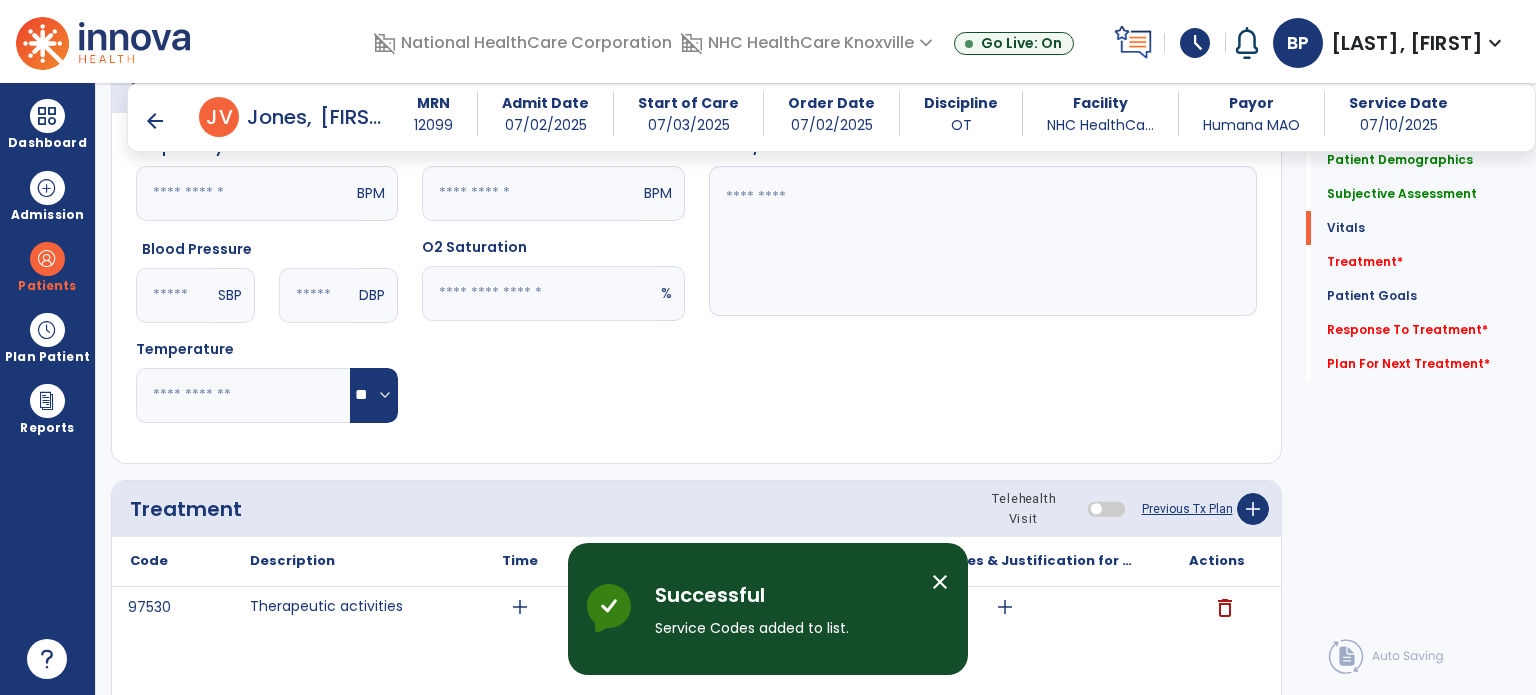 click on "close" at bounding box center [948, 585] 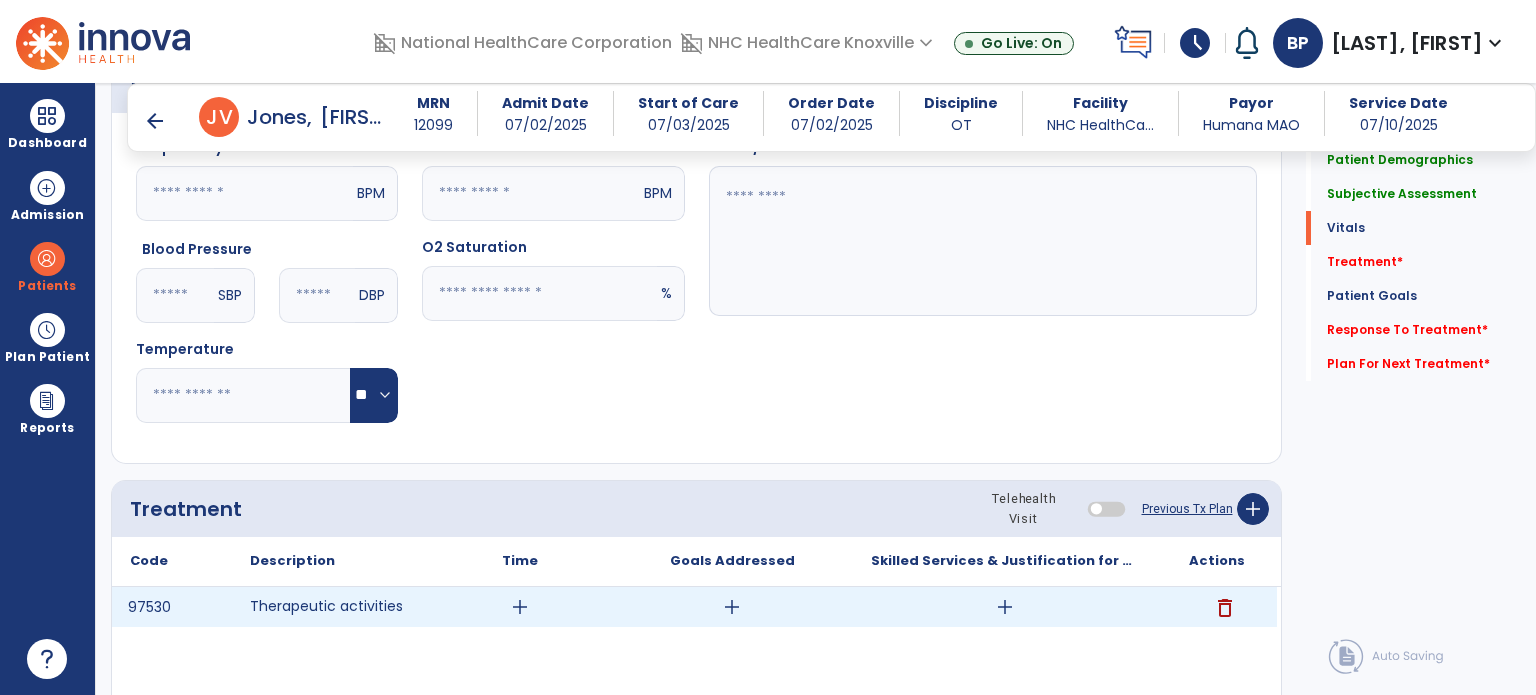 click on "add" at bounding box center (520, 607) 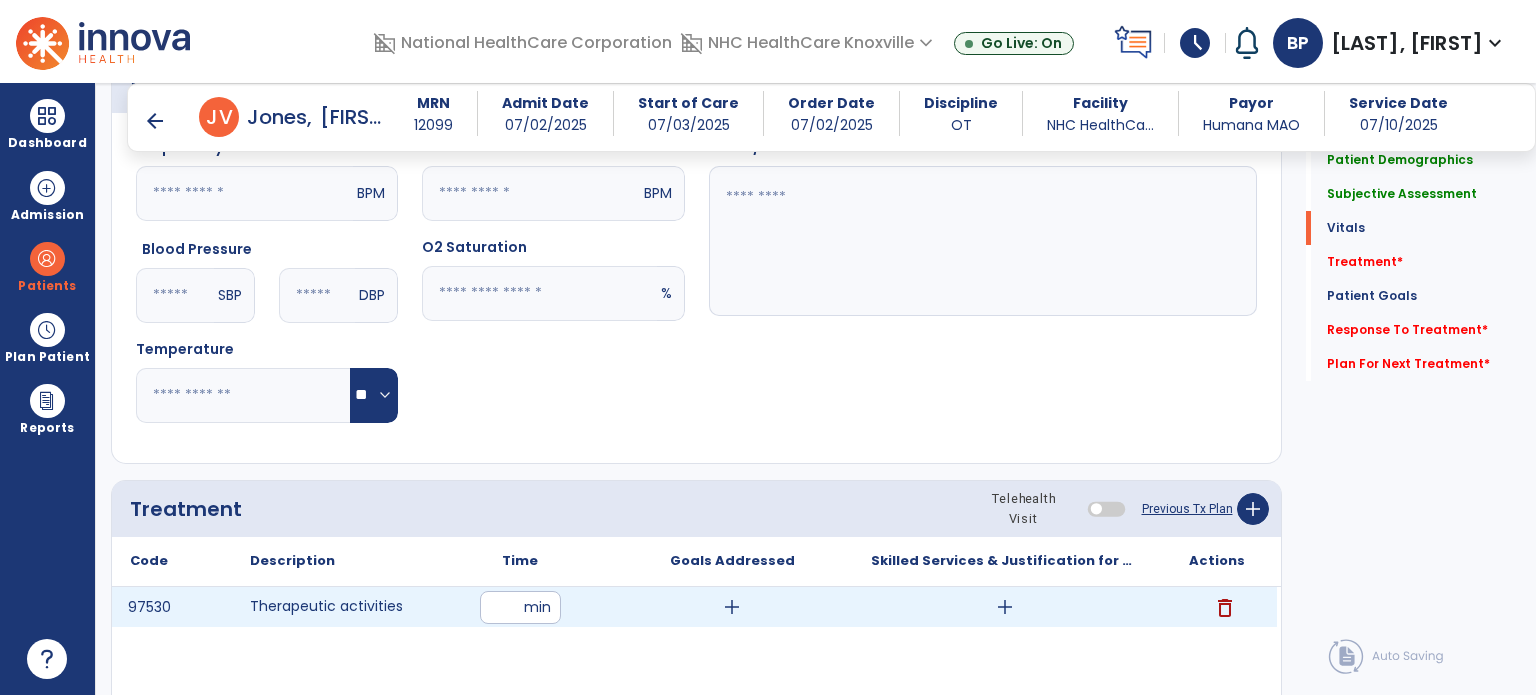 type on "**" 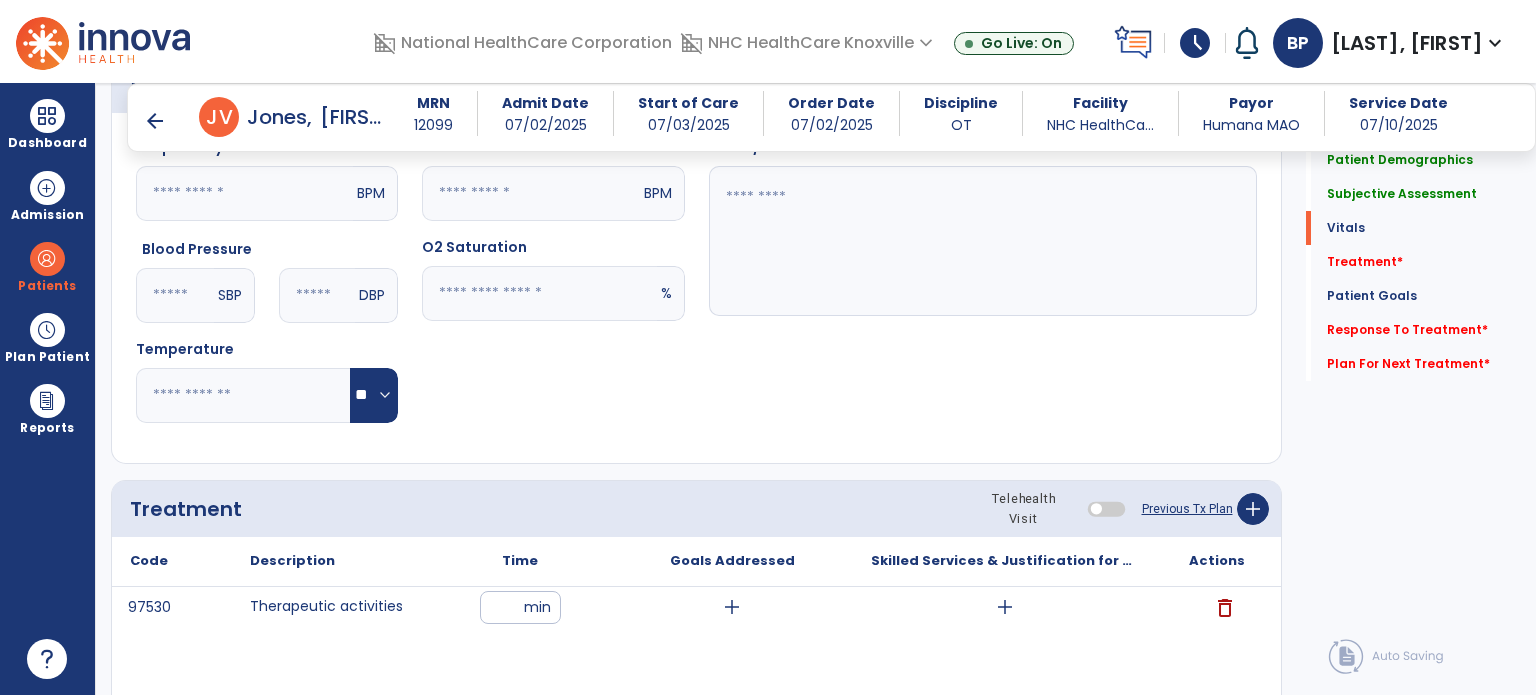 click on "Respiratory Rate  BPM Blood Pressure   SBP   DBP Temperature  ** ** Pulse Rate  BPM O2 Saturation  % Notes/Comments" 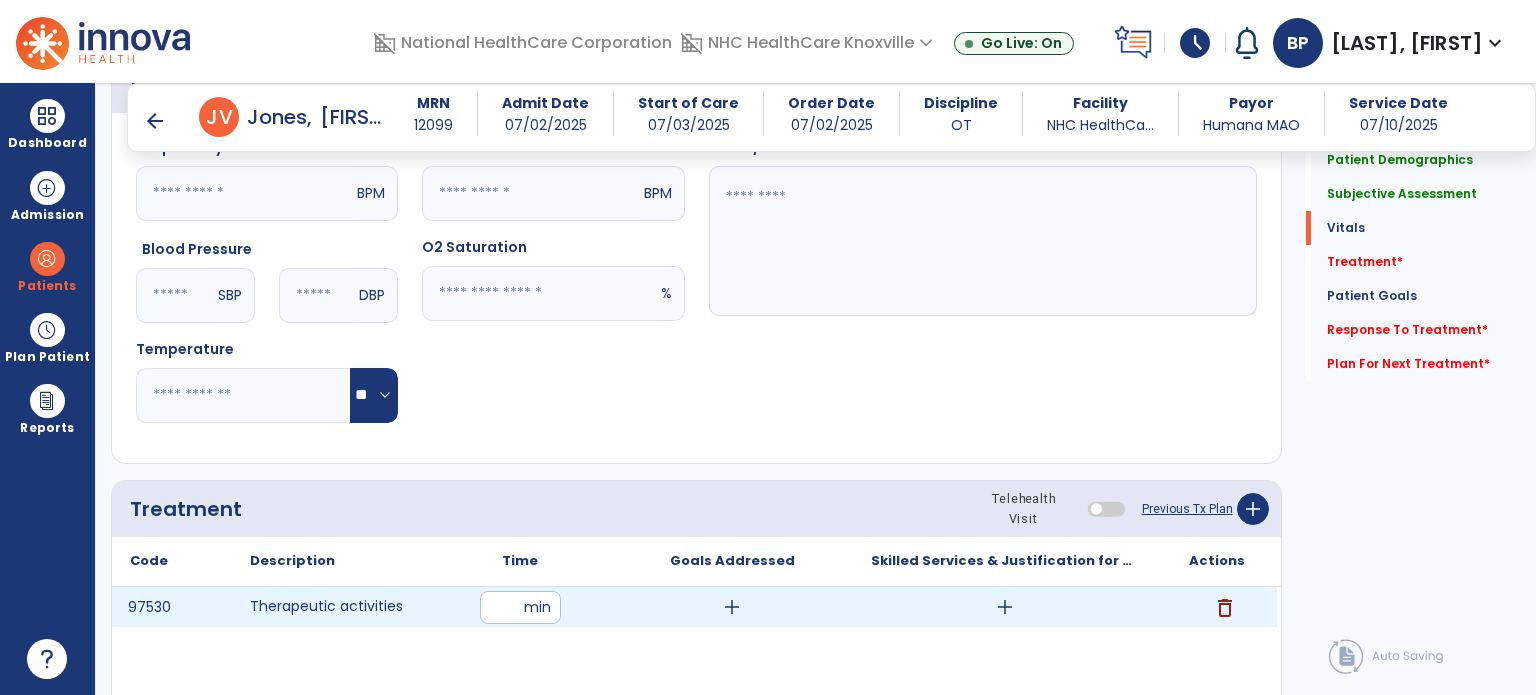 click on "add" at bounding box center [732, 607] 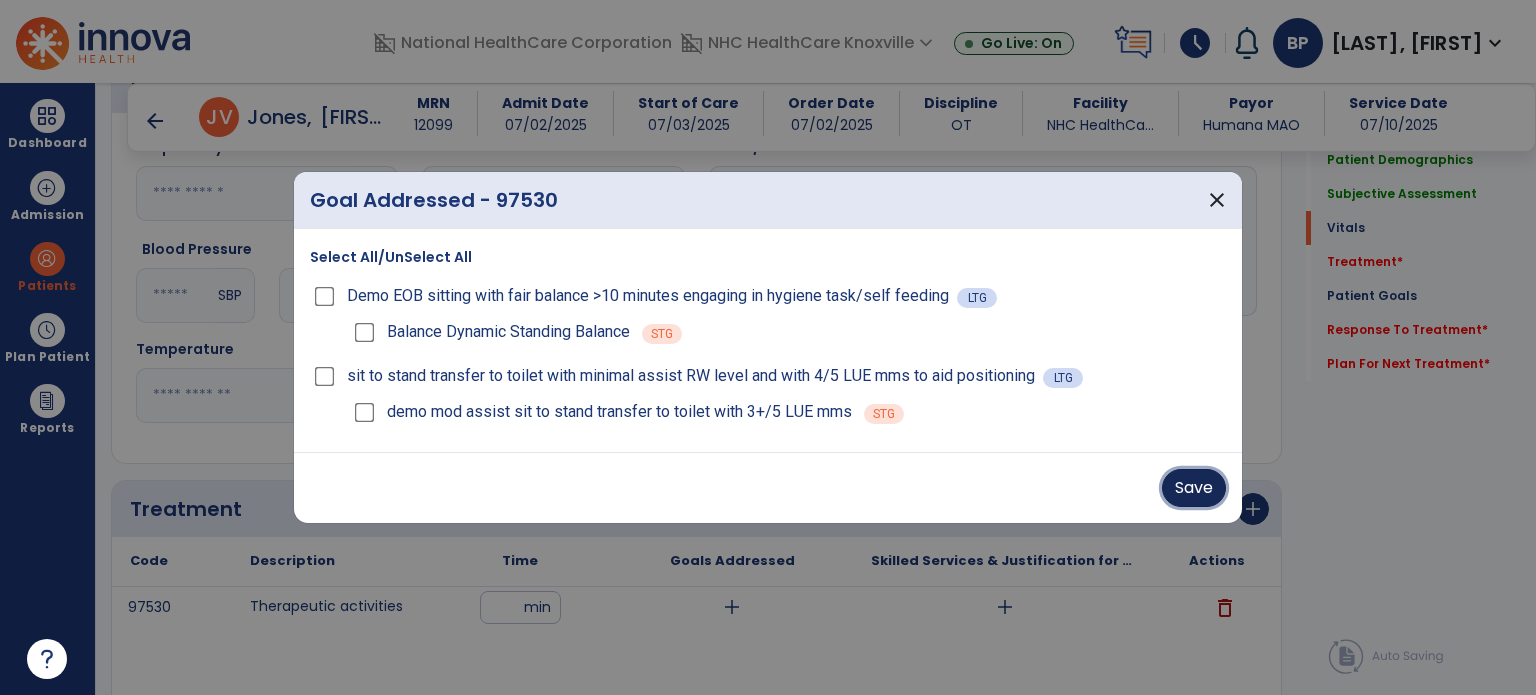 click on "Save" at bounding box center [1194, 488] 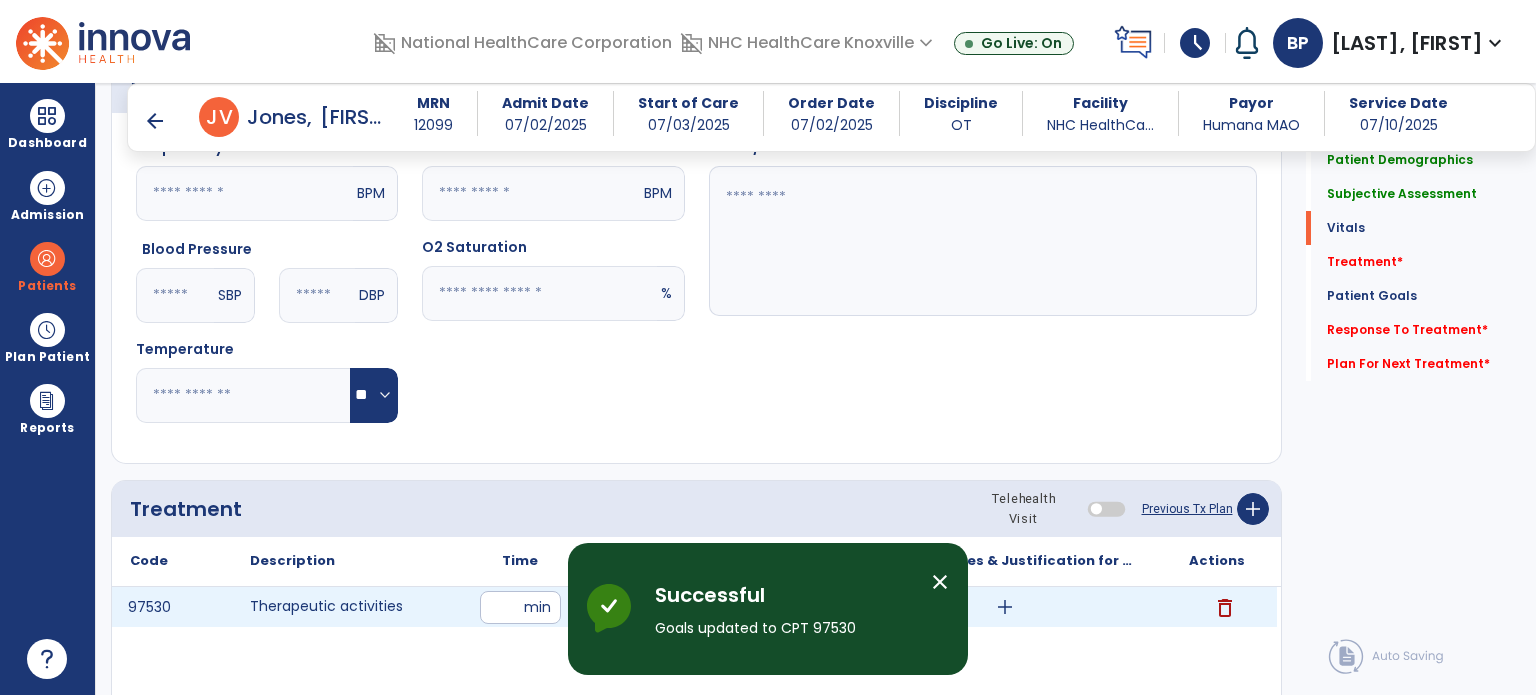 click on "add" at bounding box center (1005, 607) 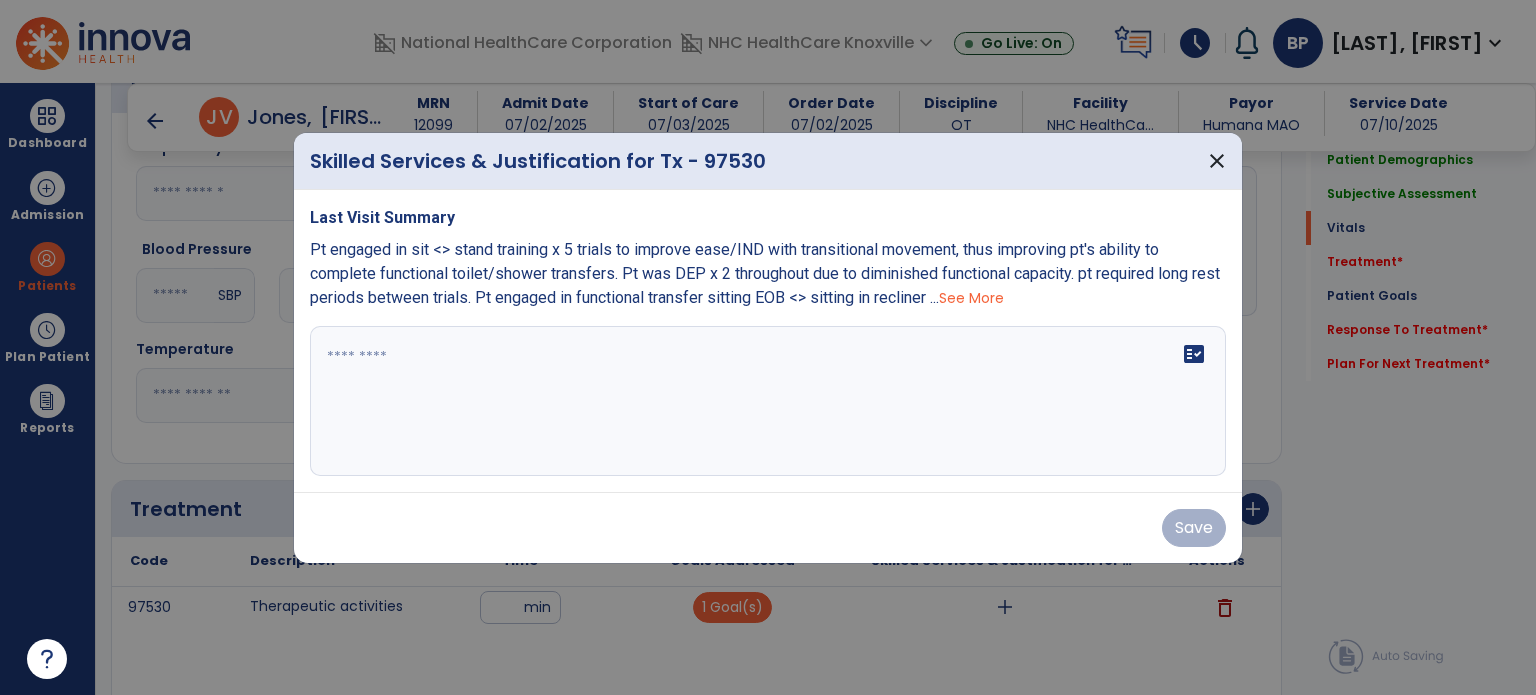 click on "fact_check" at bounding box center (768, 401) 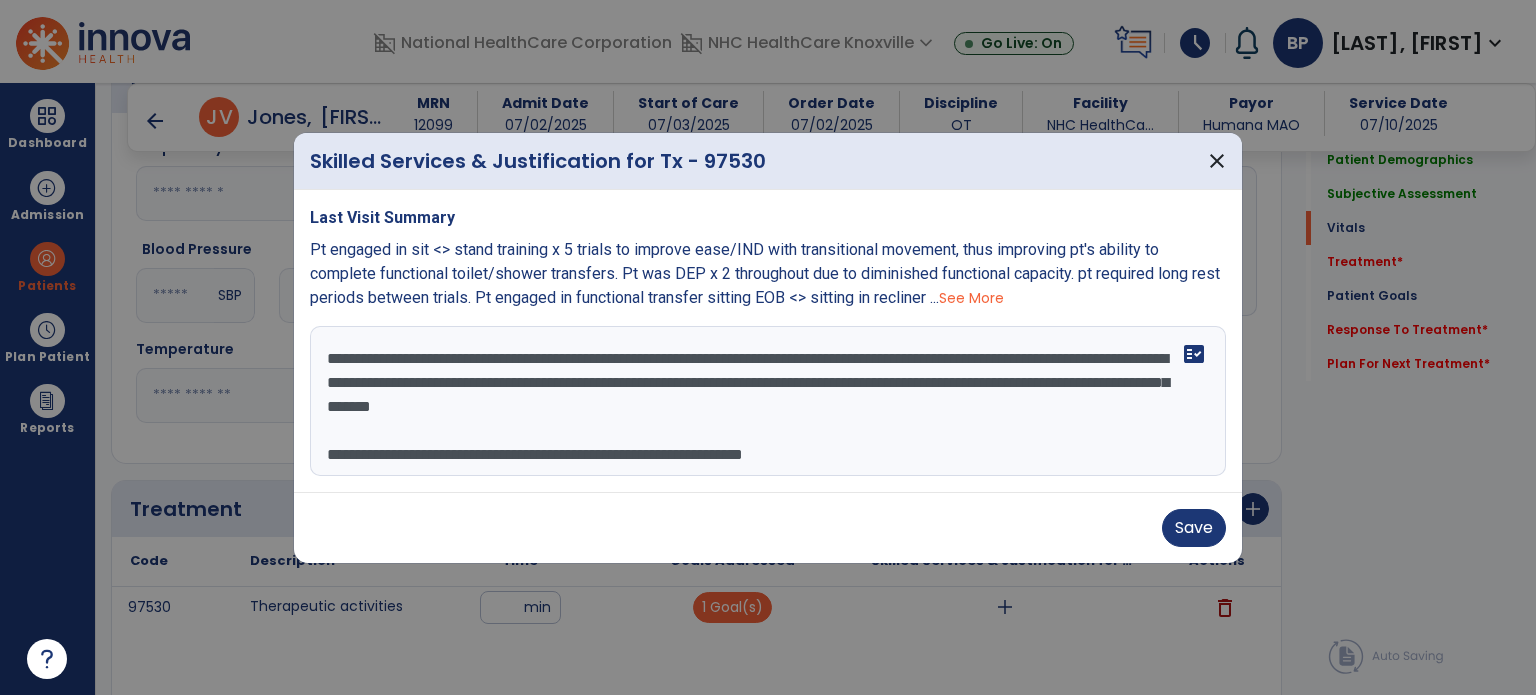 click on "See More" at bounding box center (971, 298) 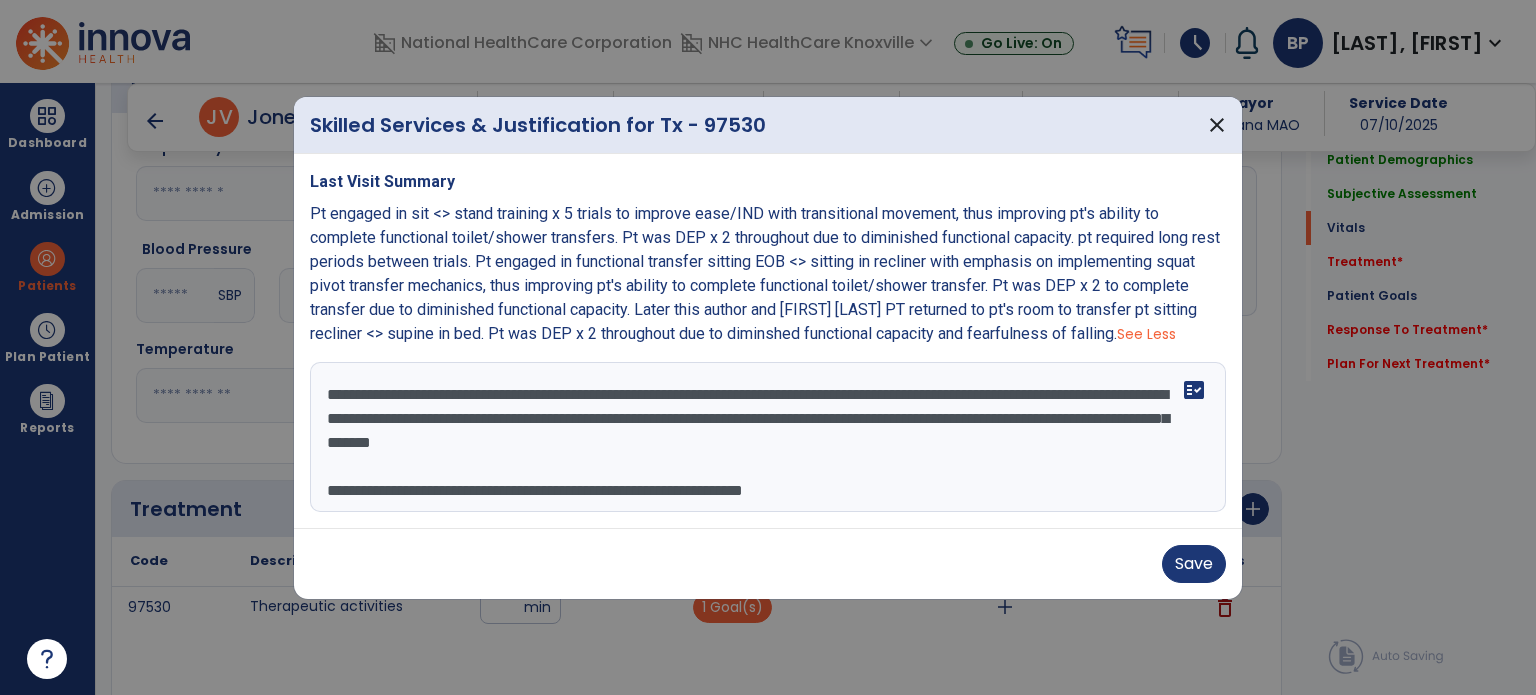click on "**********" at bounding box center [768, 437] 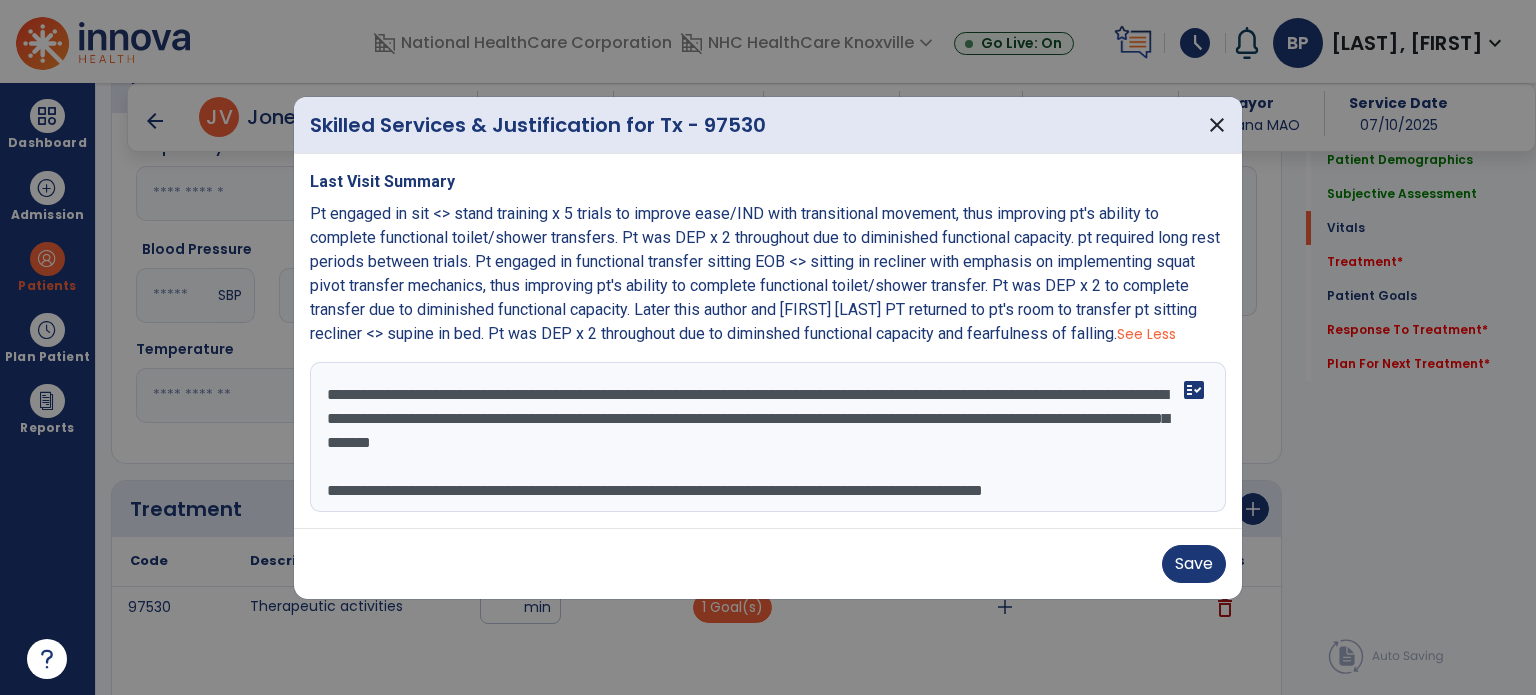 scroll, scrollTop: 15, scrollLeft: 0, axis: vertical 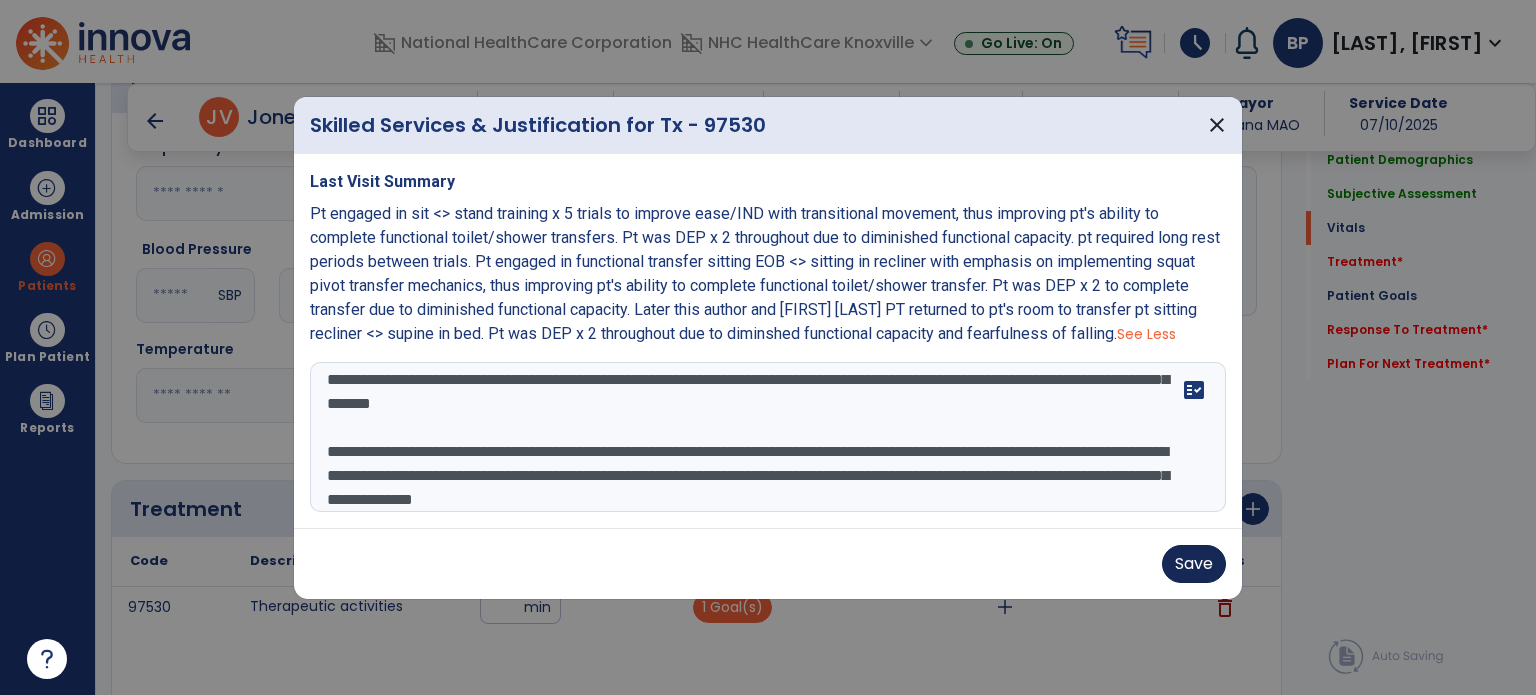 type on "**********" 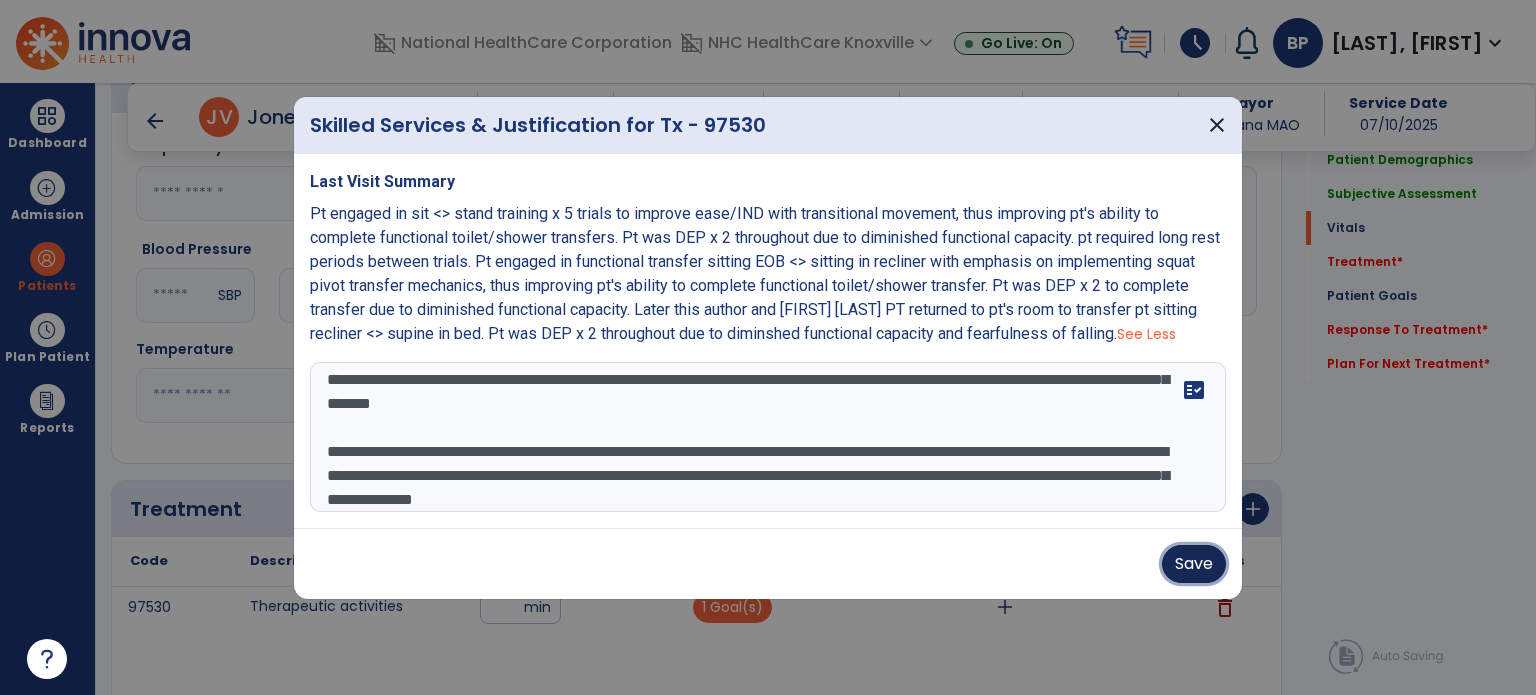 click on "Save" at bounding box center (1194, 564) 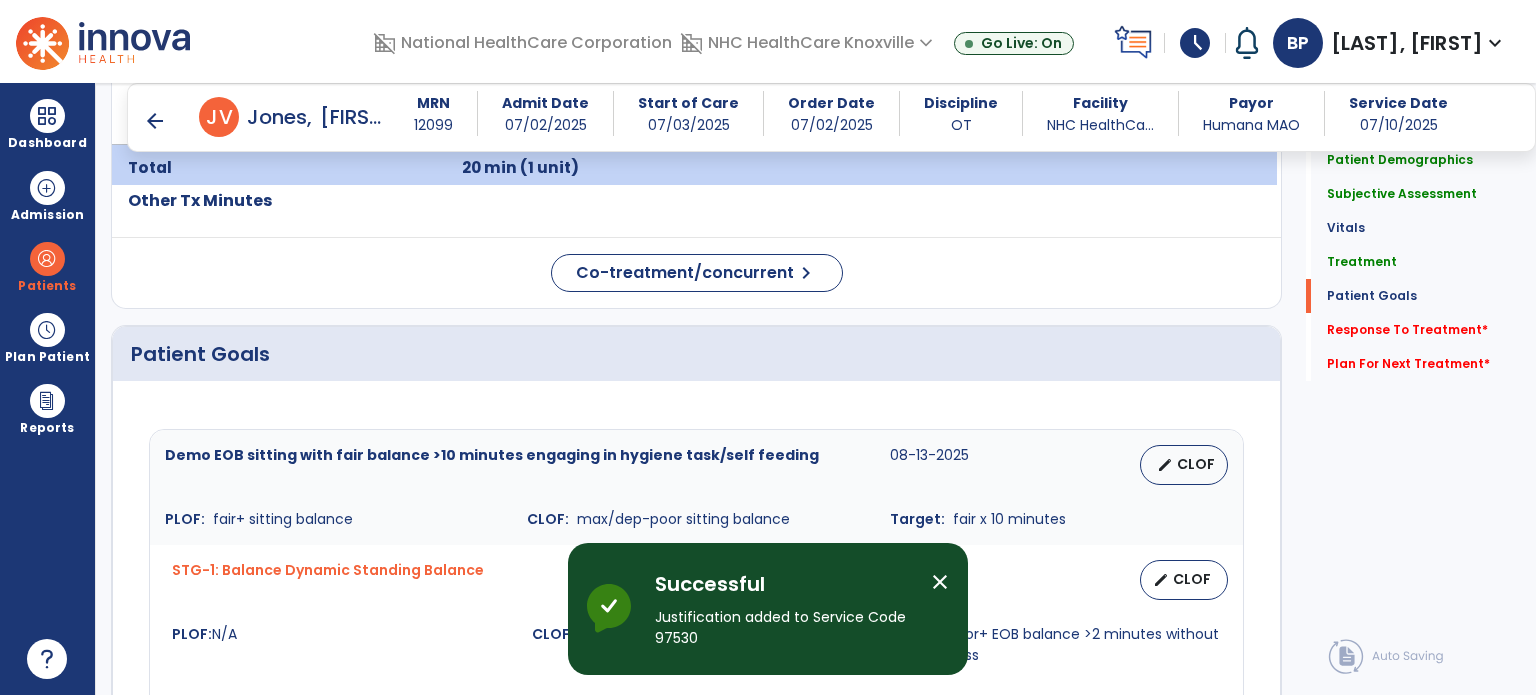 scroll, scrollTop: 1468, scrollLeft: 0, axis: vertical 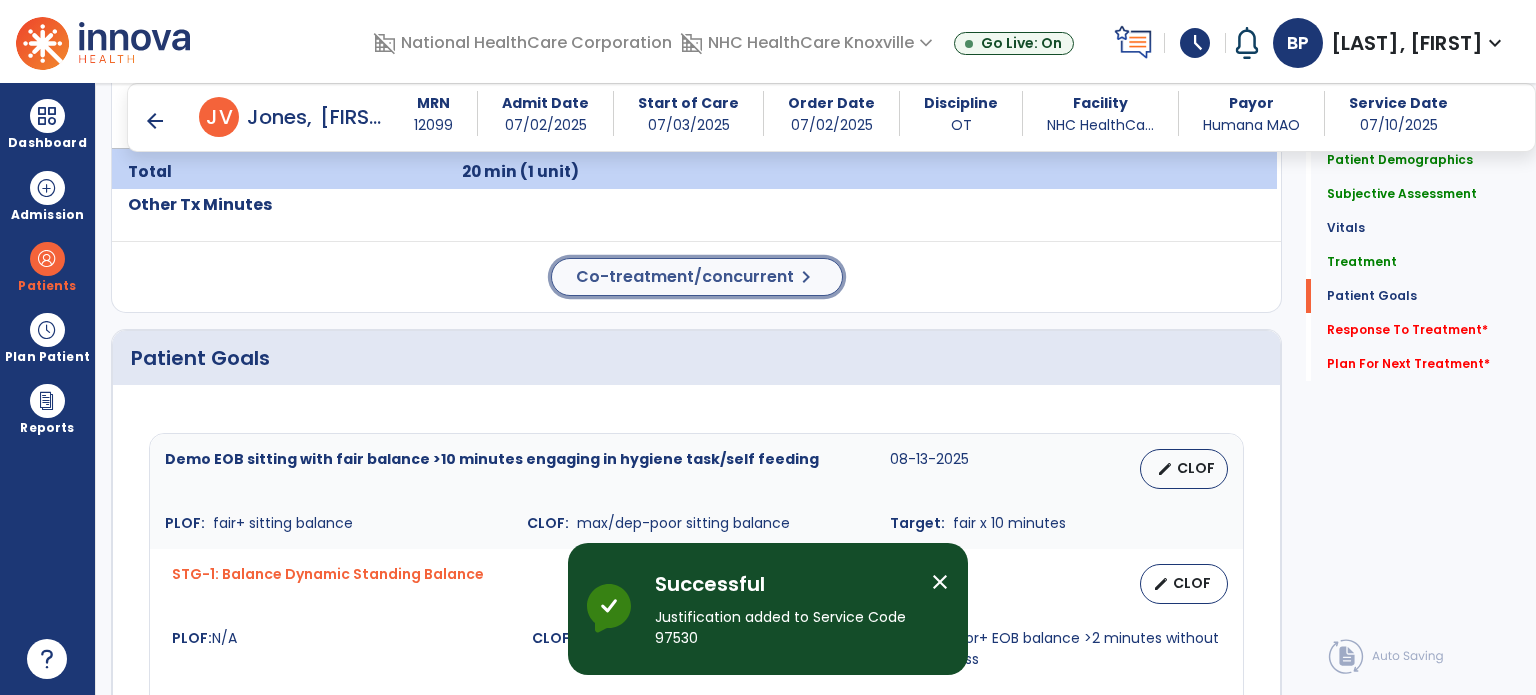 click on "Co-treatment/concurrent" 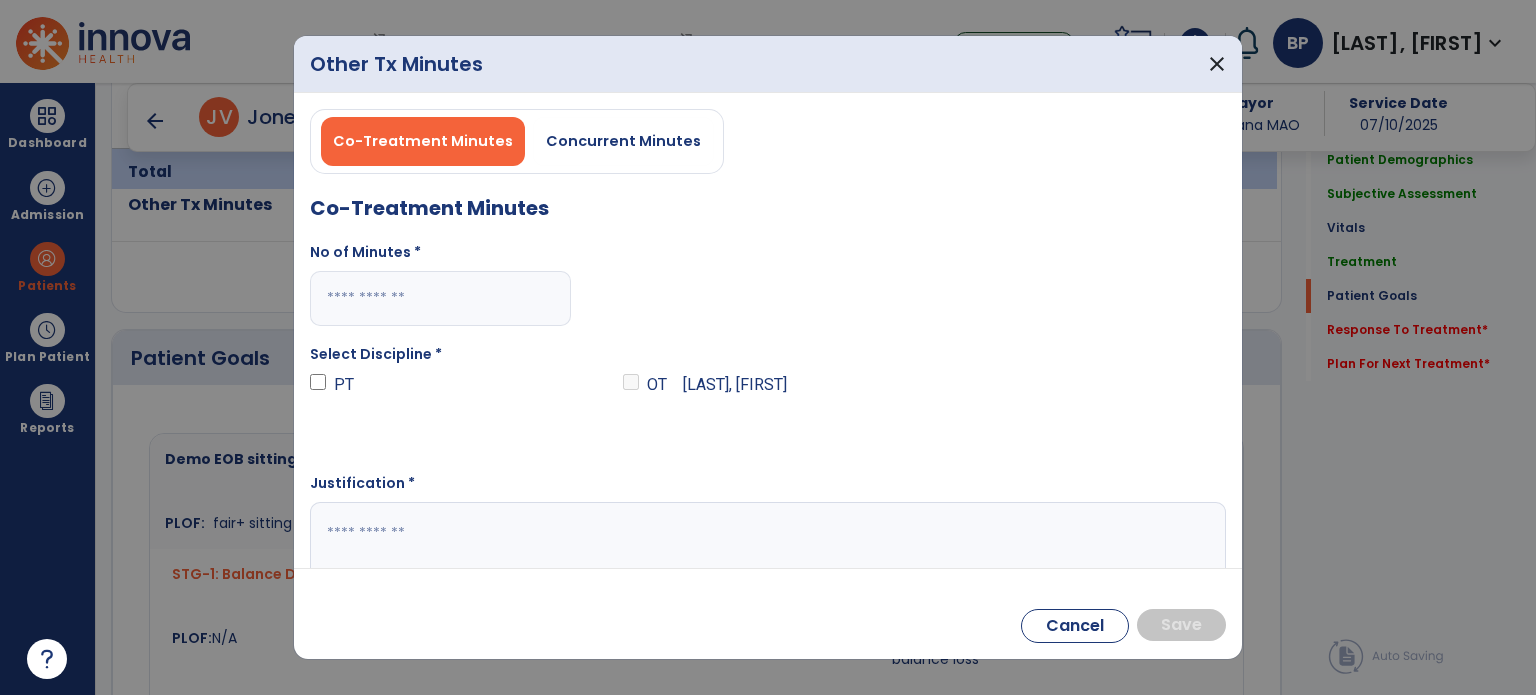click at bounding box center (440, 298) 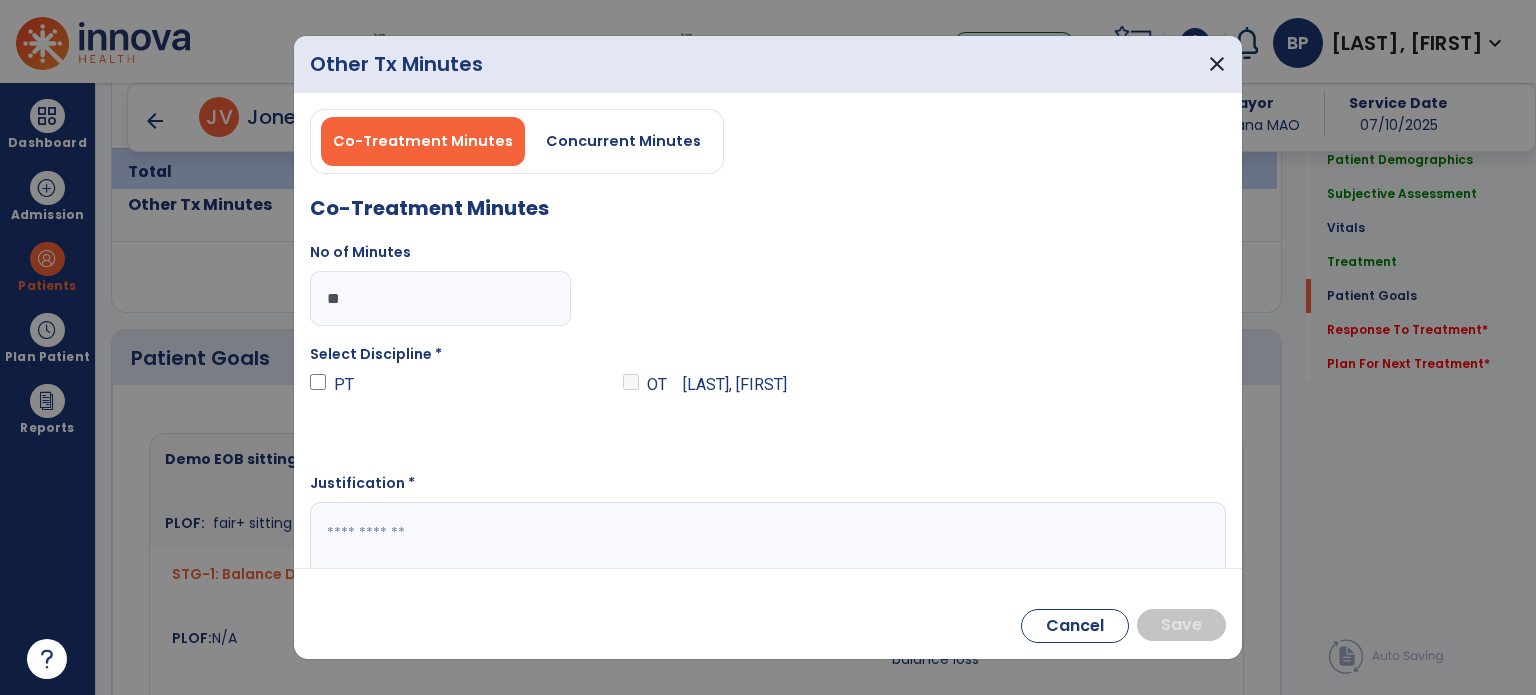 type on "**" 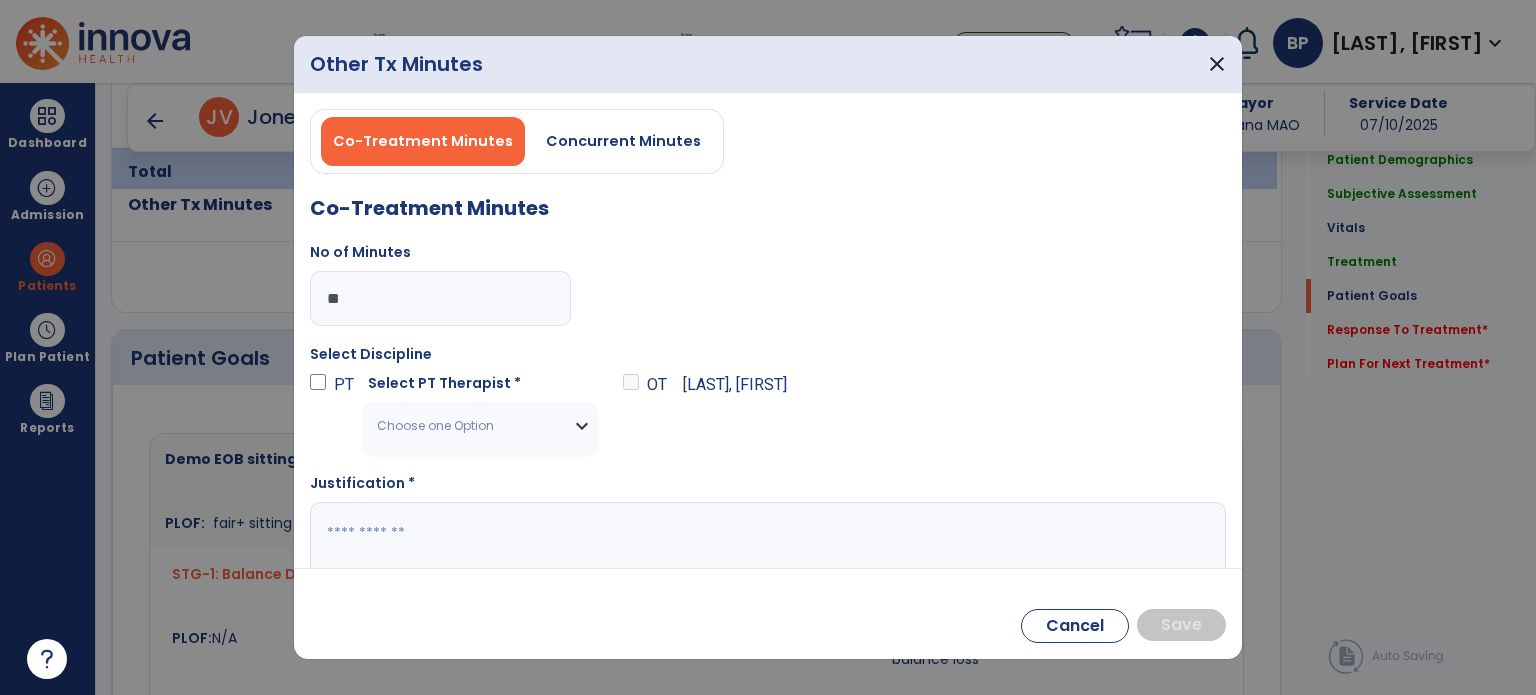 click on "Choose one Option" at bounding box center [468, 426] 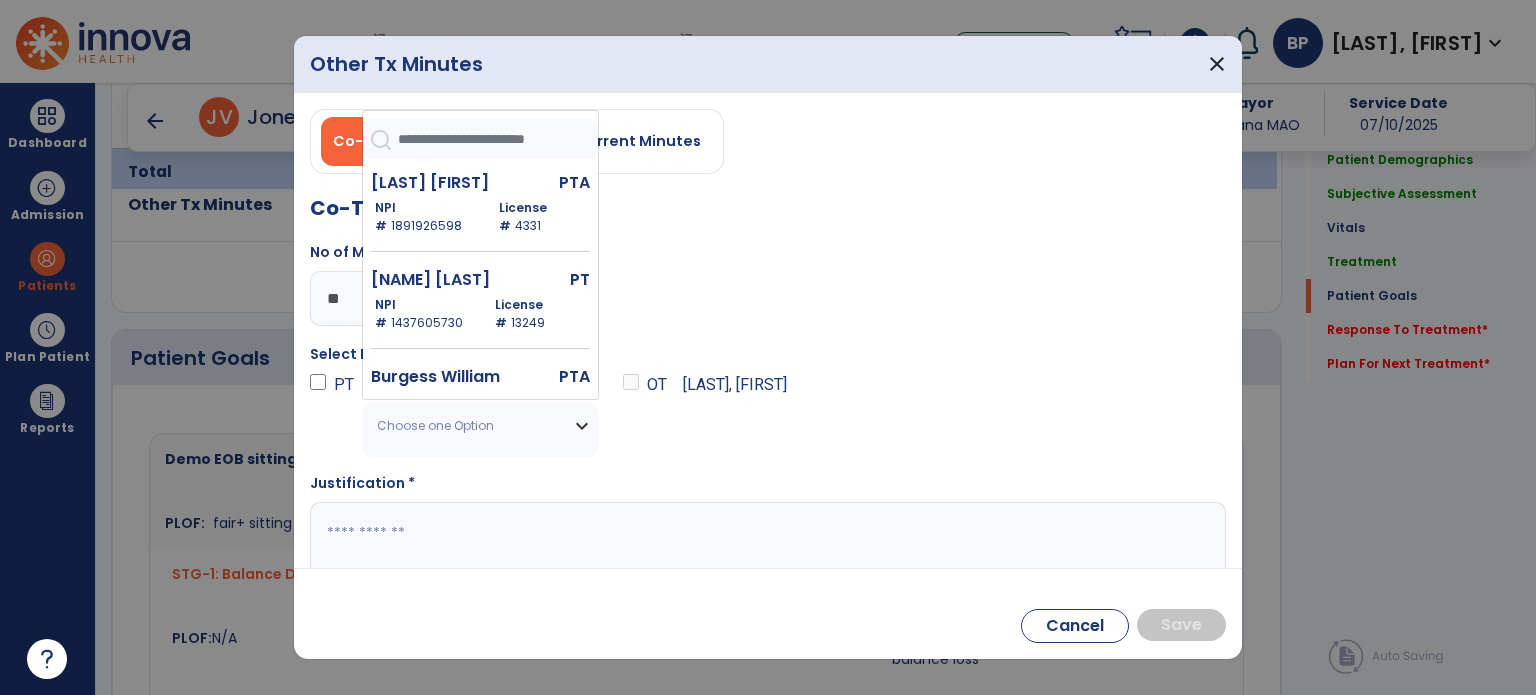 click at bounding box center (498, 139) 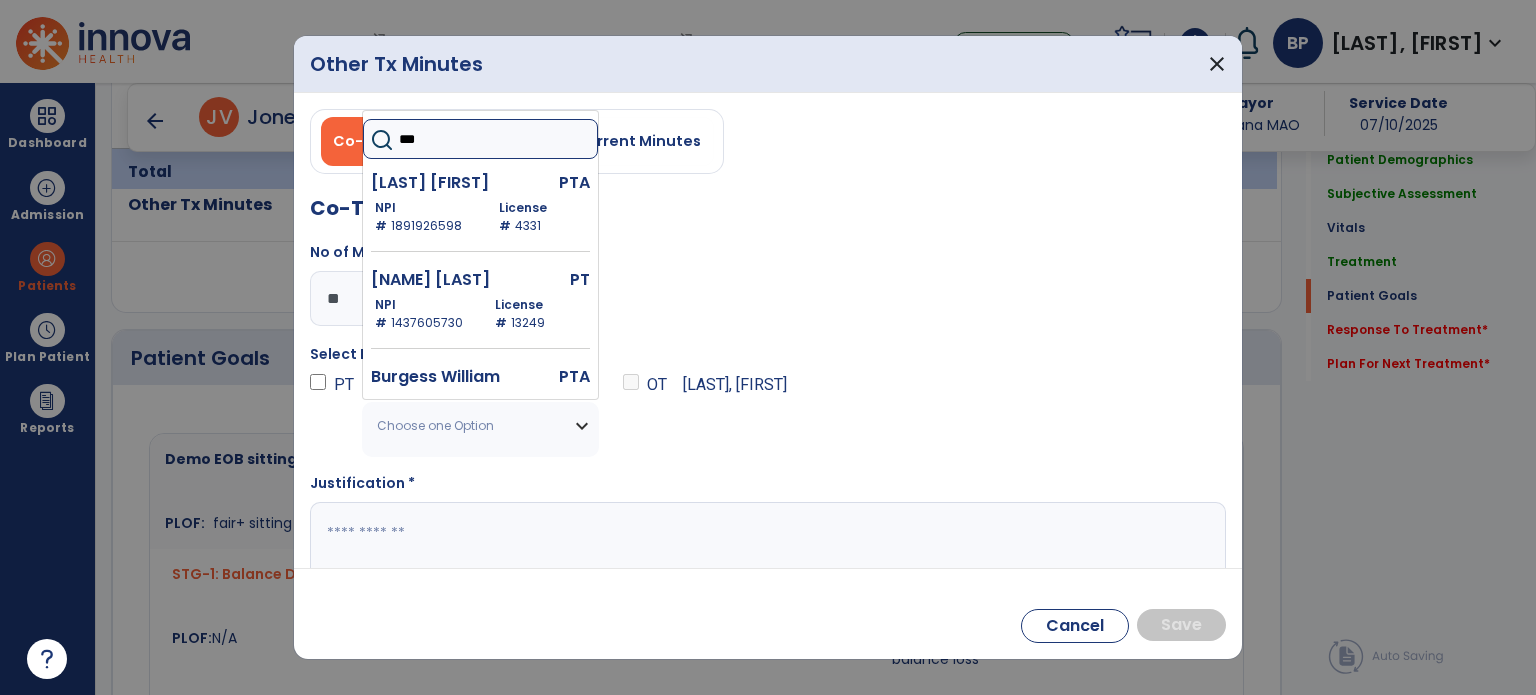 type on "****" 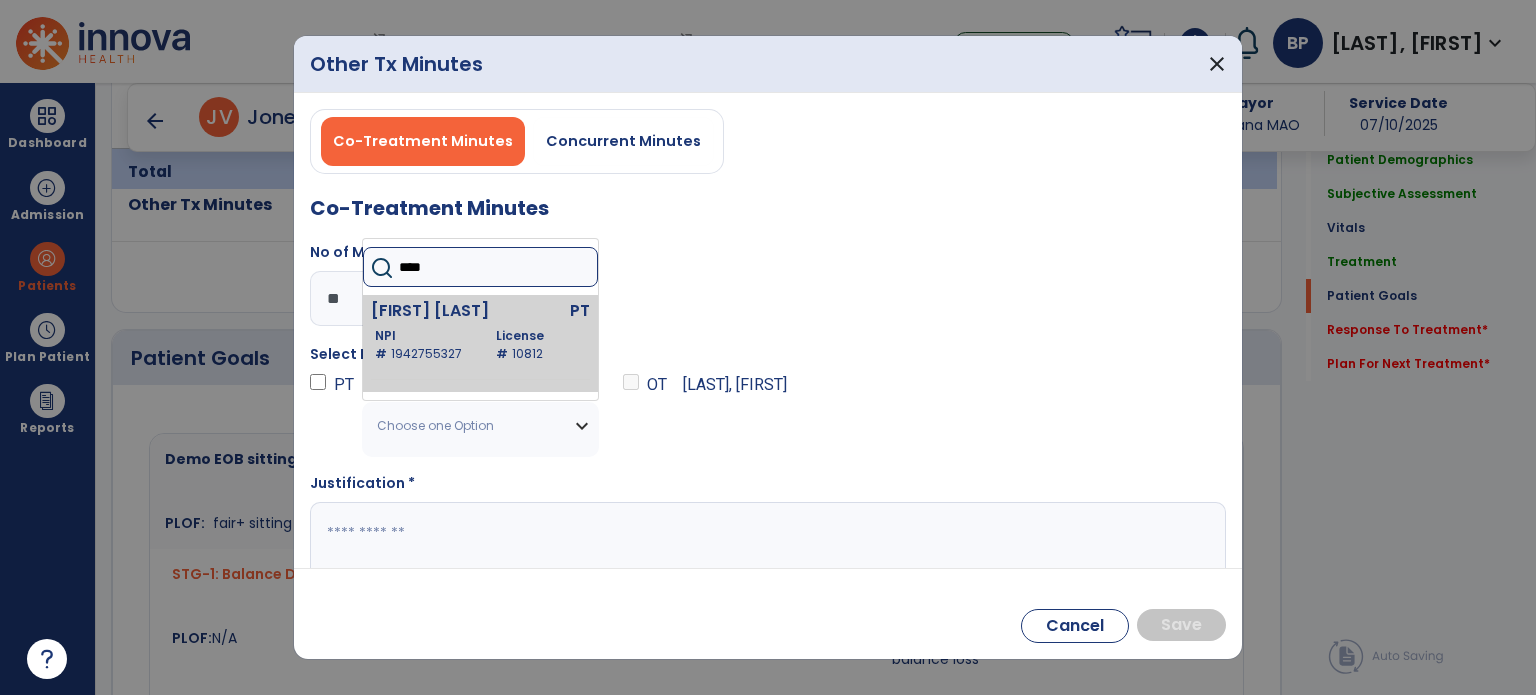 click on "NPI #  1942755327" at bounding box center [423, 345] 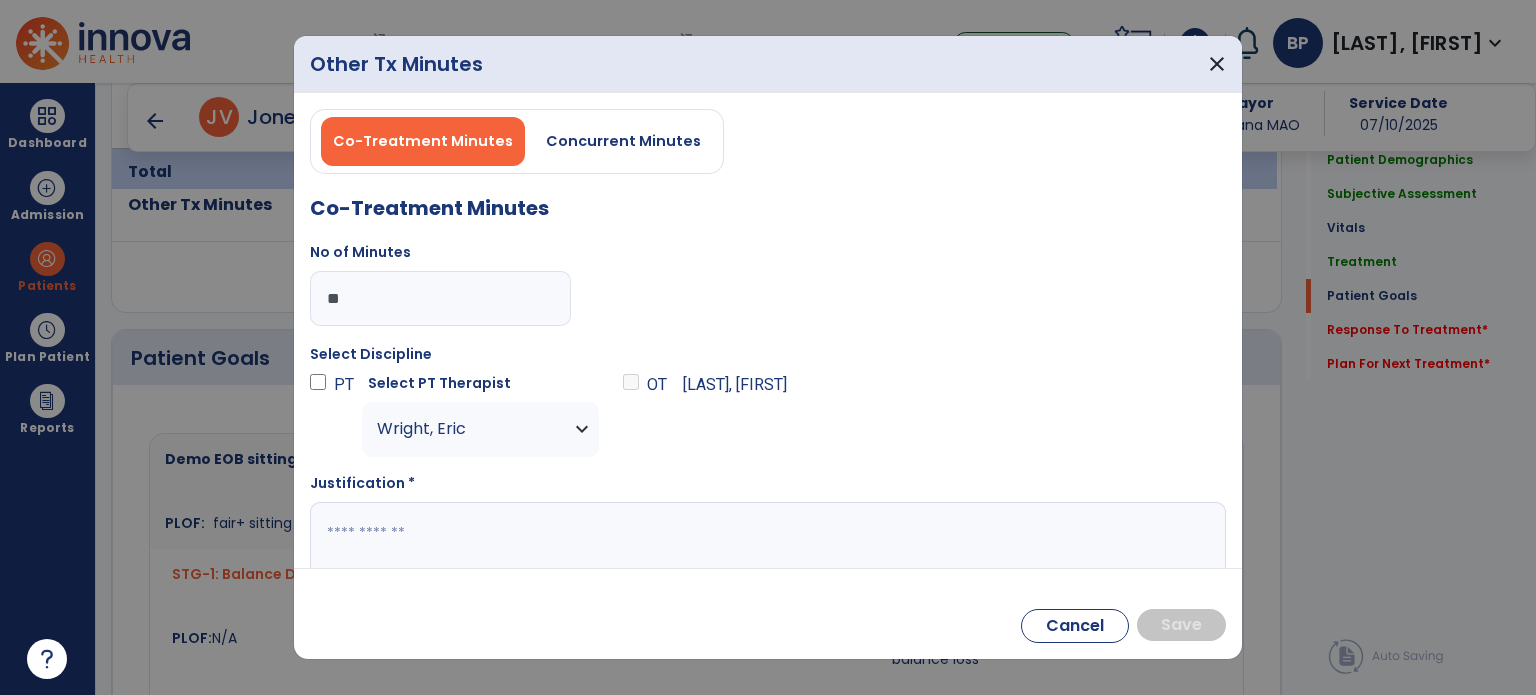 click at bounding box center [766, 541] 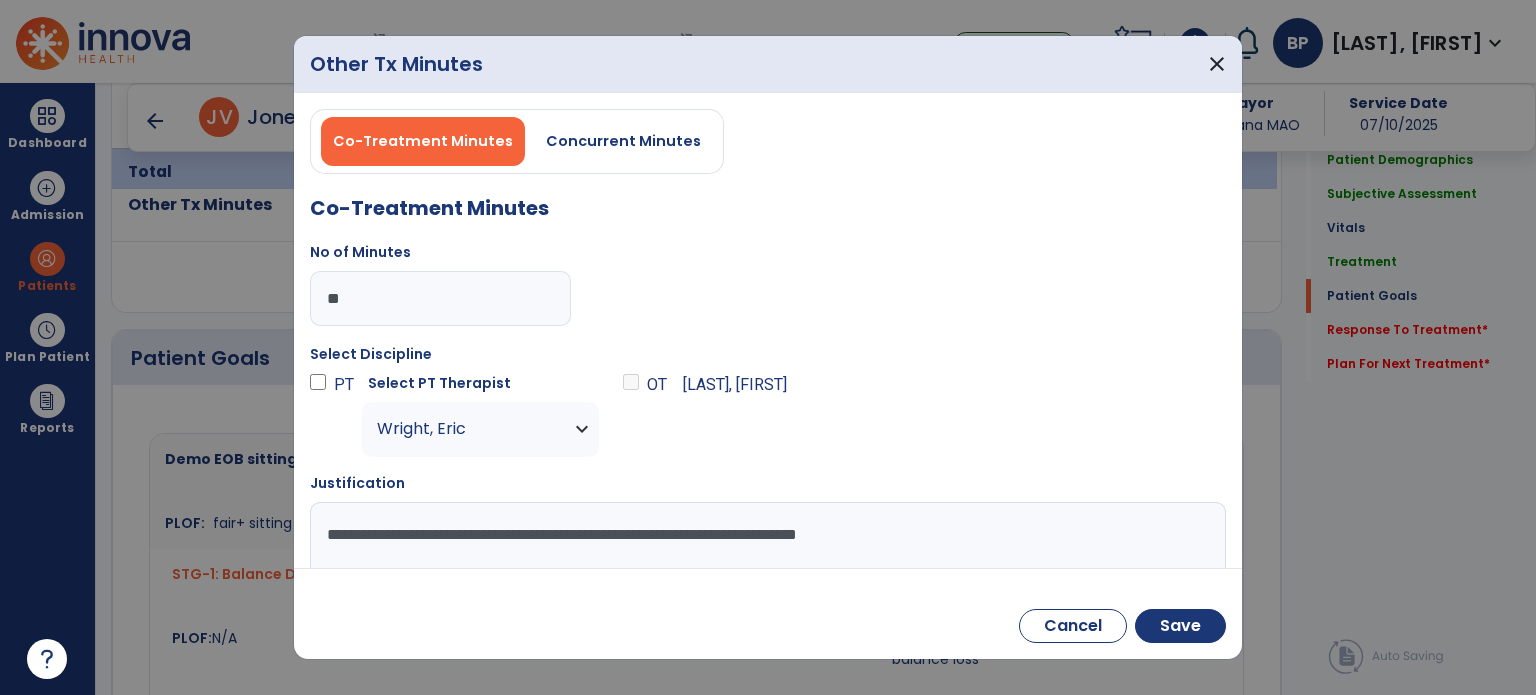 click on "**********" at bounding box center (766, 541) 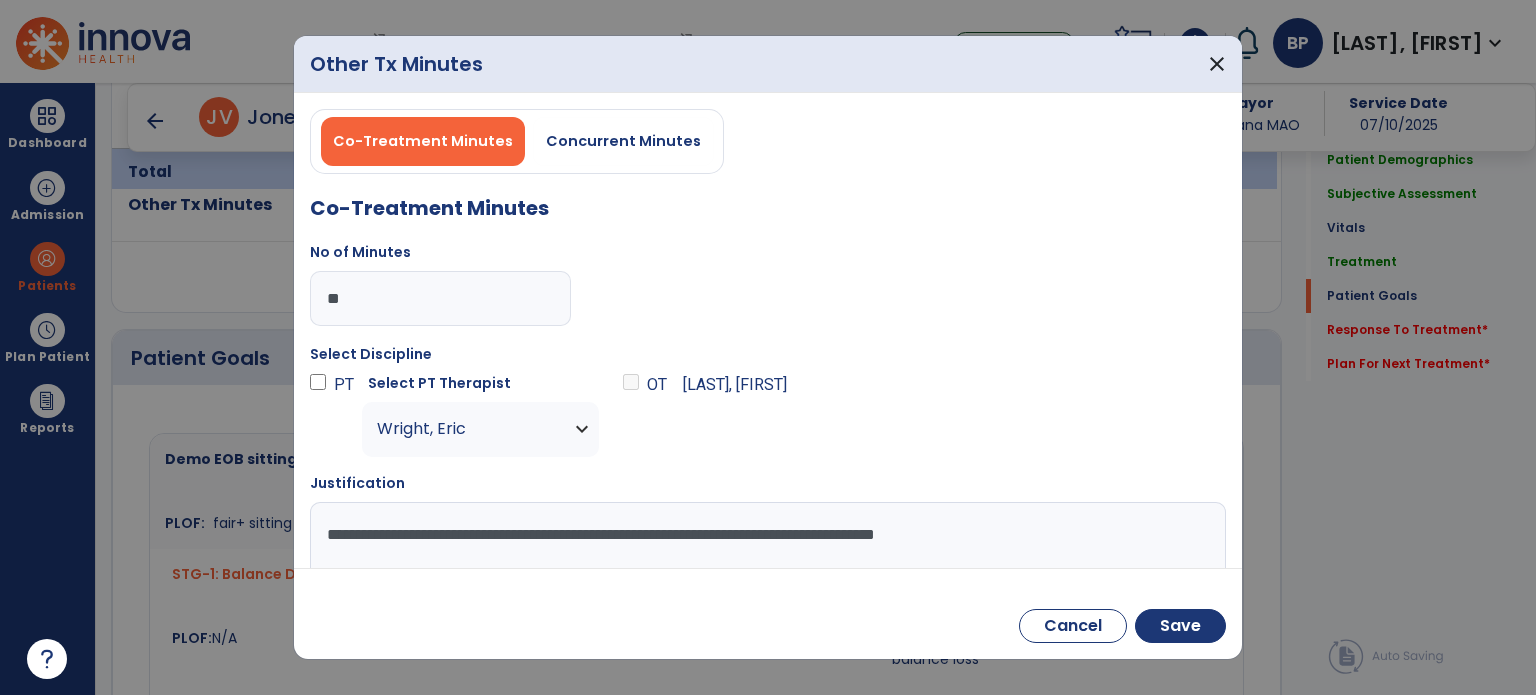 click on "**********" at bounding box center [766, 541] 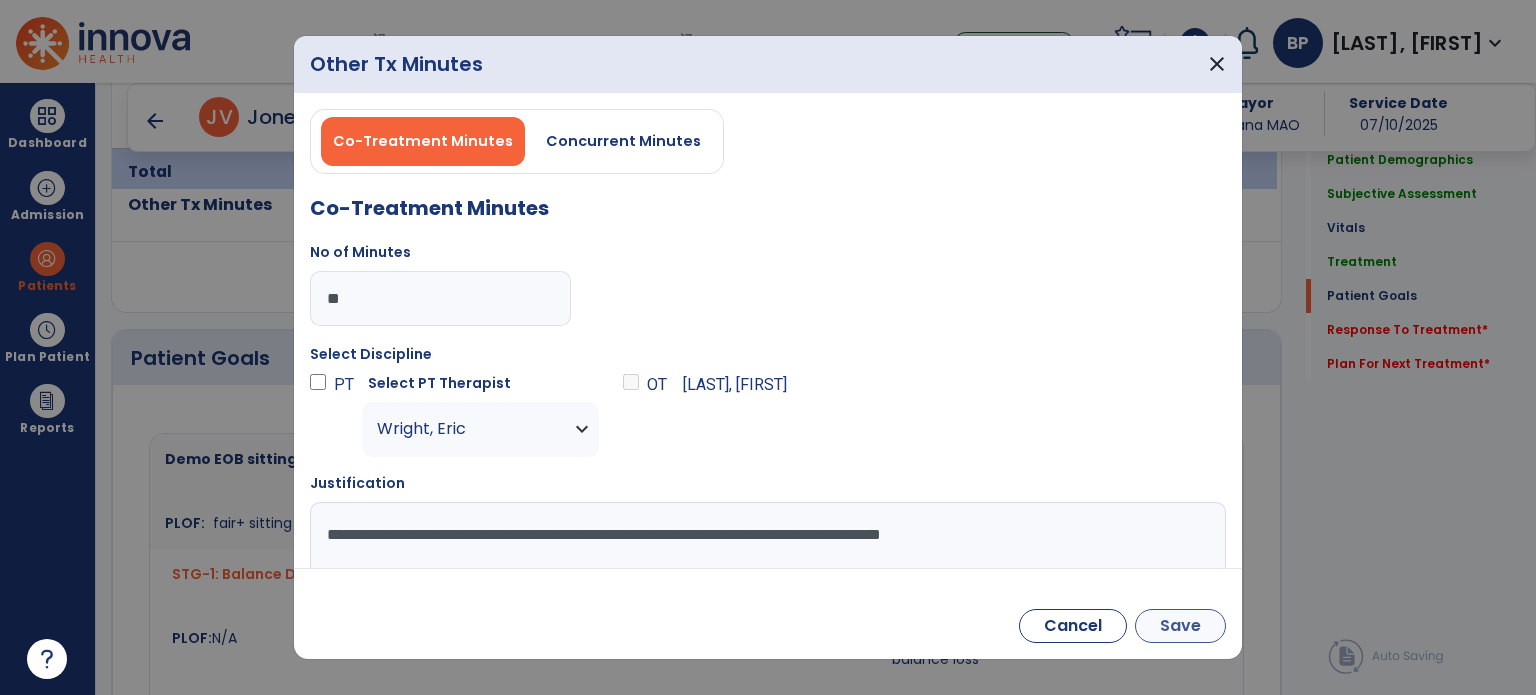 type on "**********" 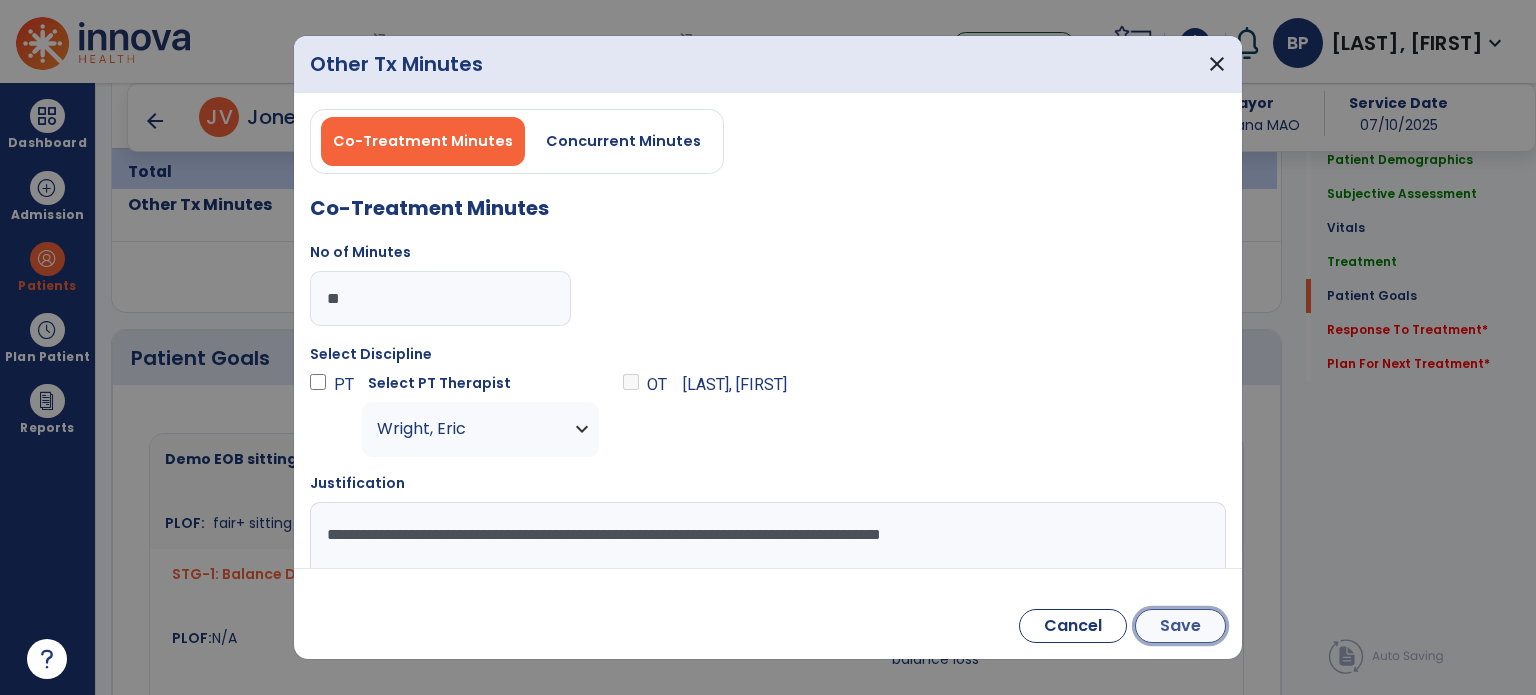 click on "Save" at bounding box center [1180, 626] 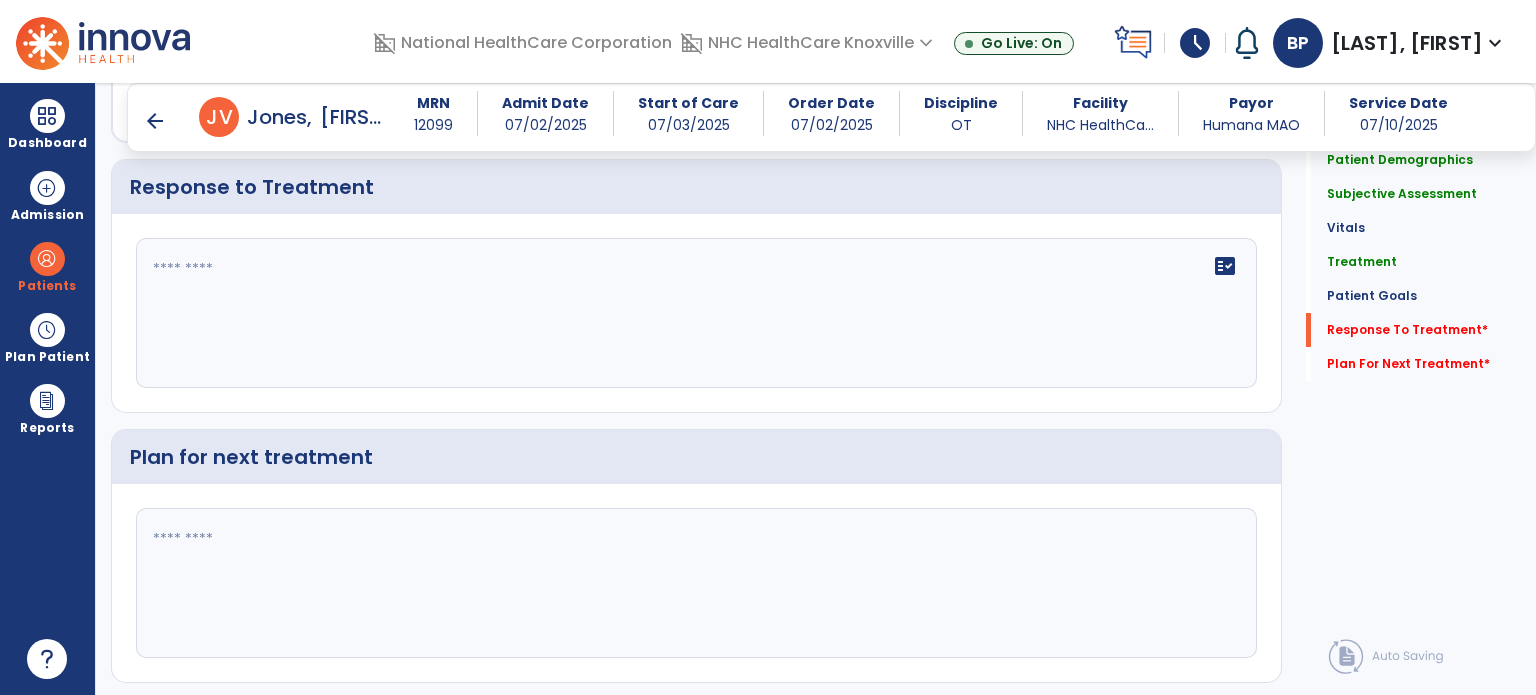 scroll, scrollTop: 2485, scrollLeft: 0, axis: vertical 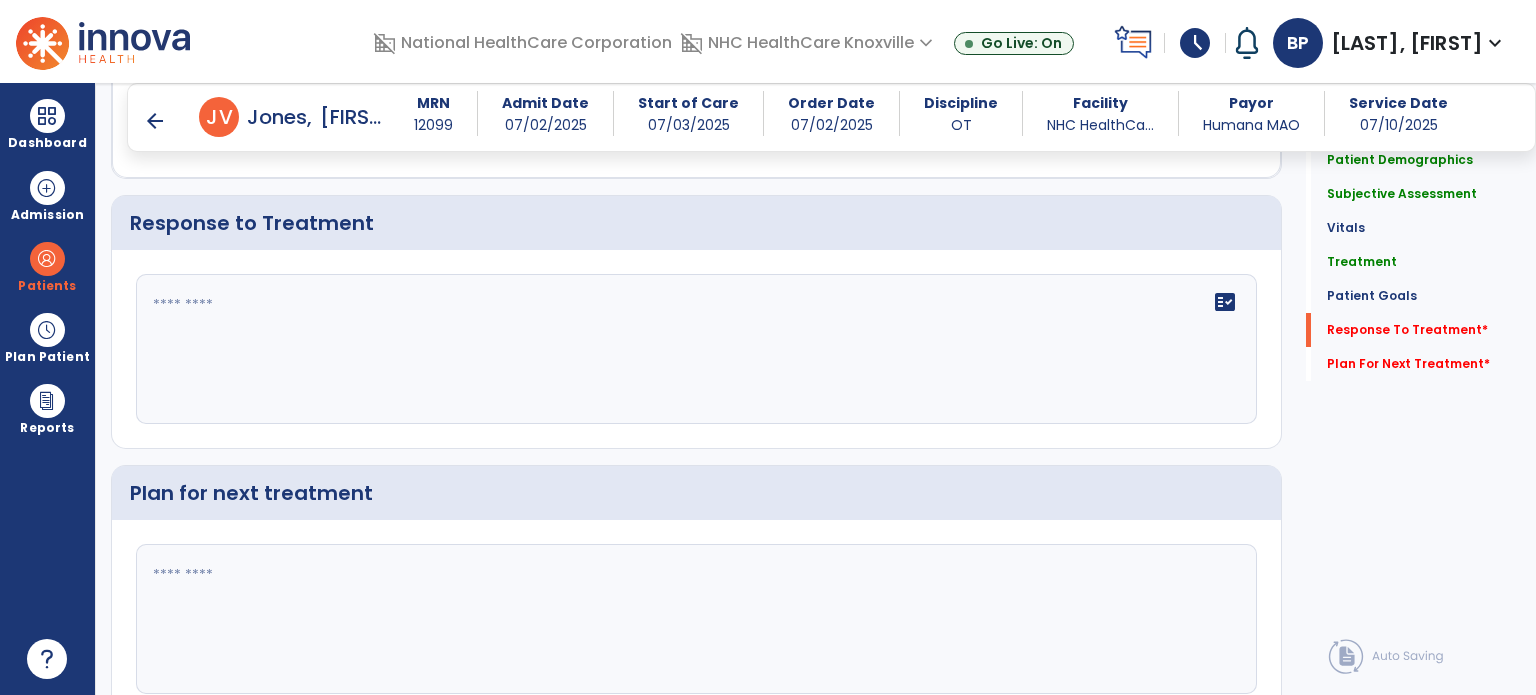 click 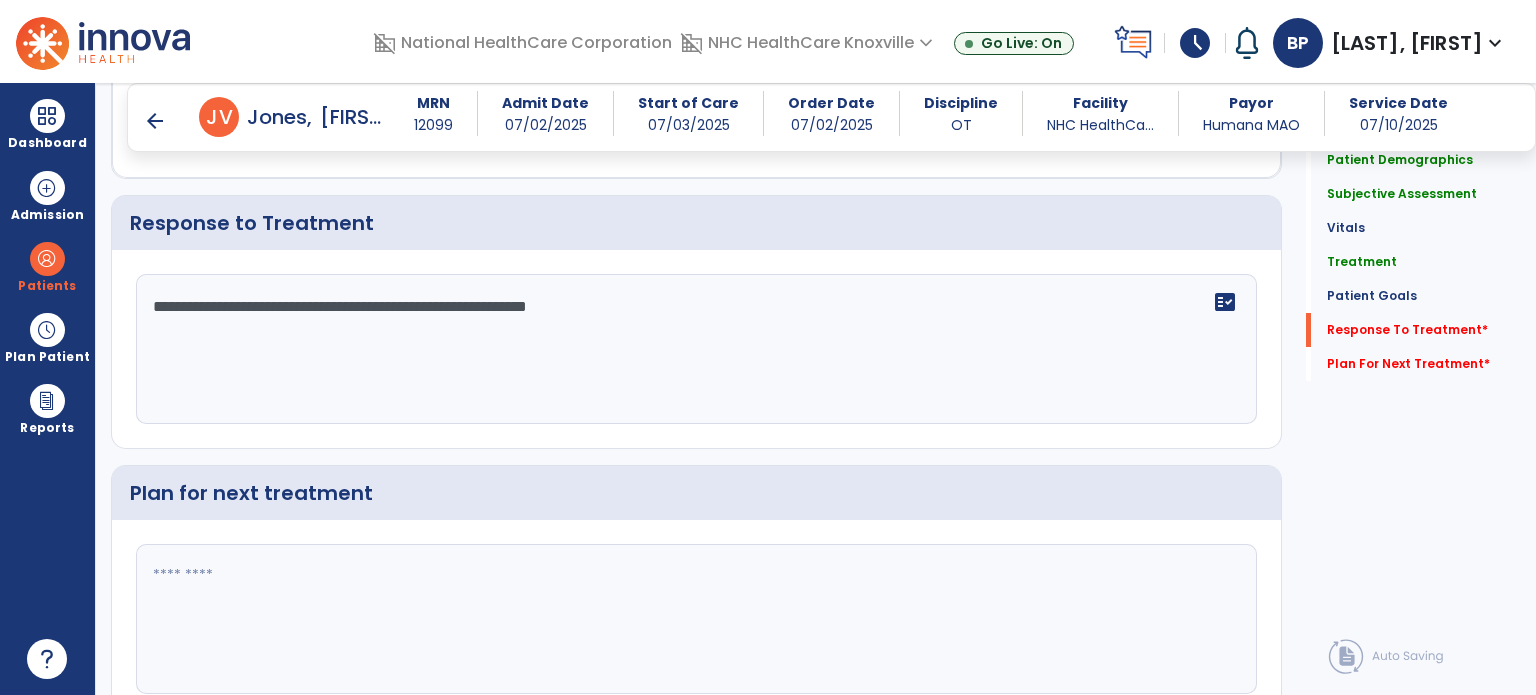 type on "**********" 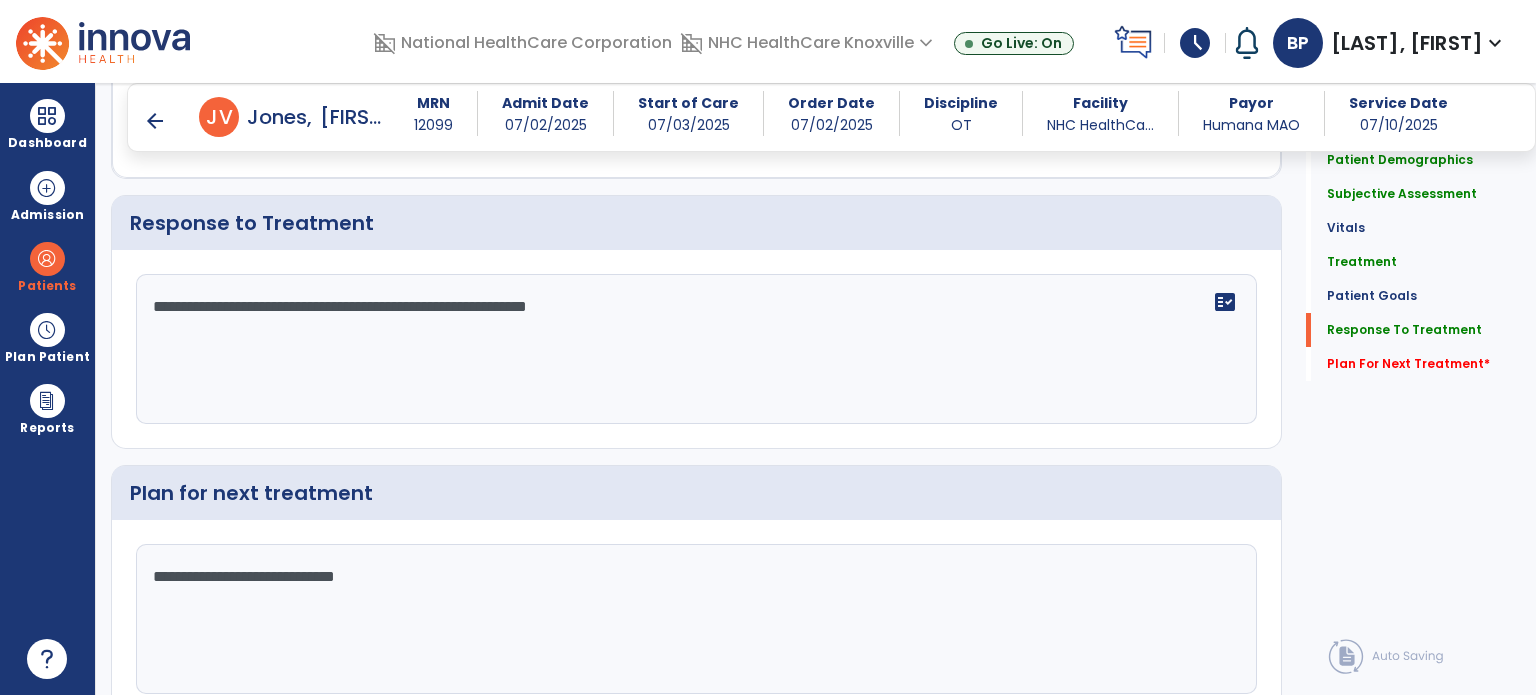 scroll, scrollTop: 2567, scrollLeft: 0, axis: vertical 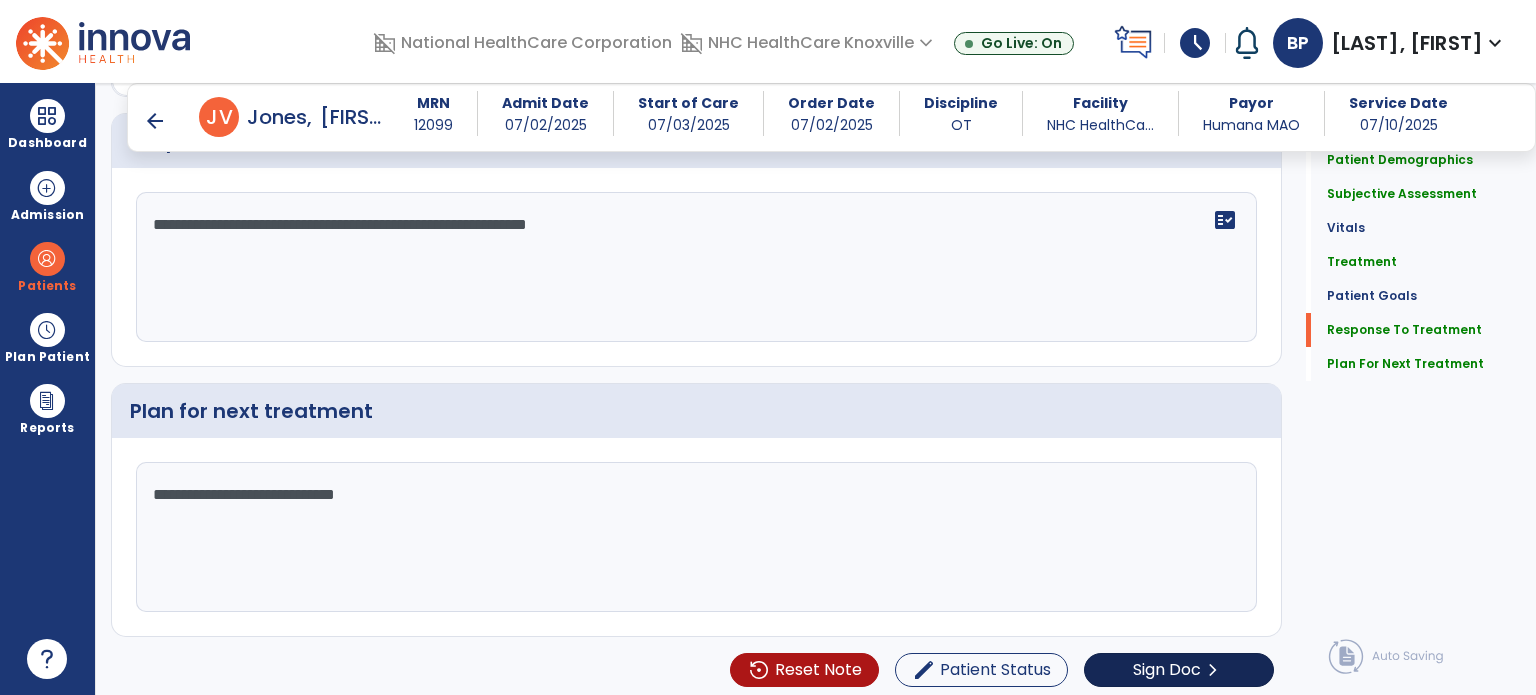 type on "**********" 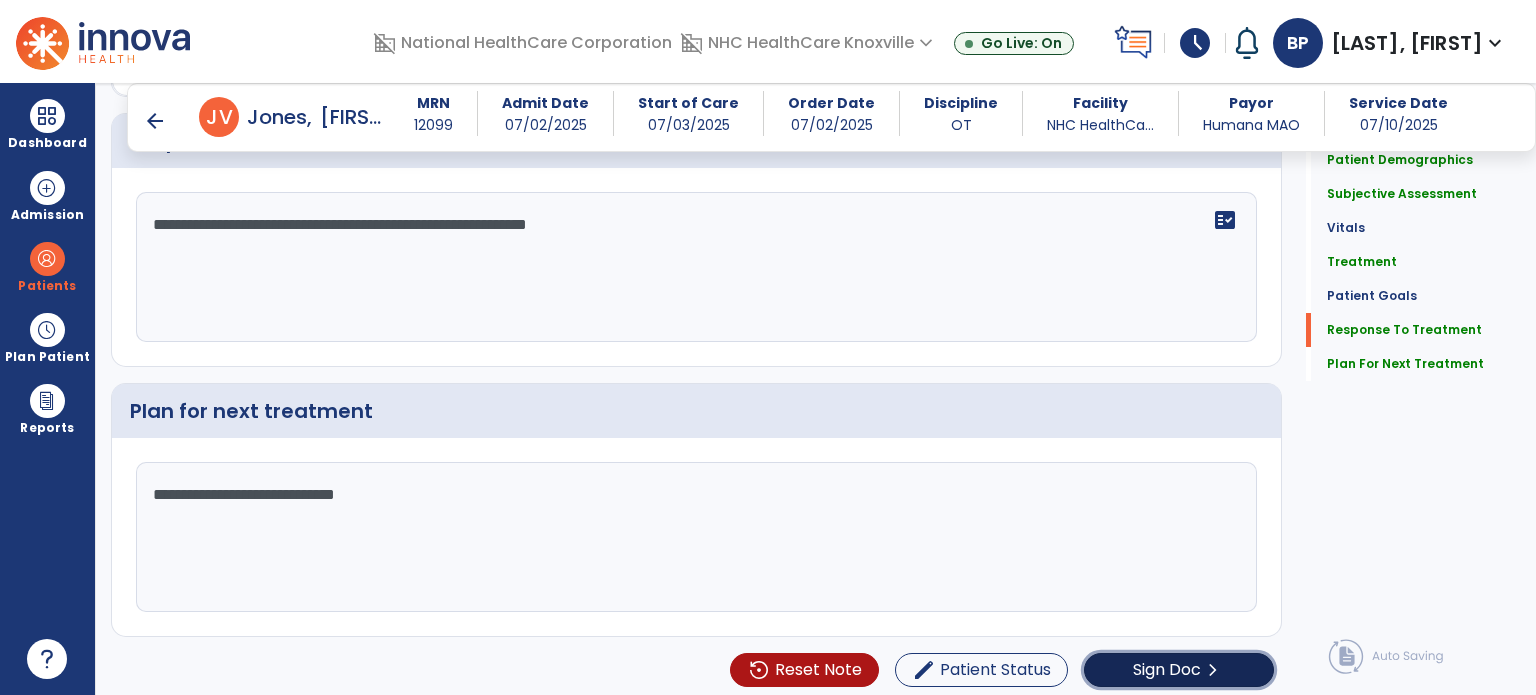 click on "Sign Doc" 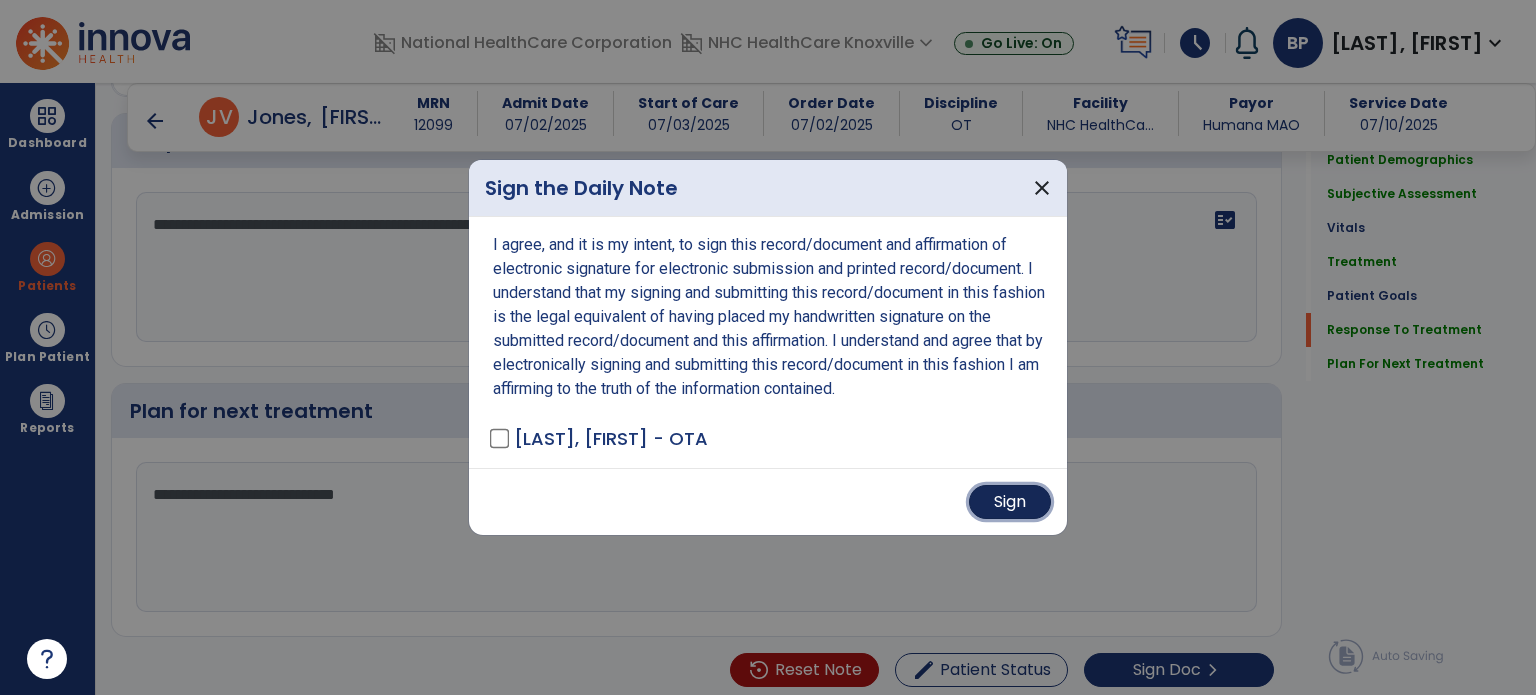 click on "Sign" at bounding box center [1010, 502] 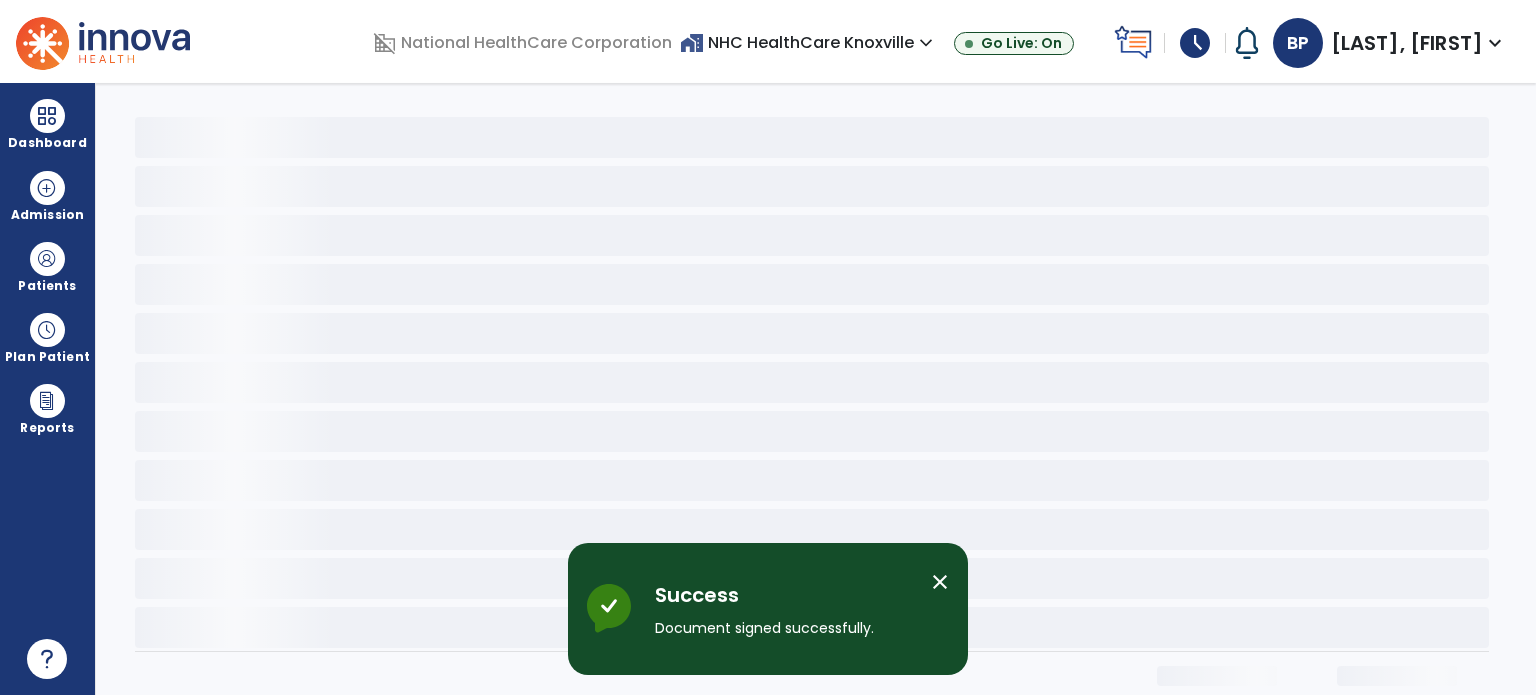 scroll, scrollTop: 0, scrollLeft: 0, axis: both 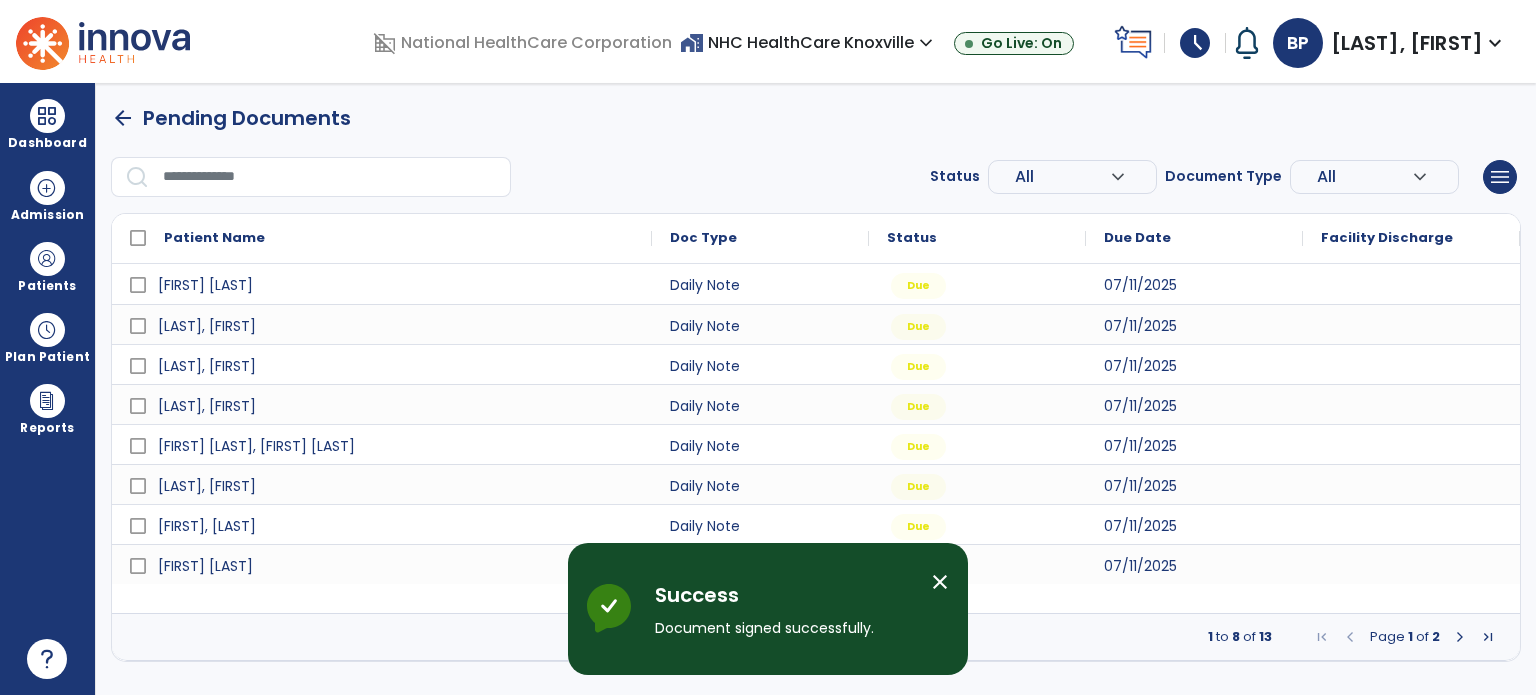 click on "close" at bounding box center [940, 582] 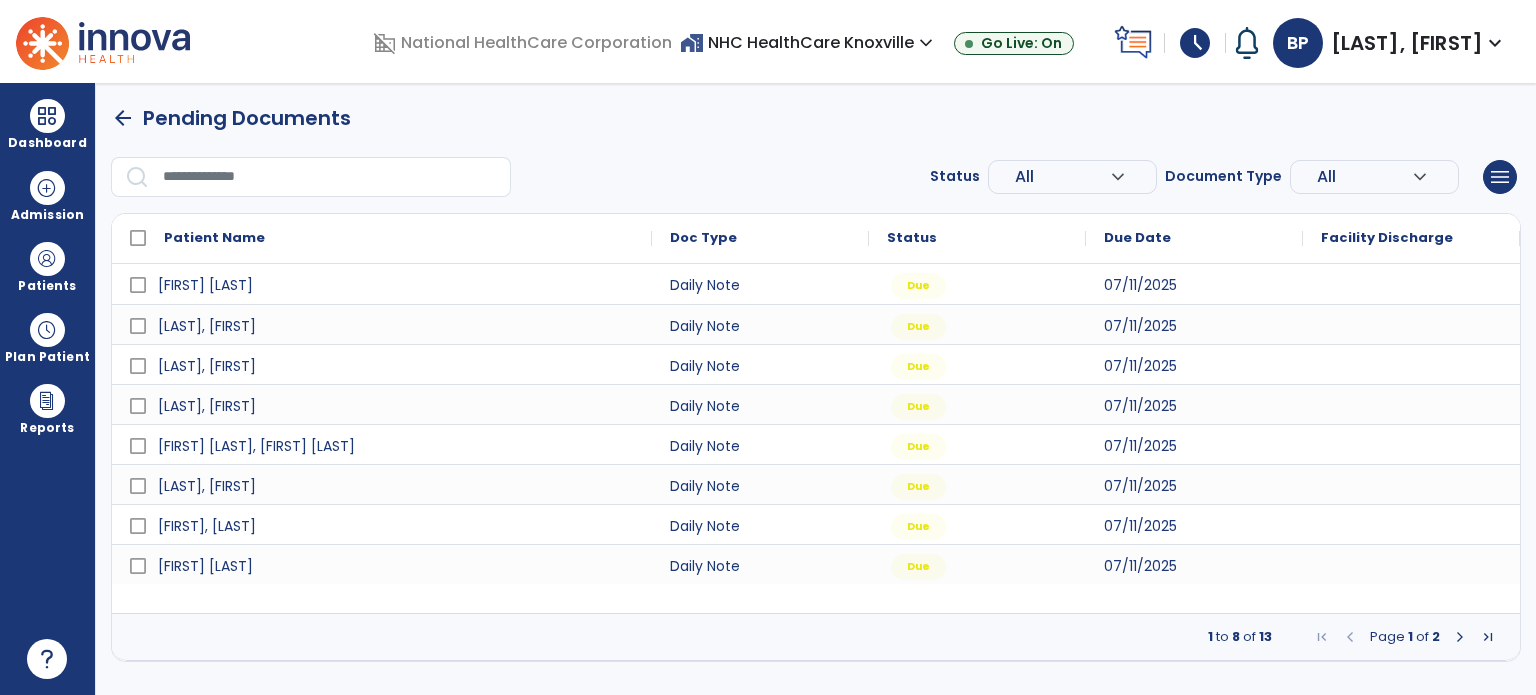 click at bounding box center [1460, 637] 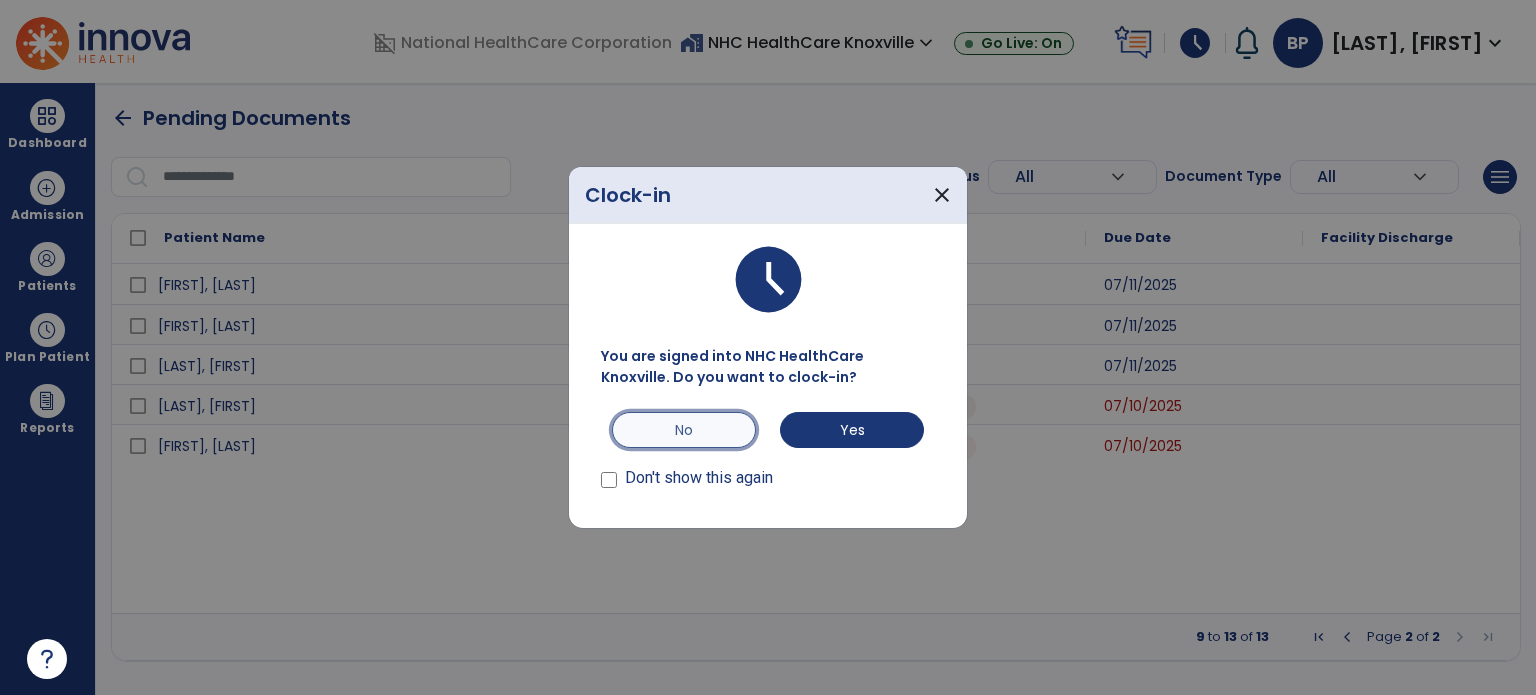 click on "No" at bounding box center (684, 430) 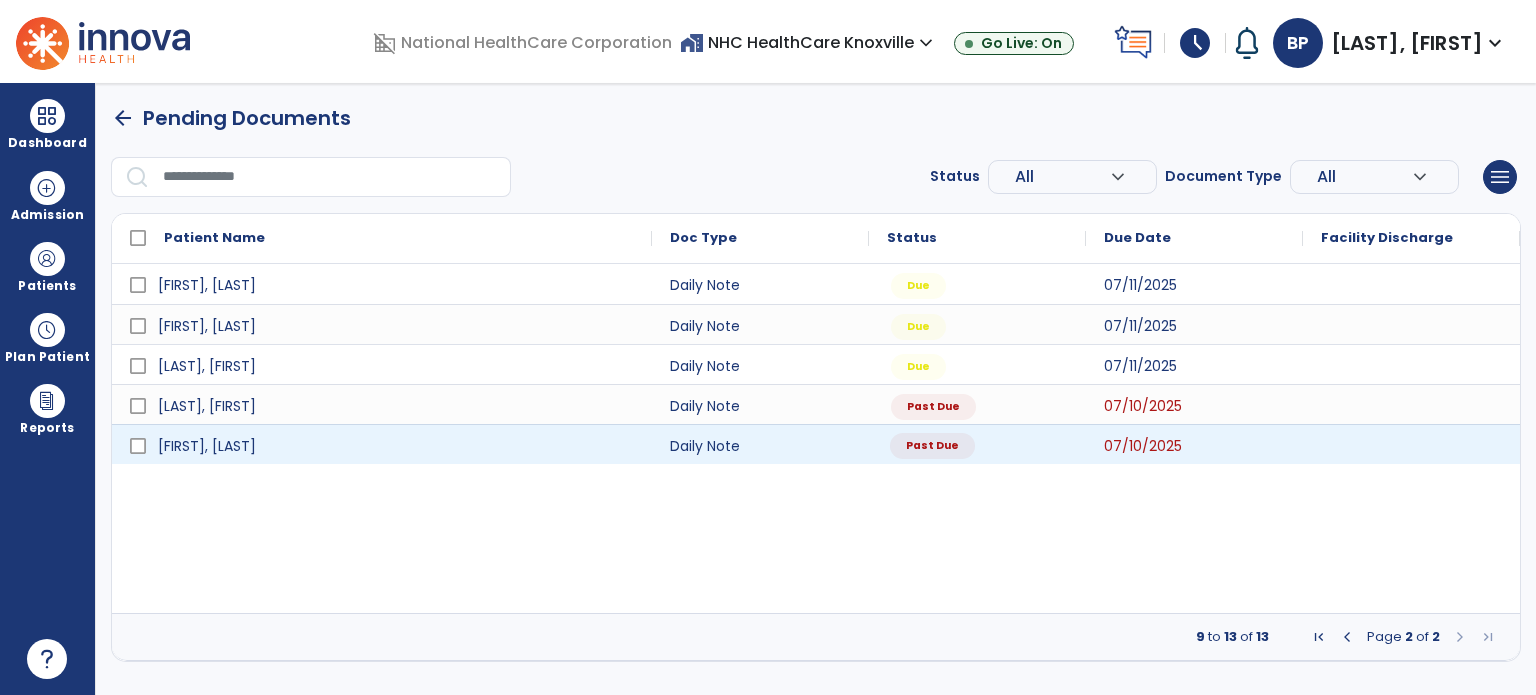click on "Past Due" at bounding box center (977, 444) 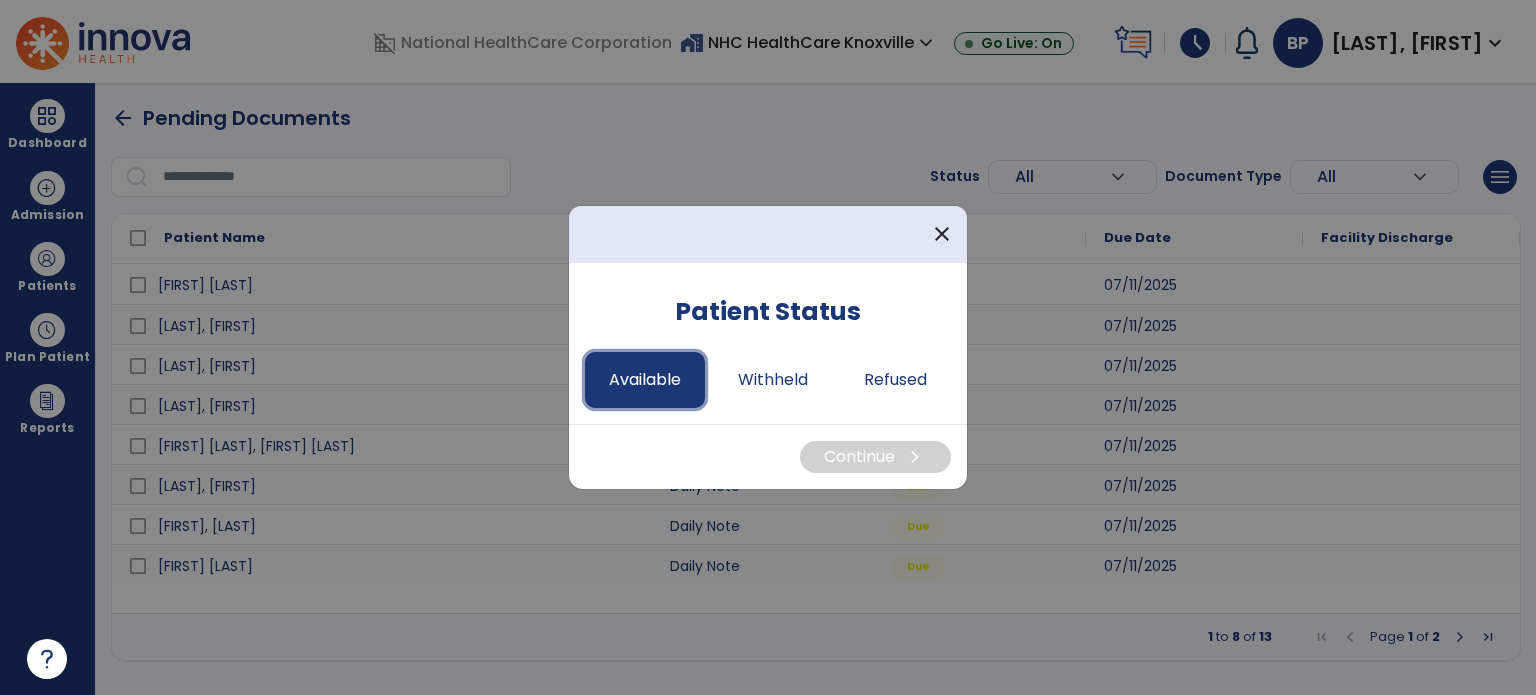click on "Available" at bounding box center [645, 380] 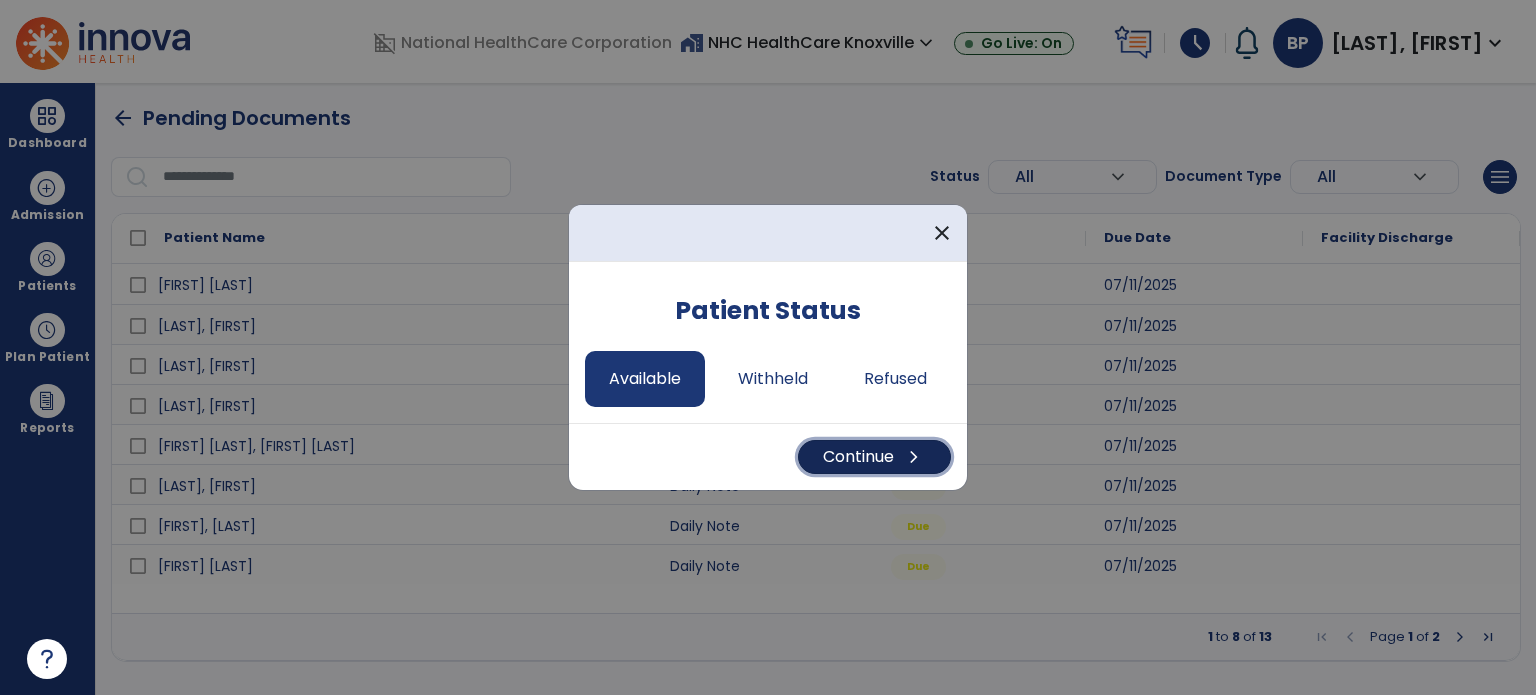 click on "Continue   chevron_right" at bounding box center (874, 457) 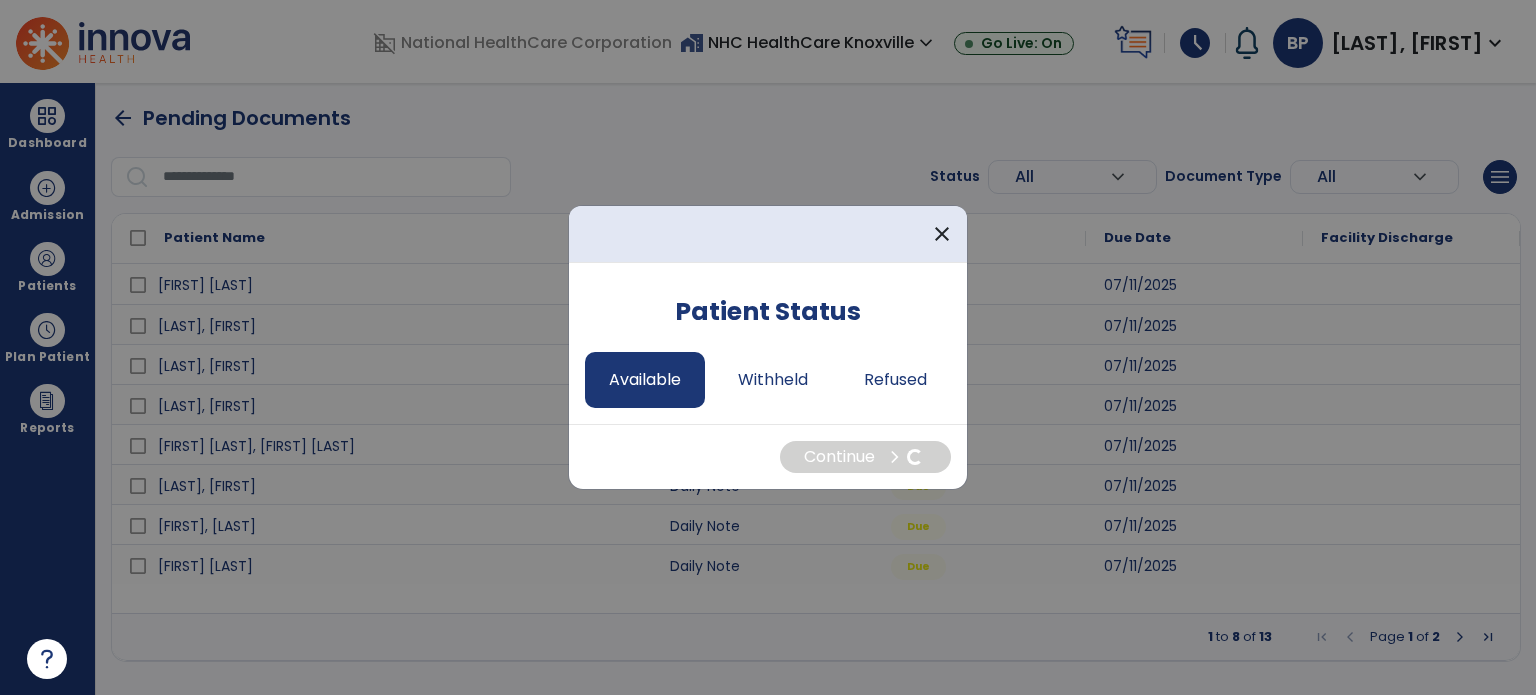 select on "*" 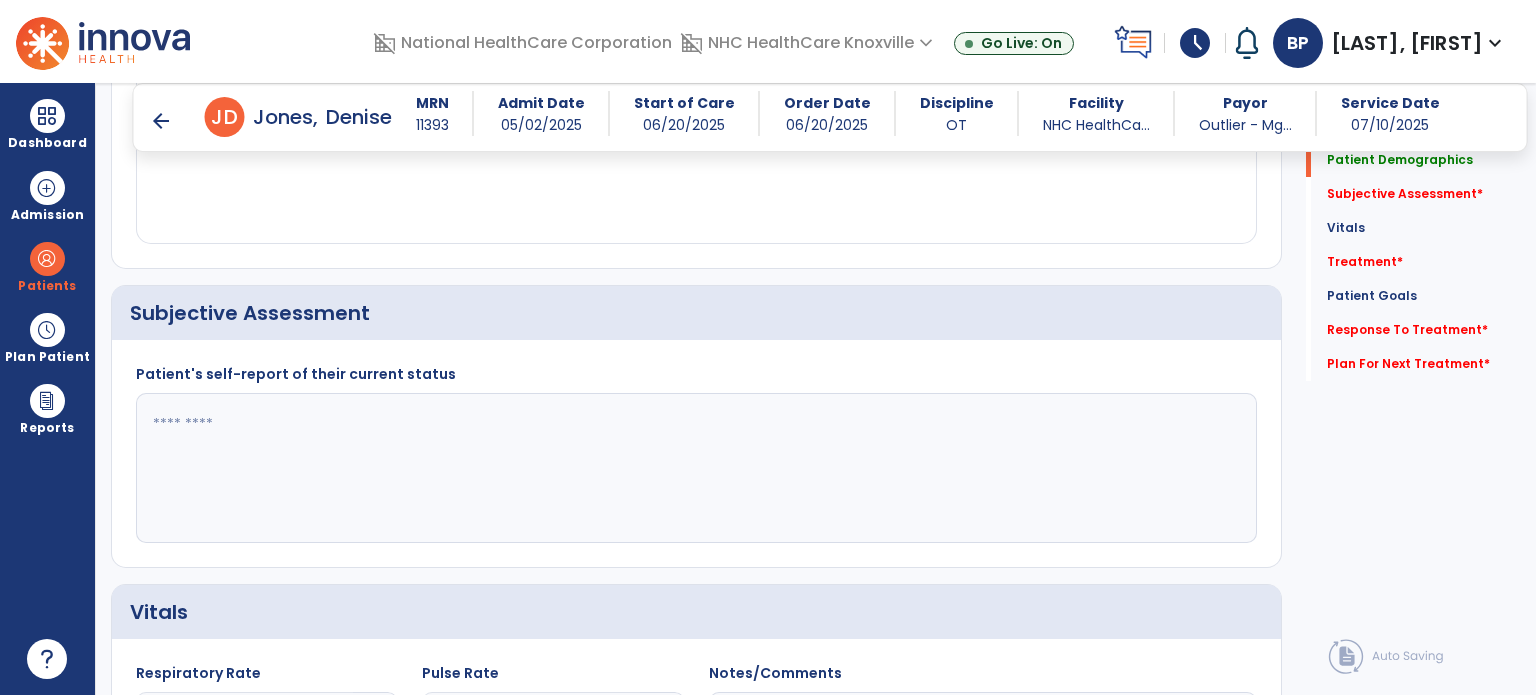 scroll, scrollTop: 476, scrollLeft: 0, axis: vertical 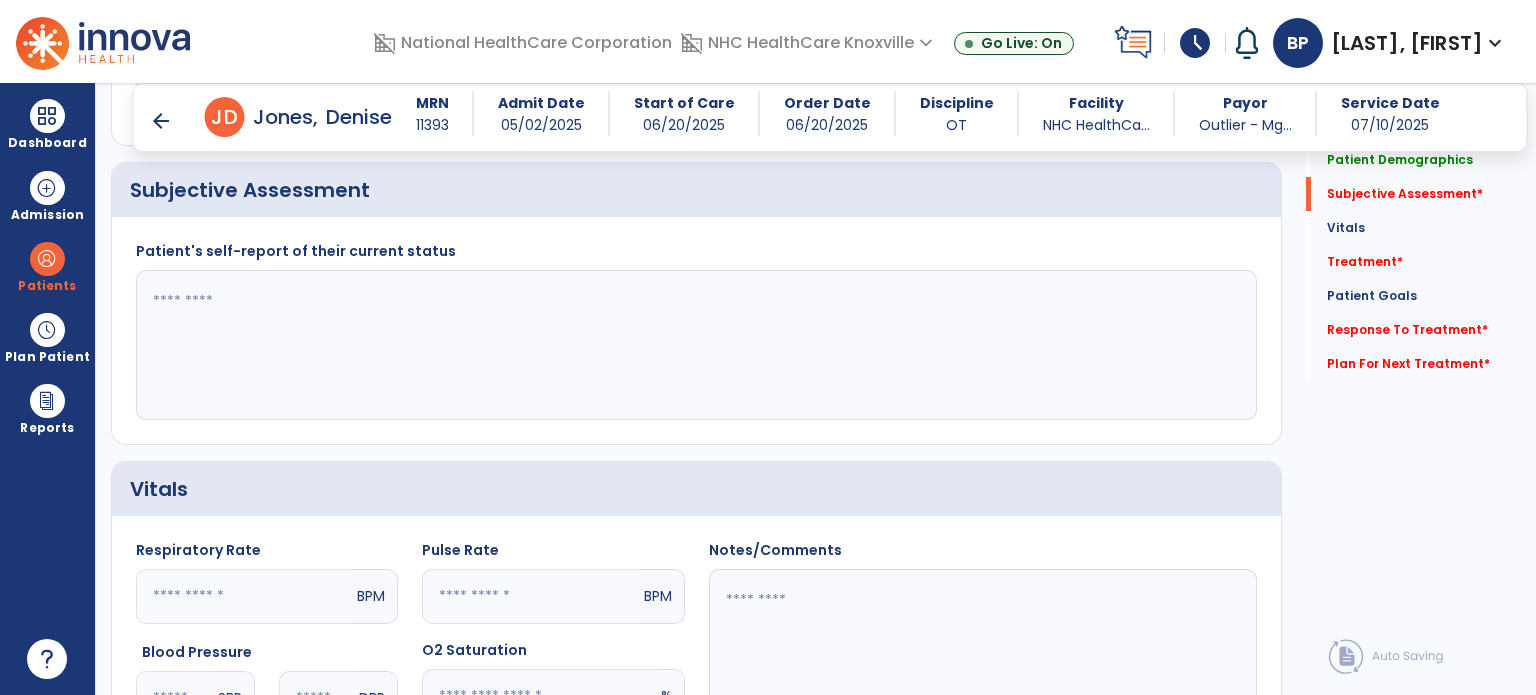 click 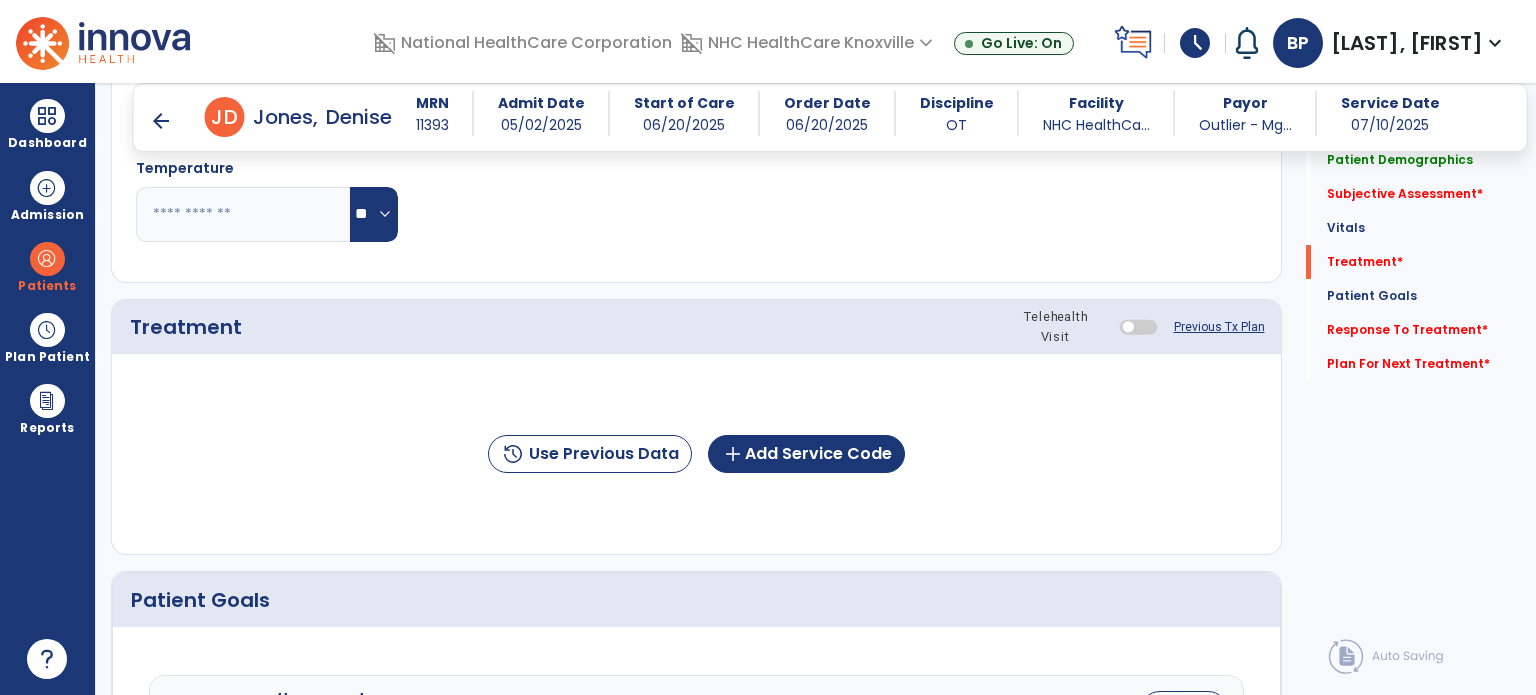 scroll, scrollTop: 1059, scrollLeft: 0, axis: vertical 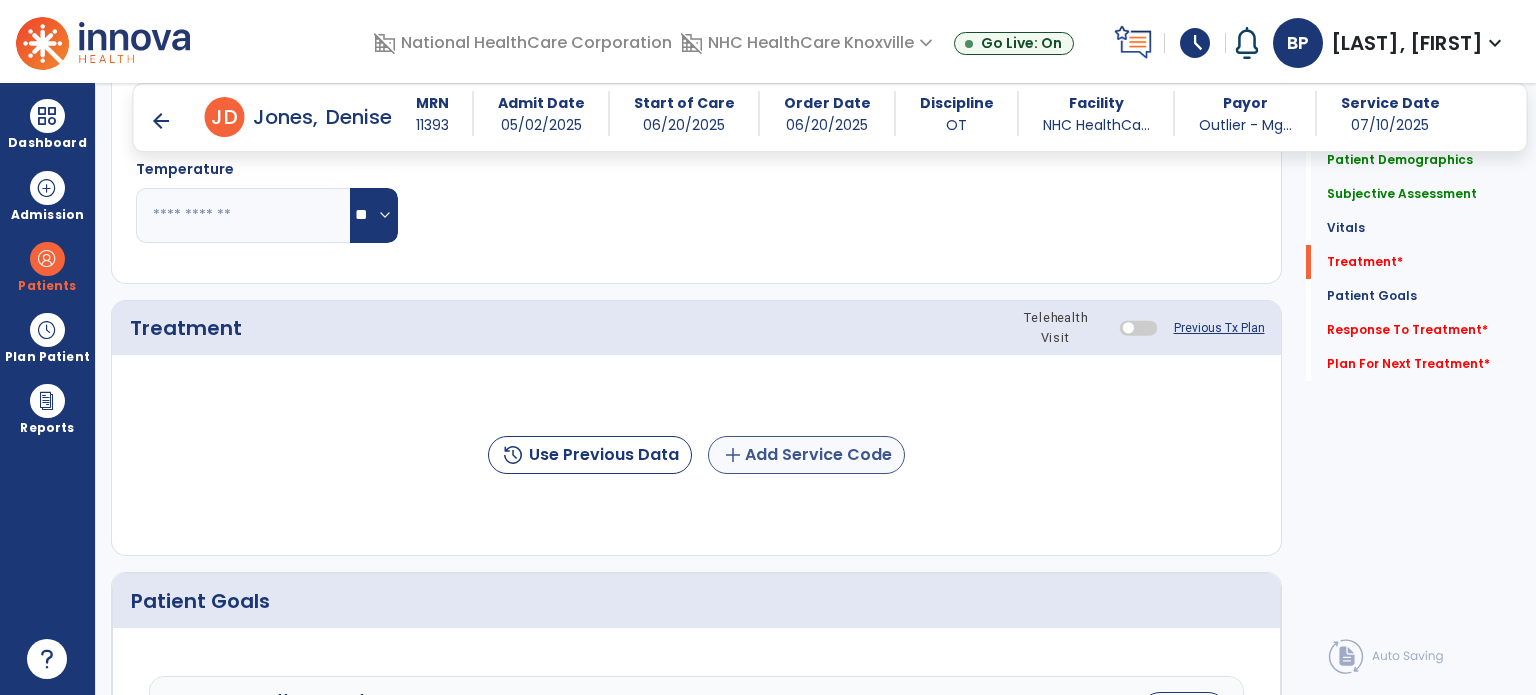 type on "**********" 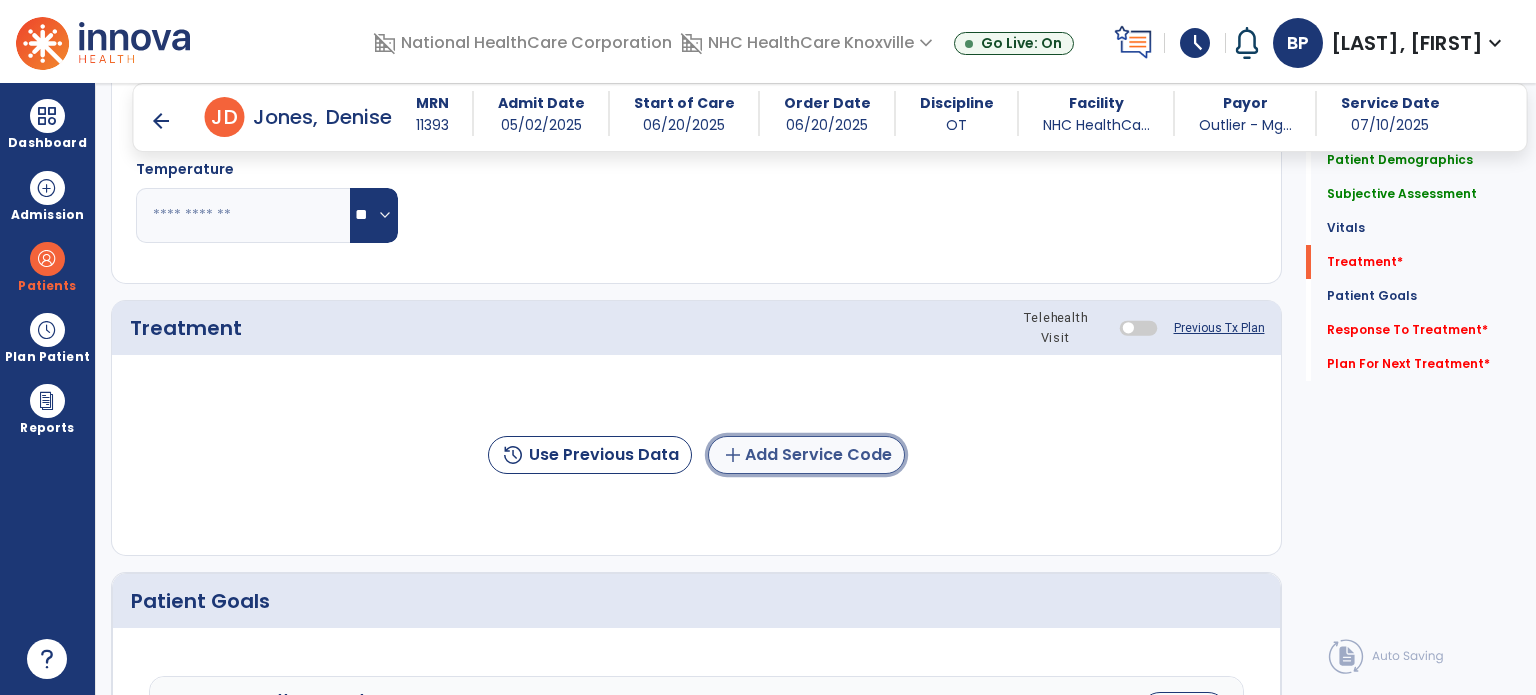 click on "add  Add Service Code" 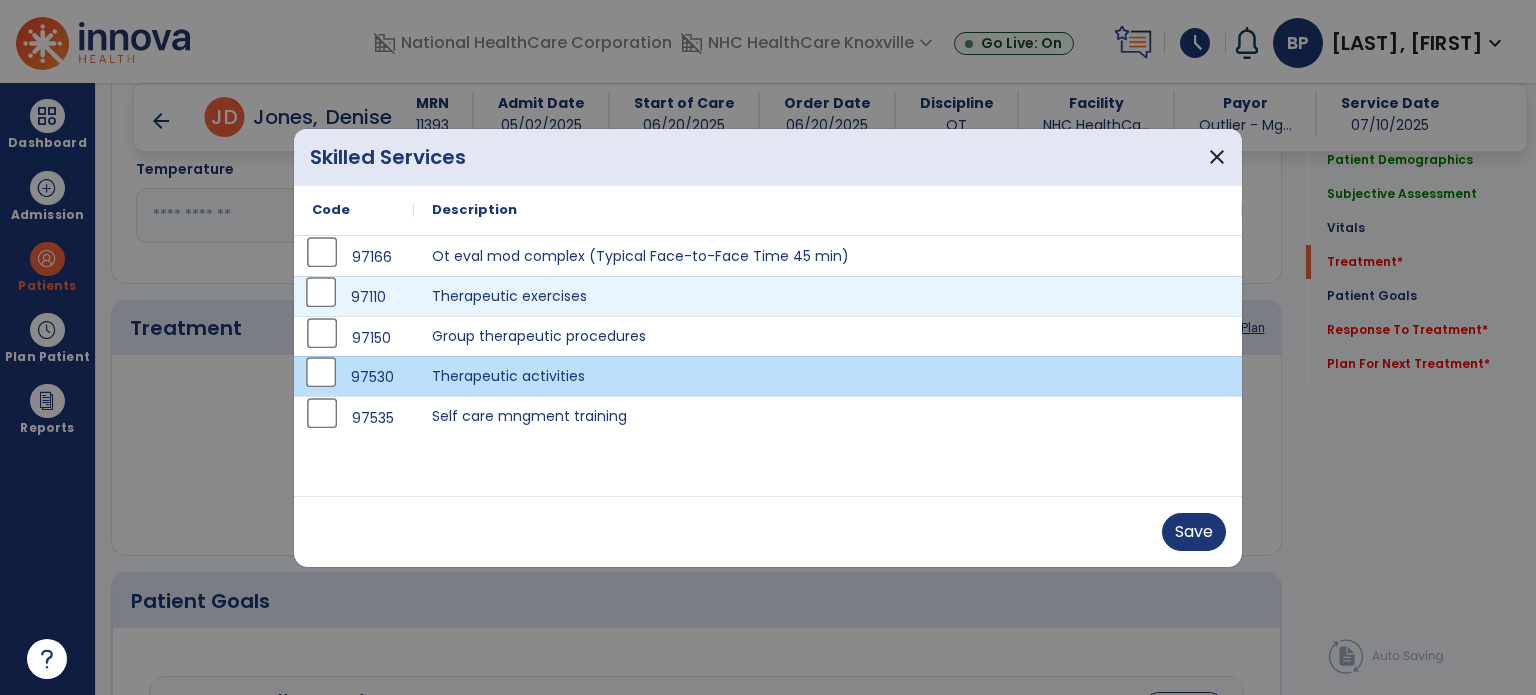 click on "97110" at bounding box center [354, 296] 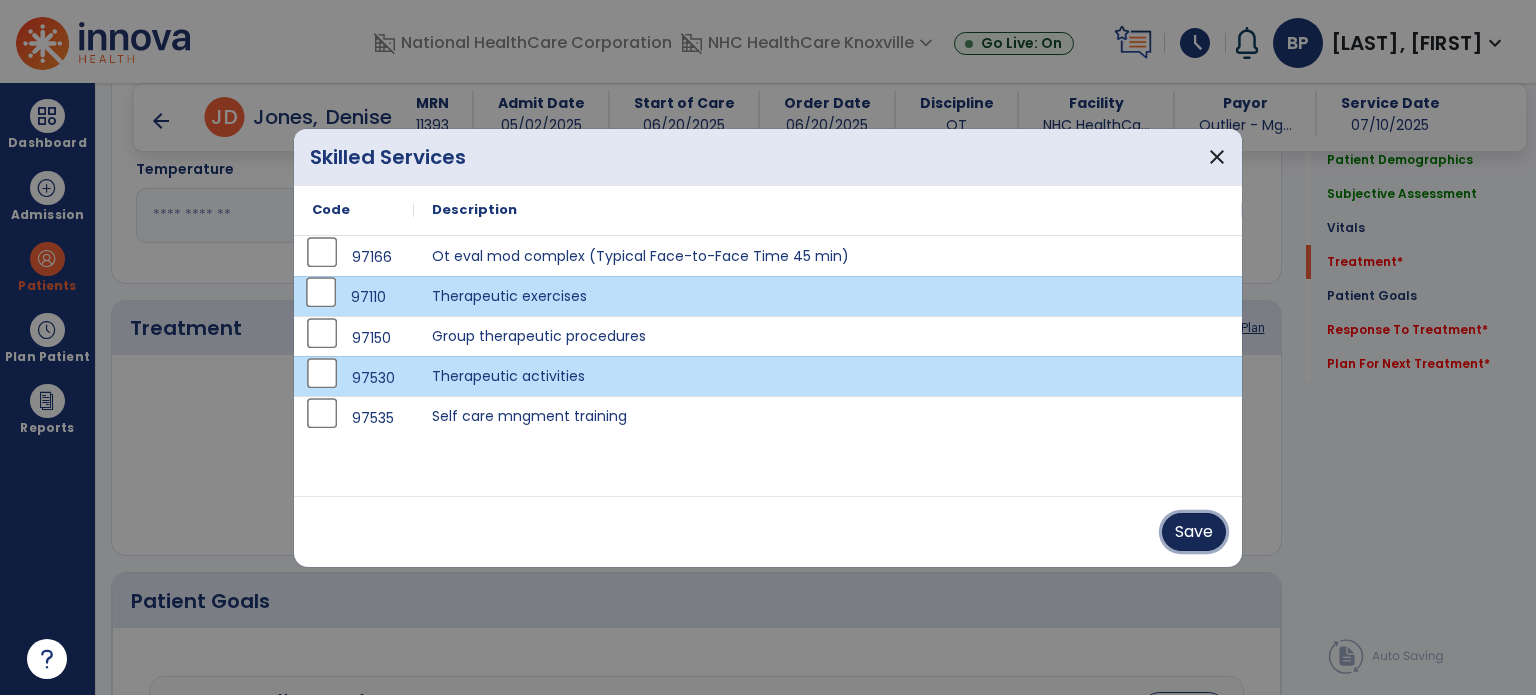 click on "Save" at bounding box center (1194, 532) 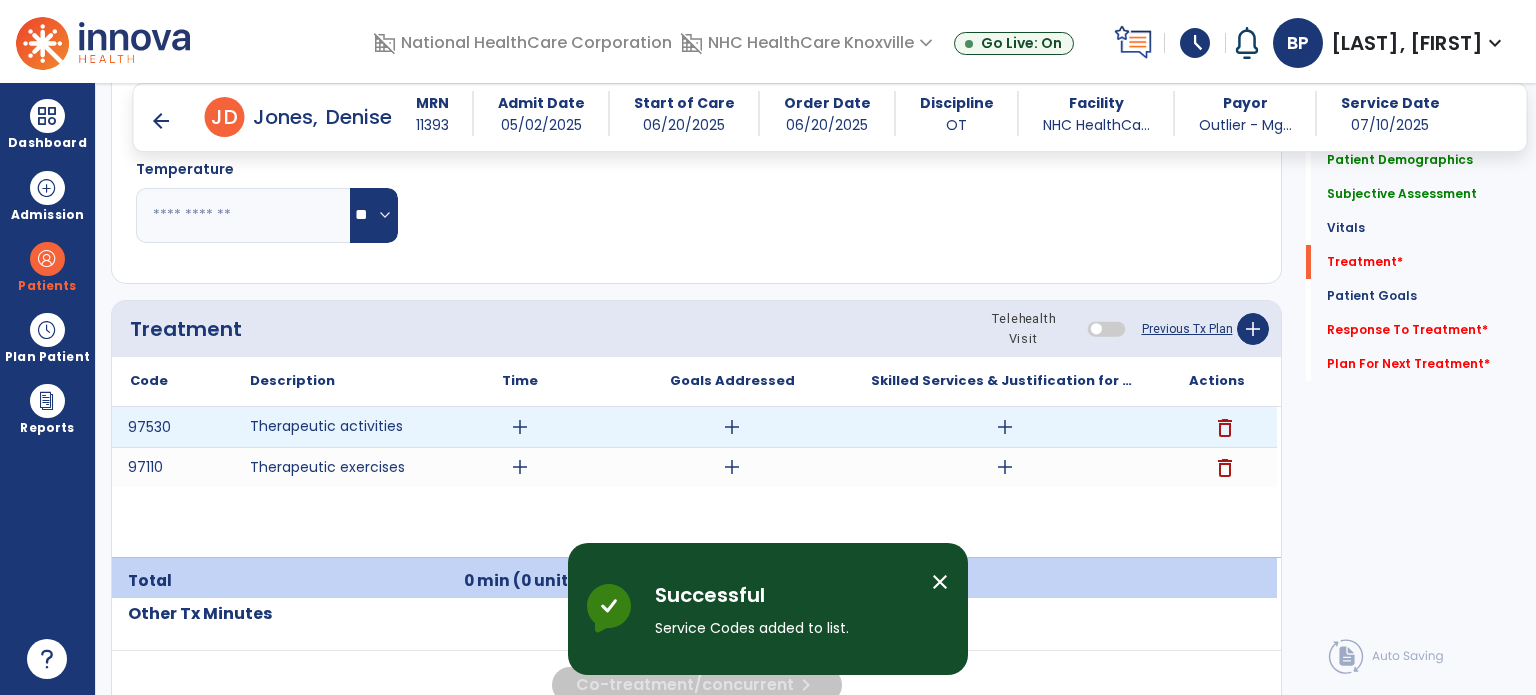click on "add" at bounding box center (520, 427) 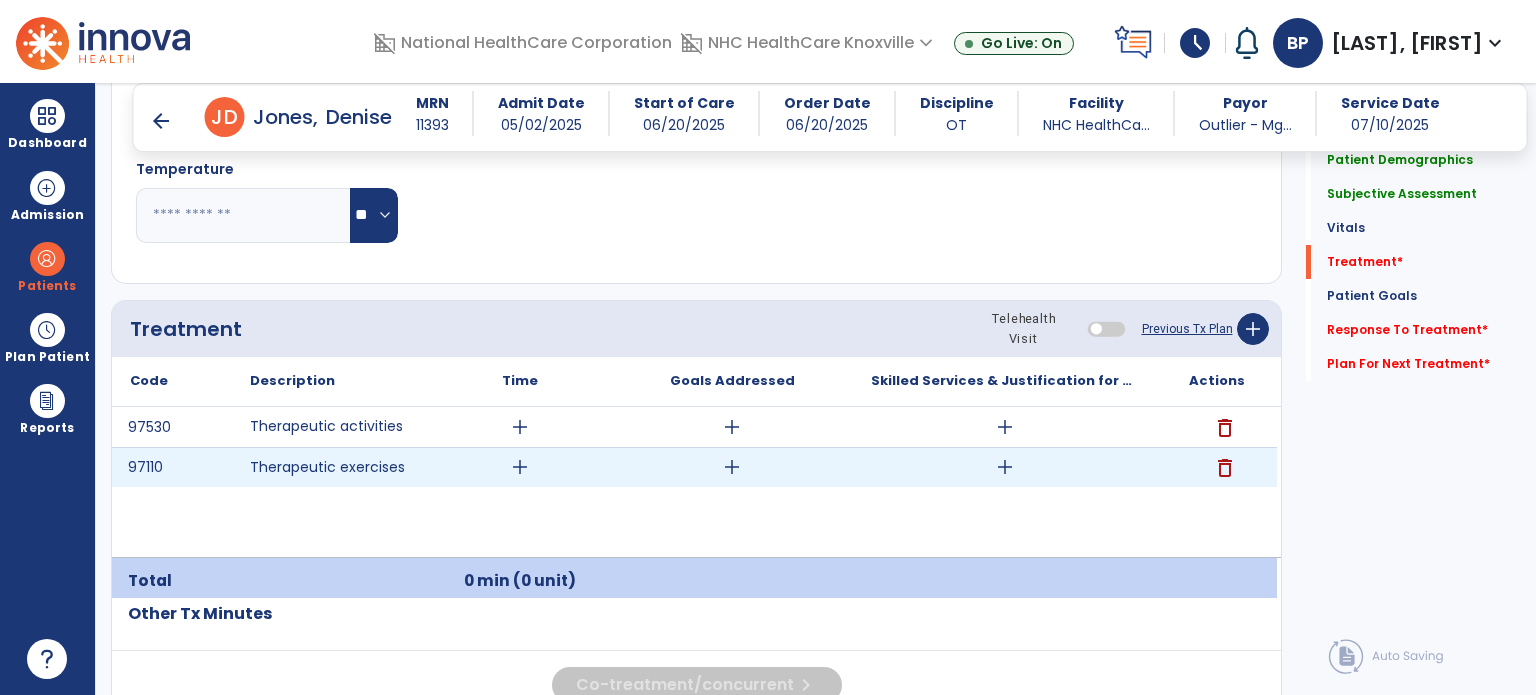 click on "add" at bounding box center (520, 467) 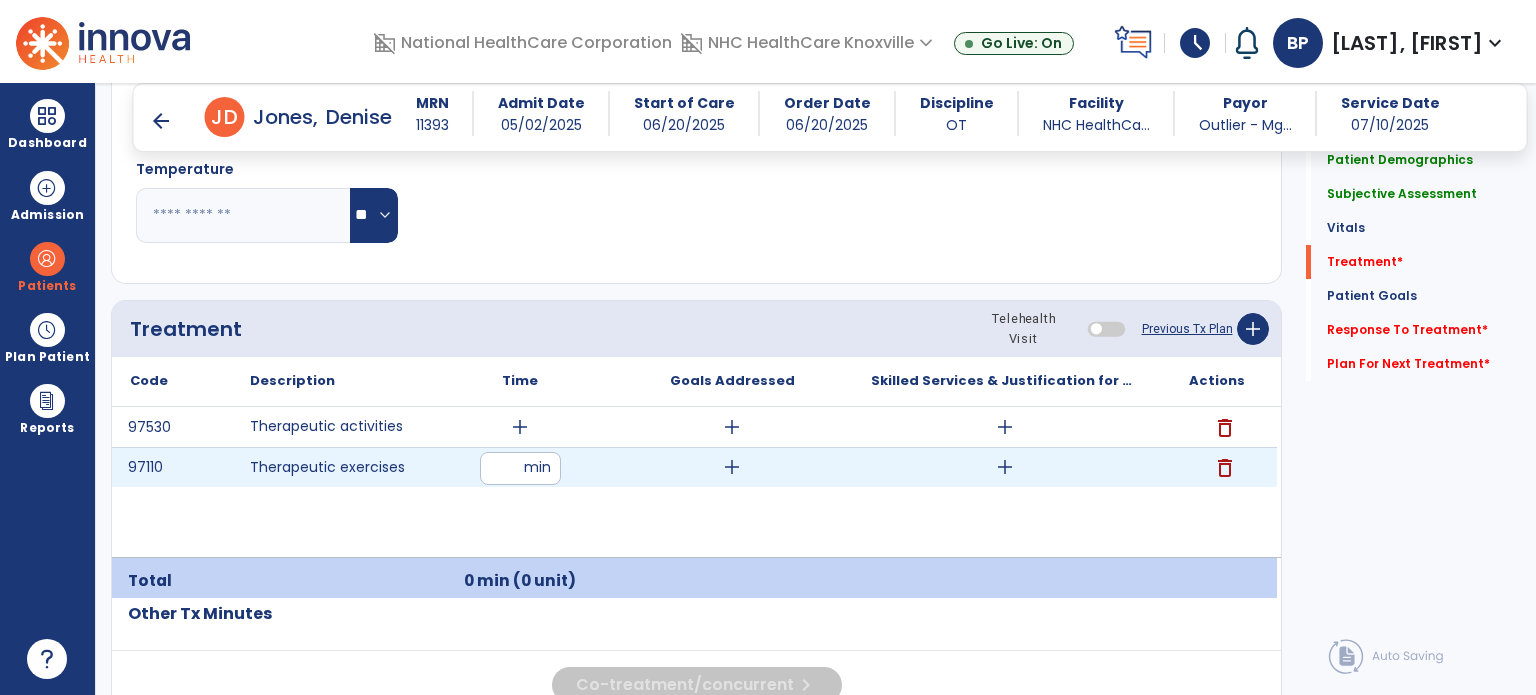 type on "**" 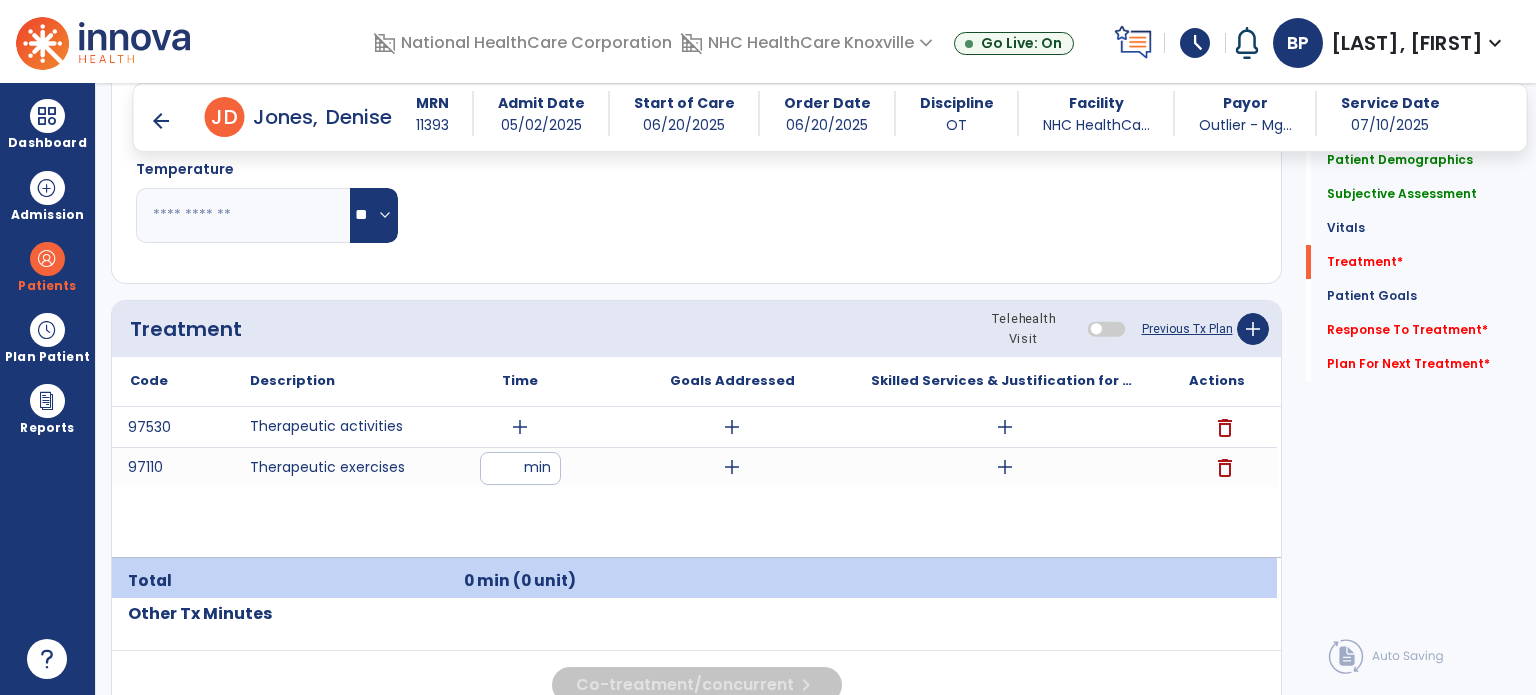 click on "97530  Therapeutic activities  add add add delete 97110  Therapeutic exercises  ** min add add delete" at bounding box center (694, 482) 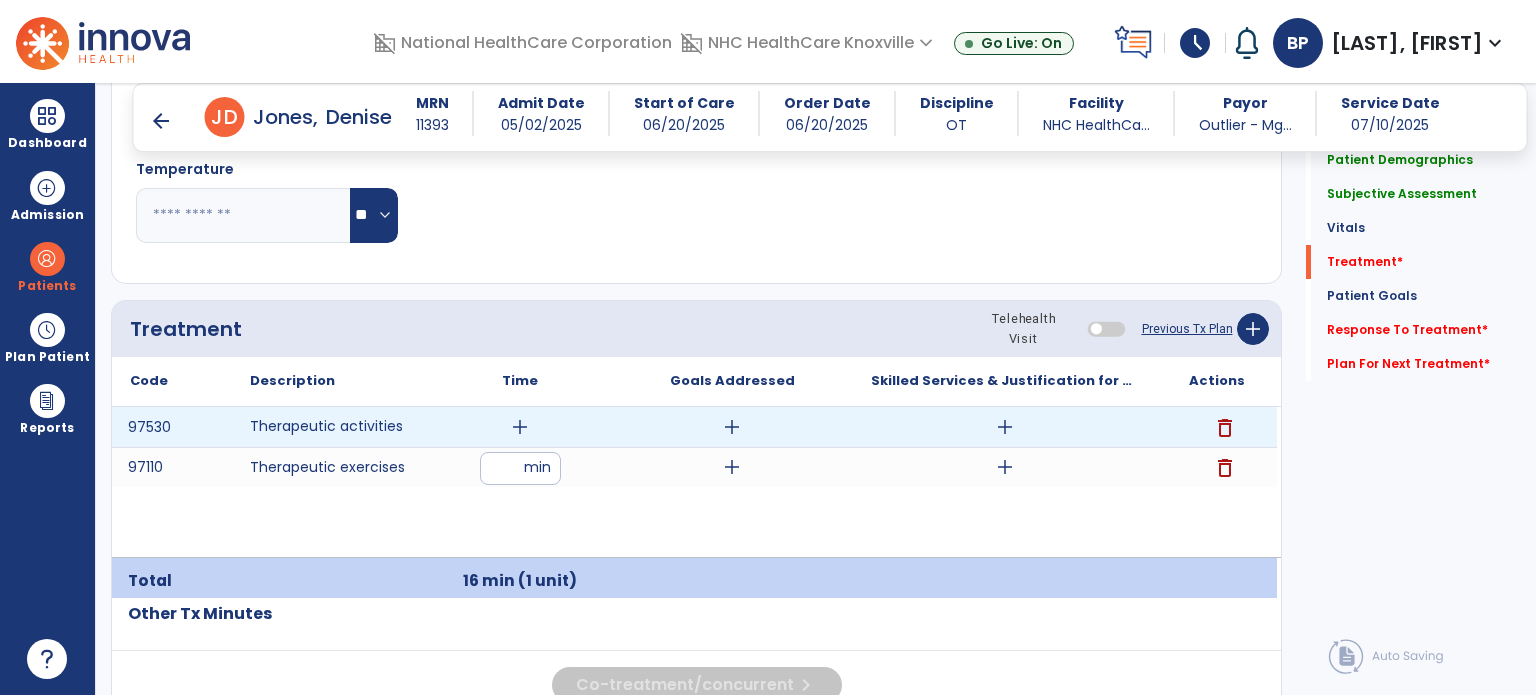 click on "add" at bounding box center (520, 427) 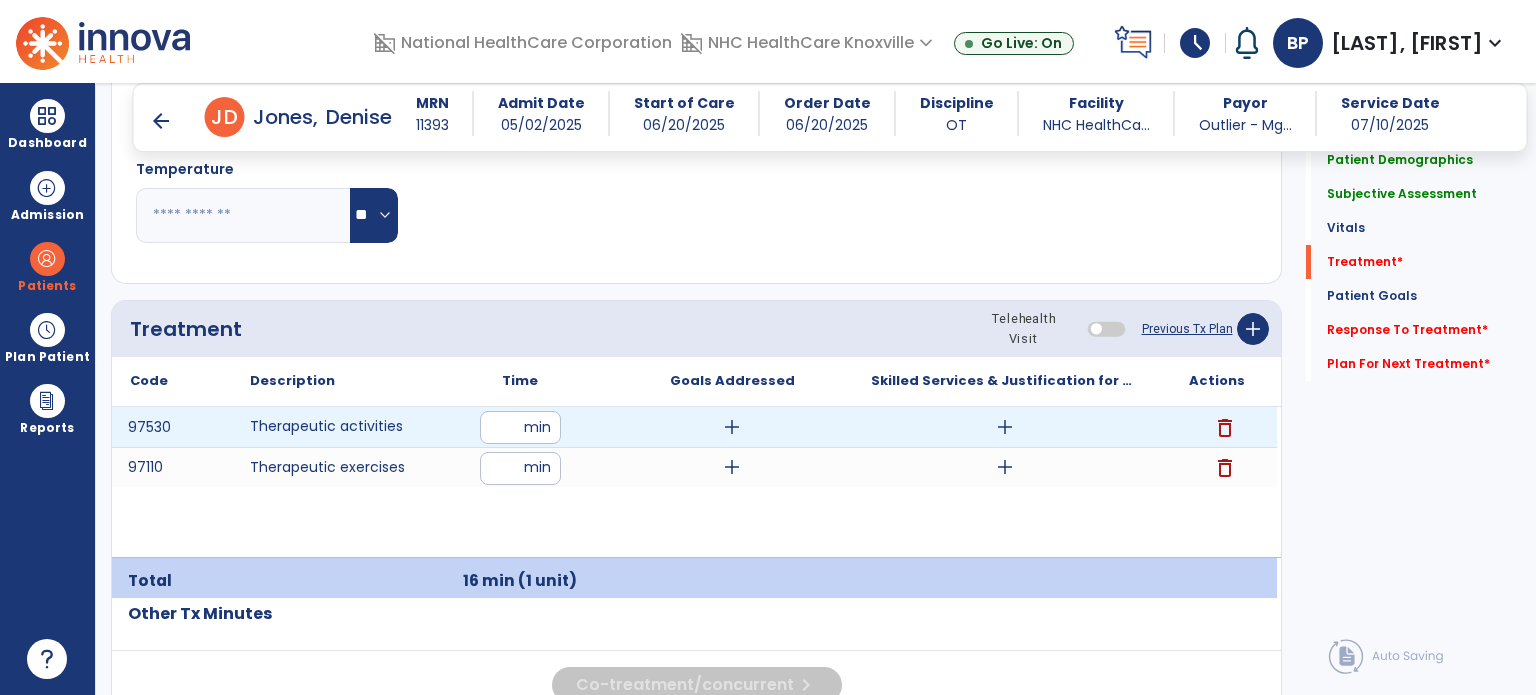 type on "**" 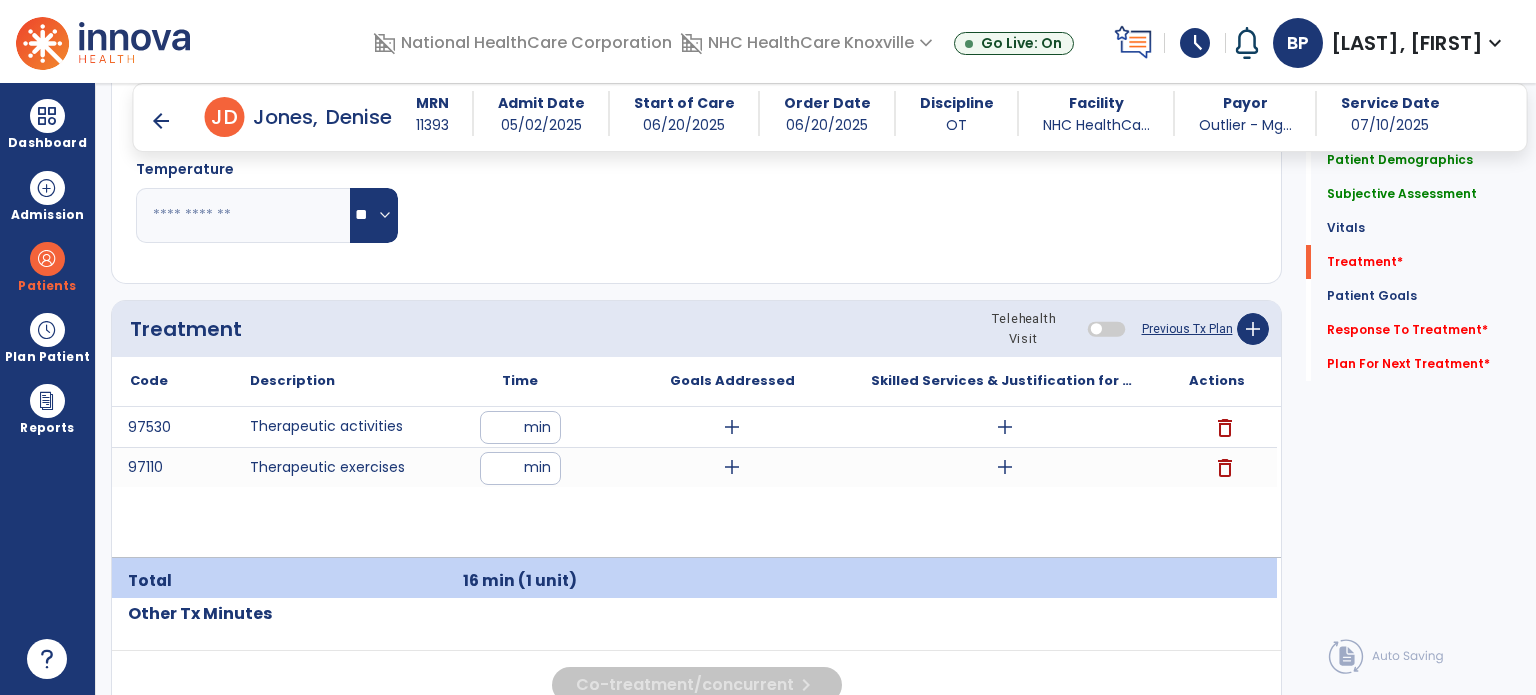 click on "97530  Therapeutic activities  ** min add add delete 97110  Therapeutic exercises  ** min add add delete" at bounding box center (694, 482) 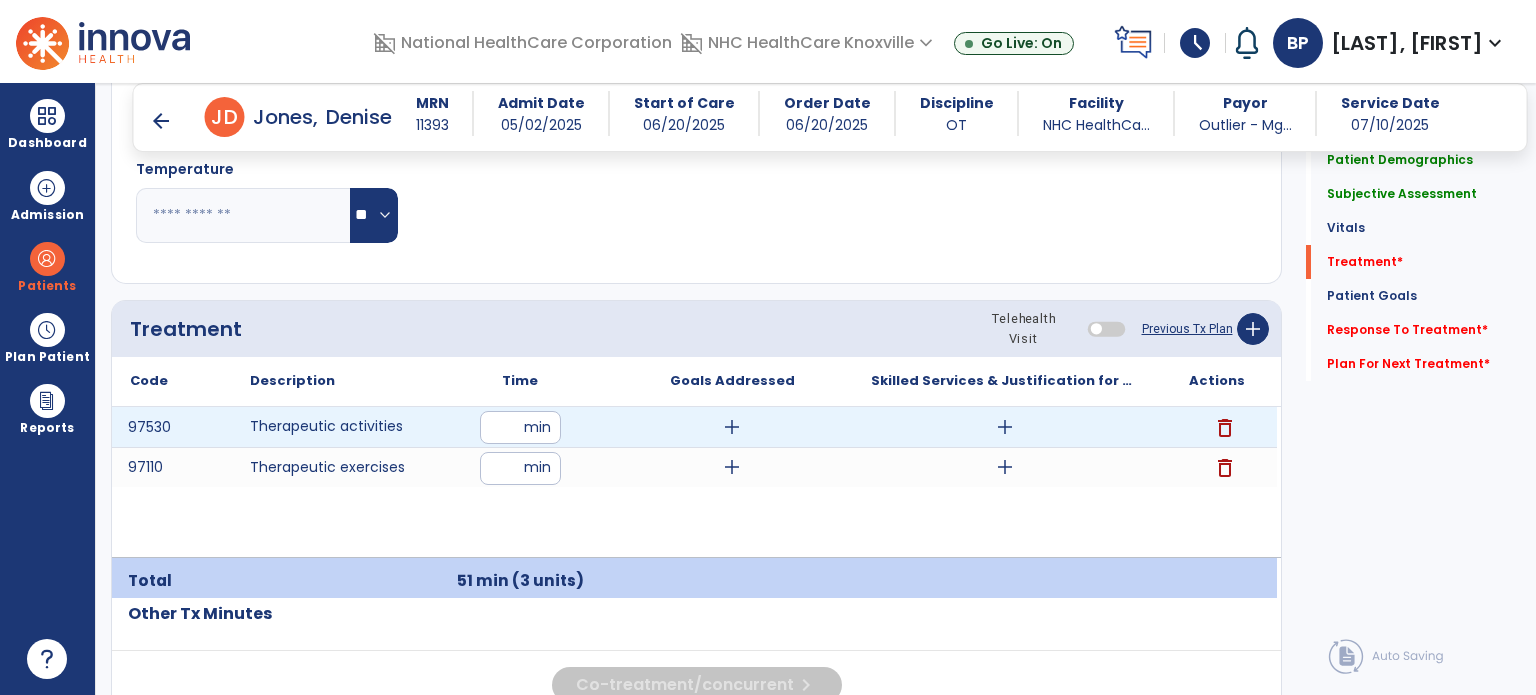 click on "**" at bounding box center [520, 427] 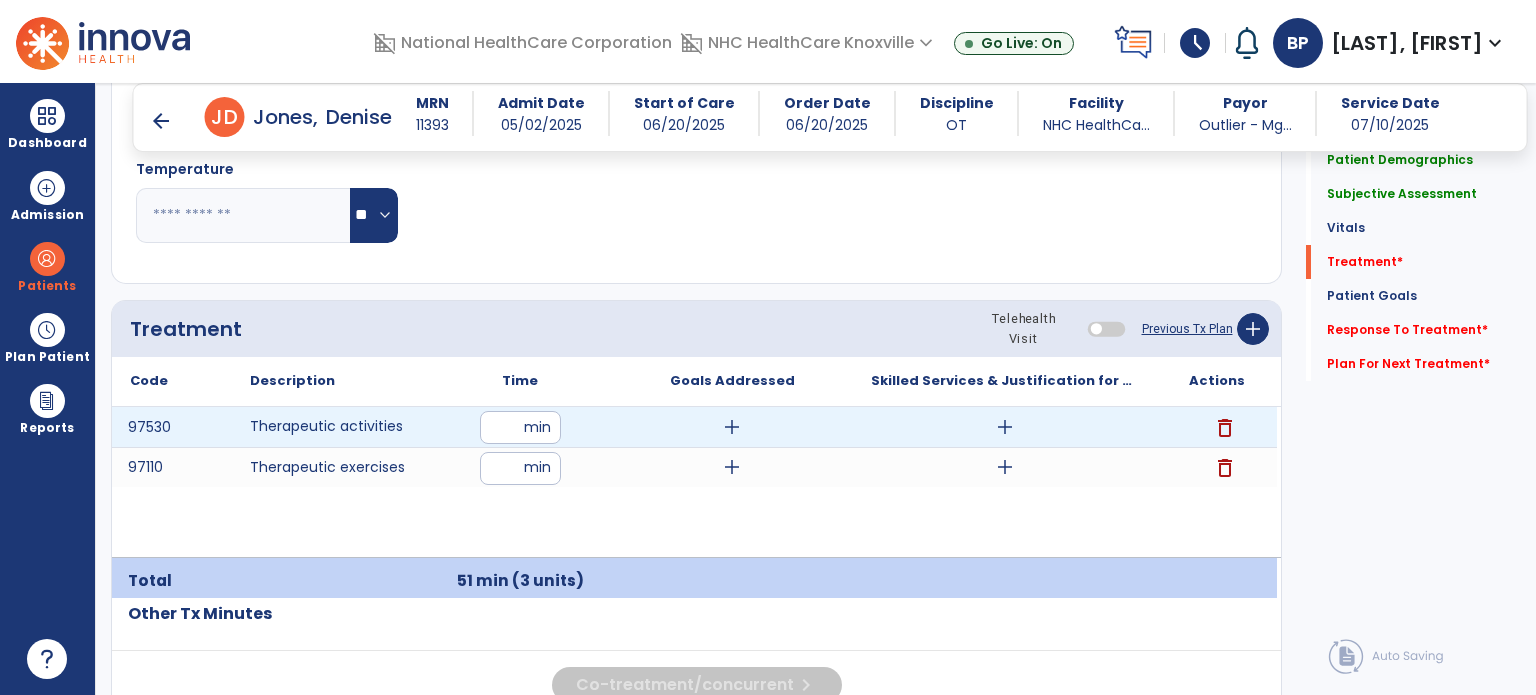 type on "**" 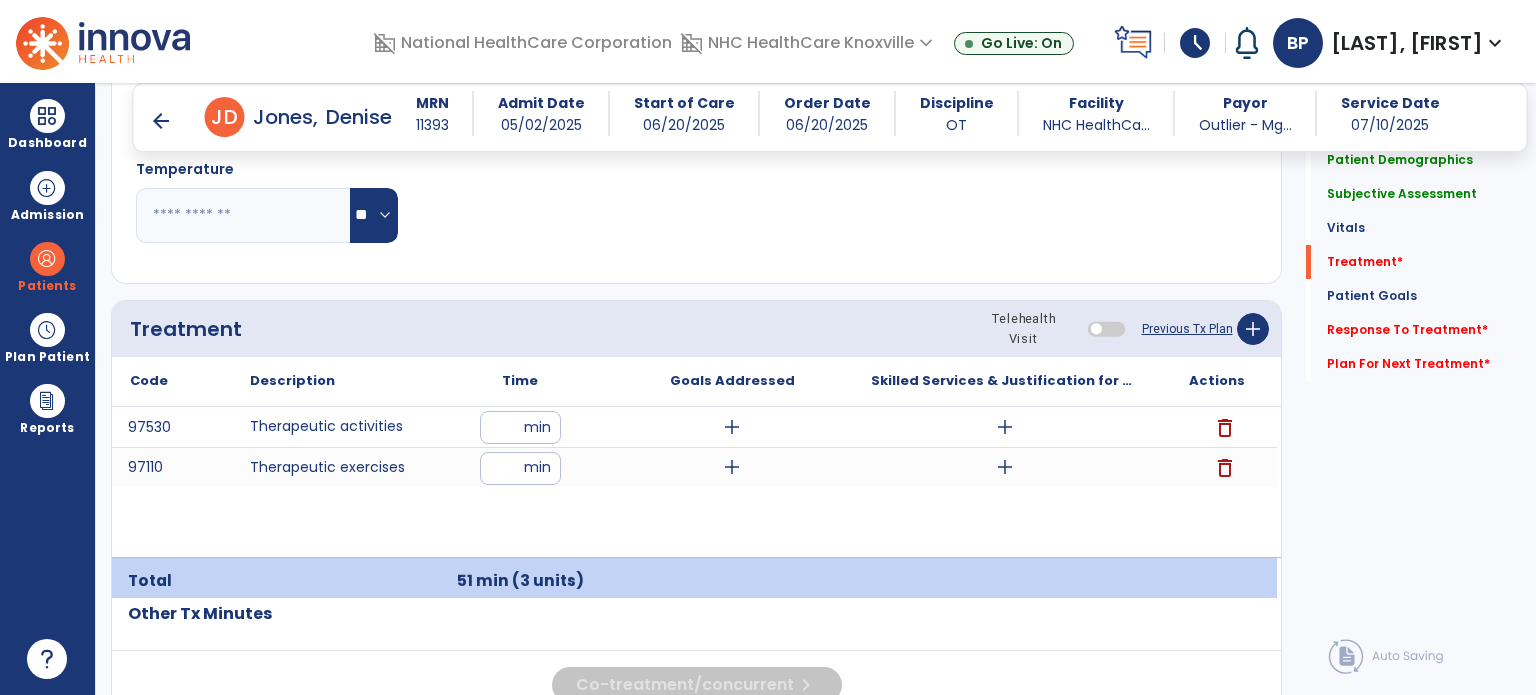 click on "97530  Therapeutic activities  ** min add add delete 97110  Therapeutic exercises  ** min add add delete" at bounding box center (694, 482) 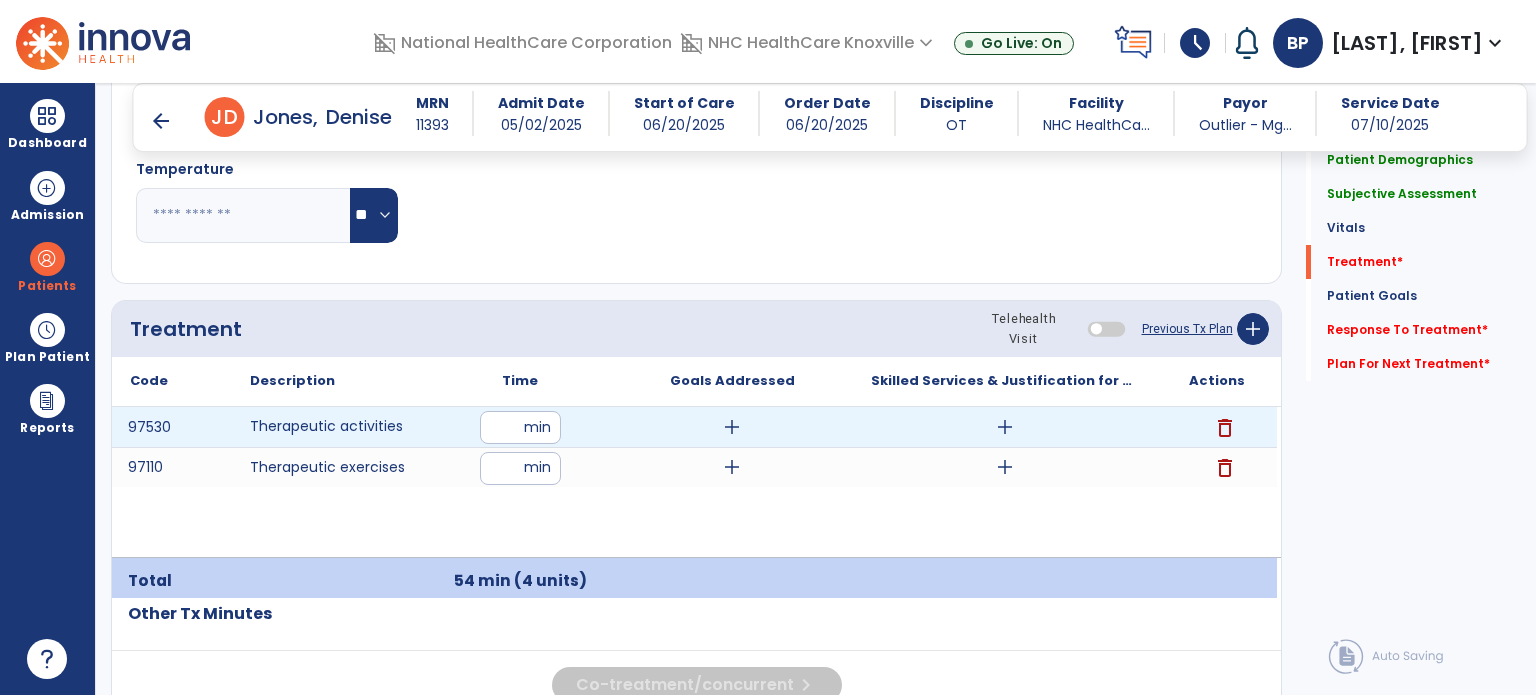 click on "**" at bounding box center [520, 427] 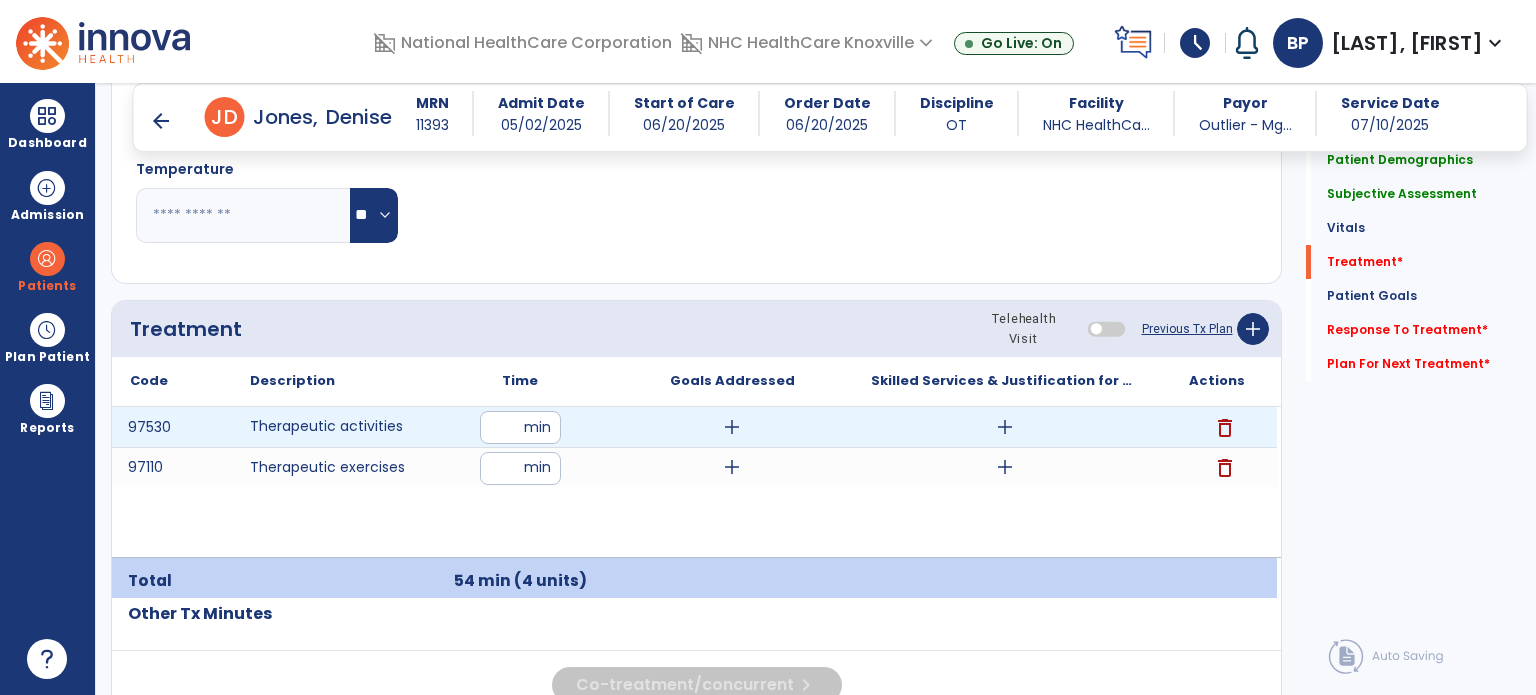 type on "**" 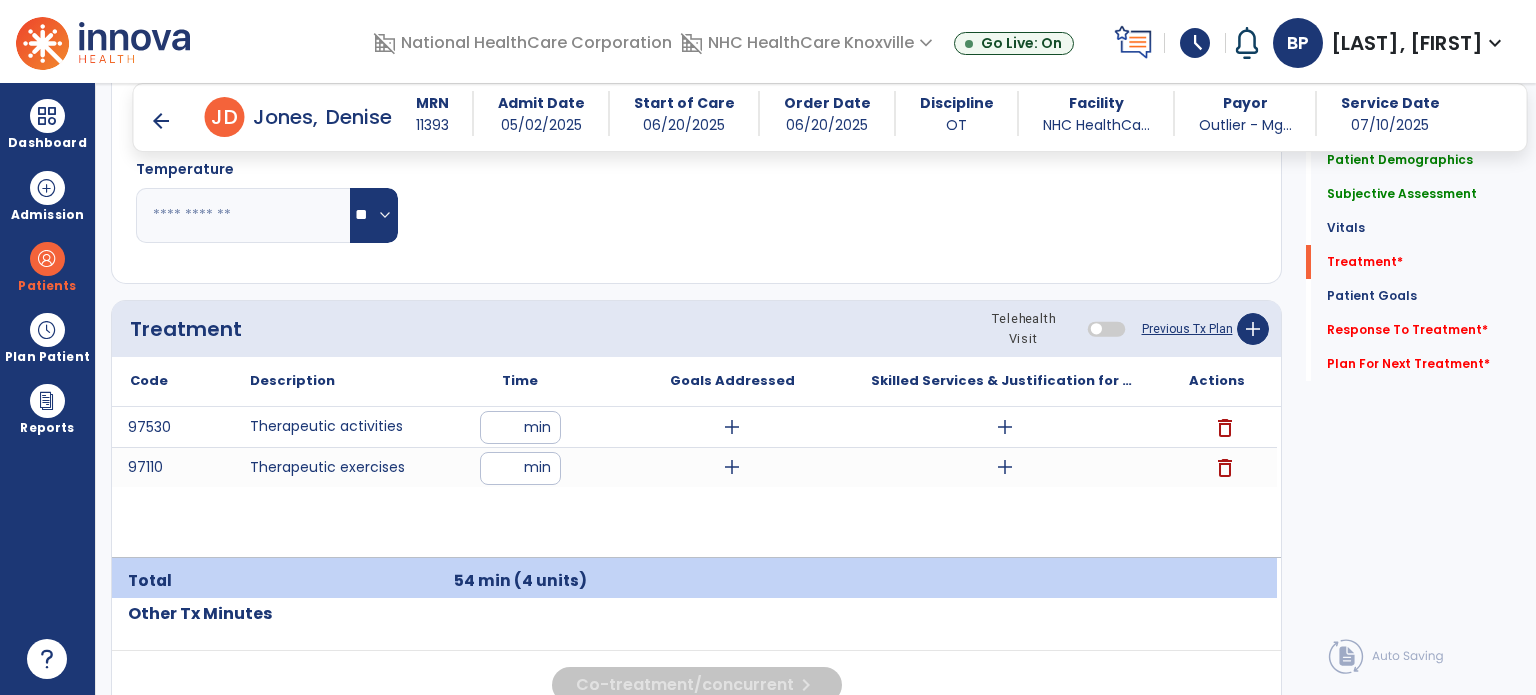 click on "97530  Therapeutic activities  ** min add add delete 97110  Therapeutic exercises  ** min add add delete" at bounding box center [694, 482] 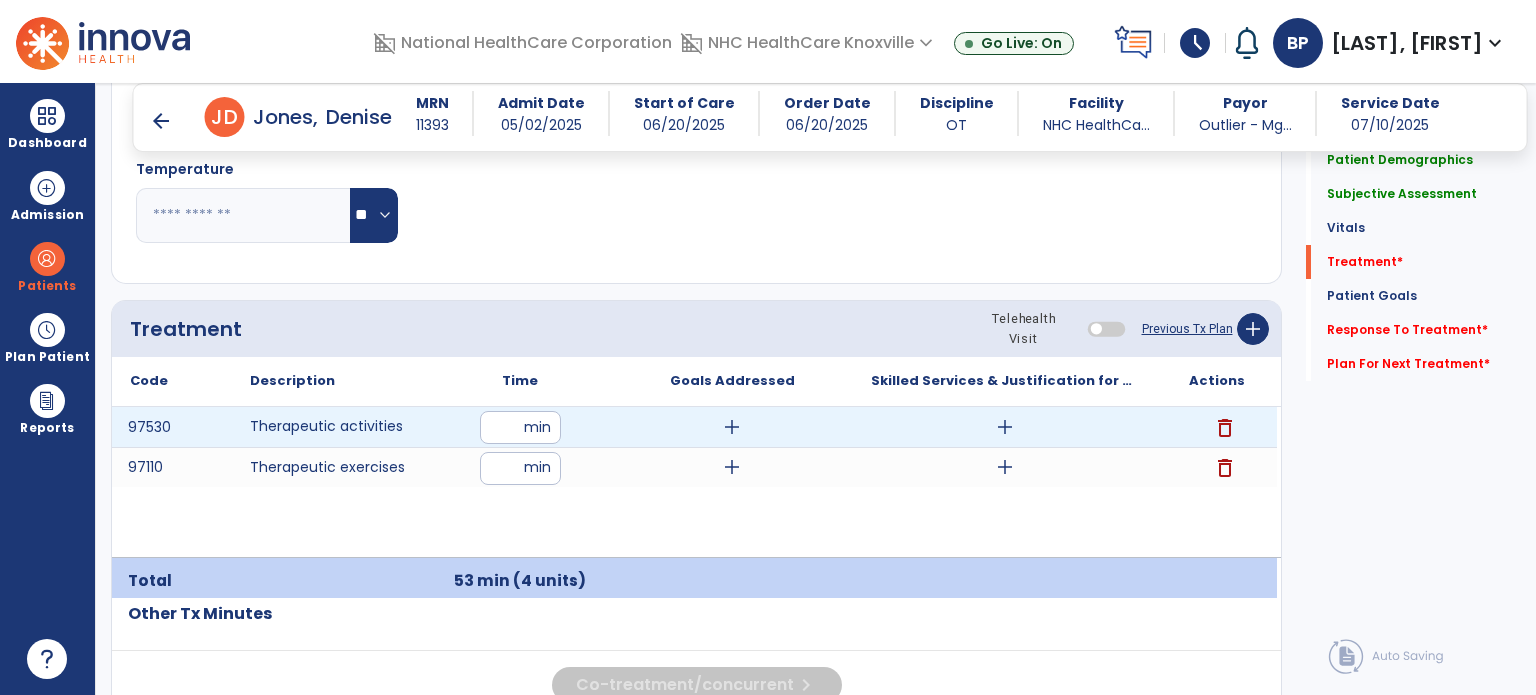 click on "add" at bounding box center [732, 427] 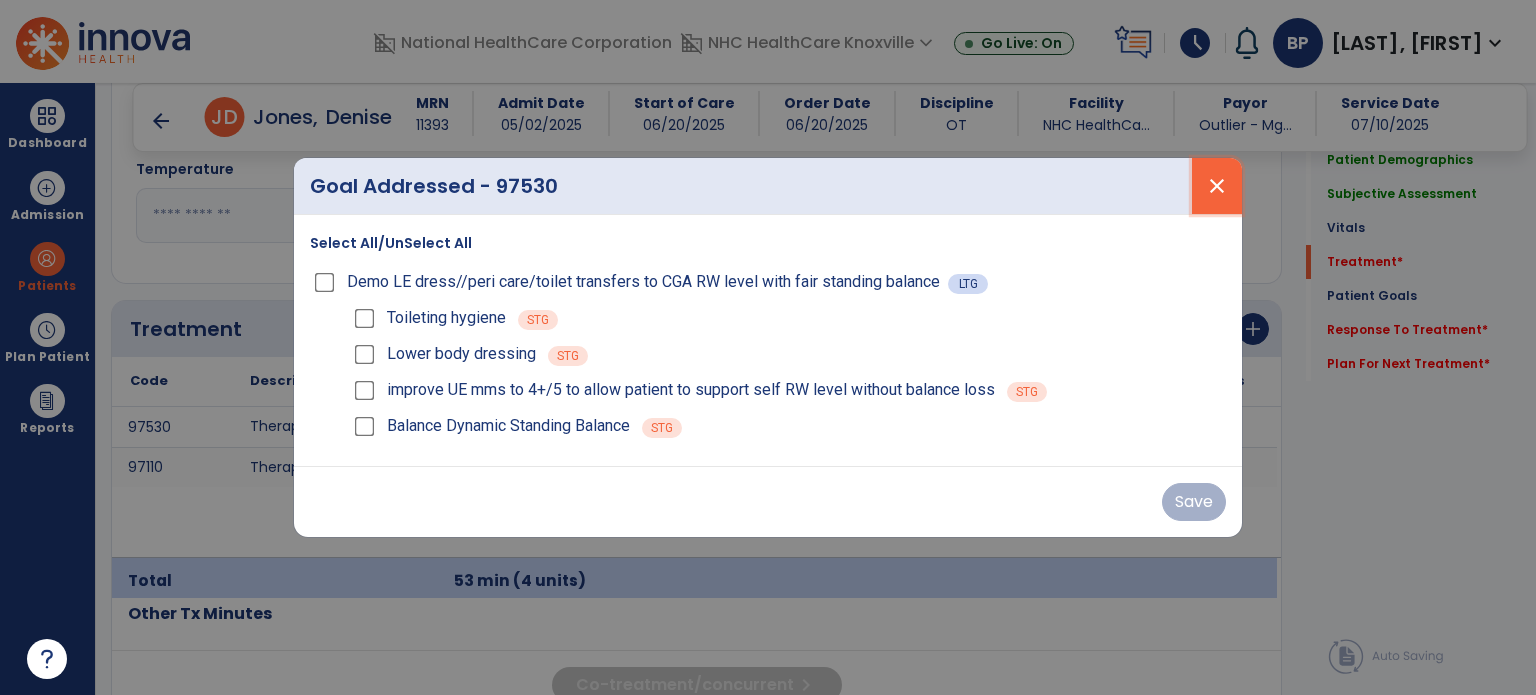 click on "close" at bounding box center [1217, 186] 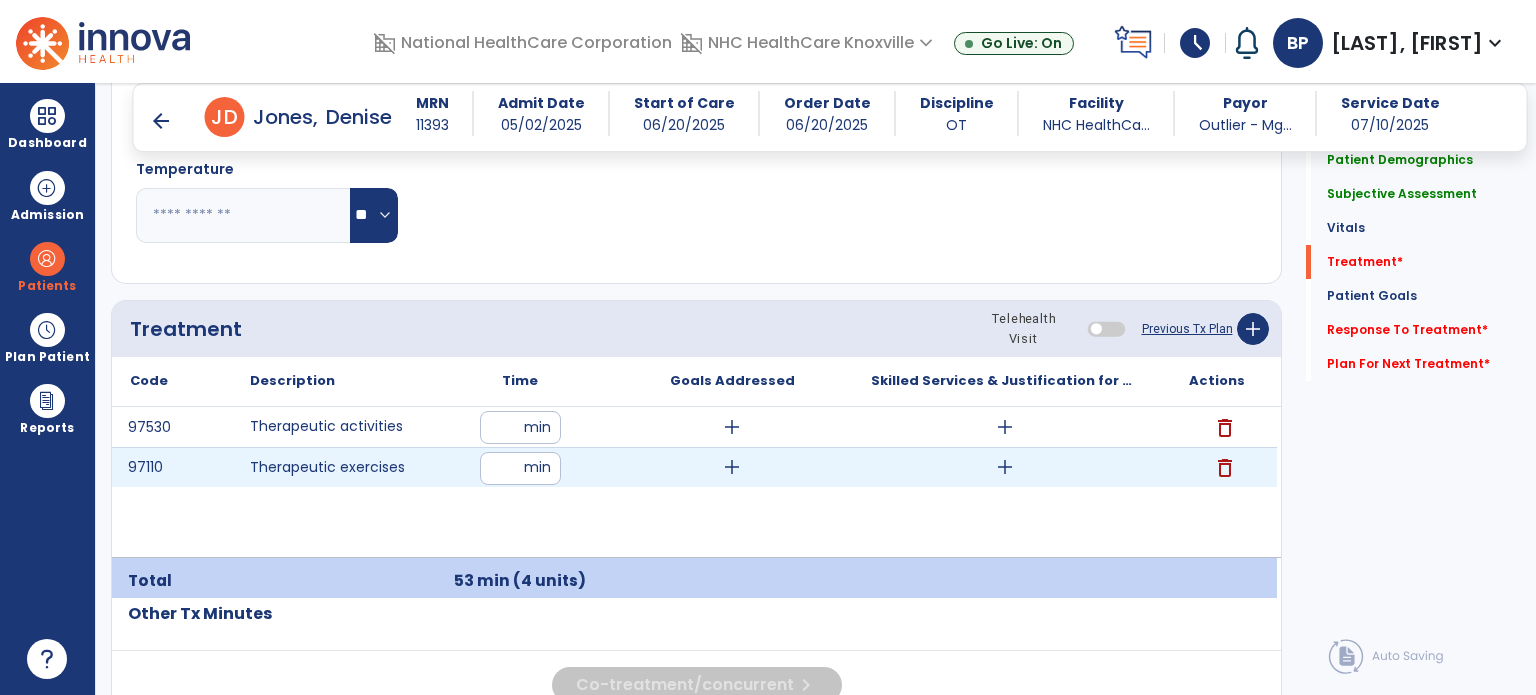 click on "add" at bounding box center [732, 467] 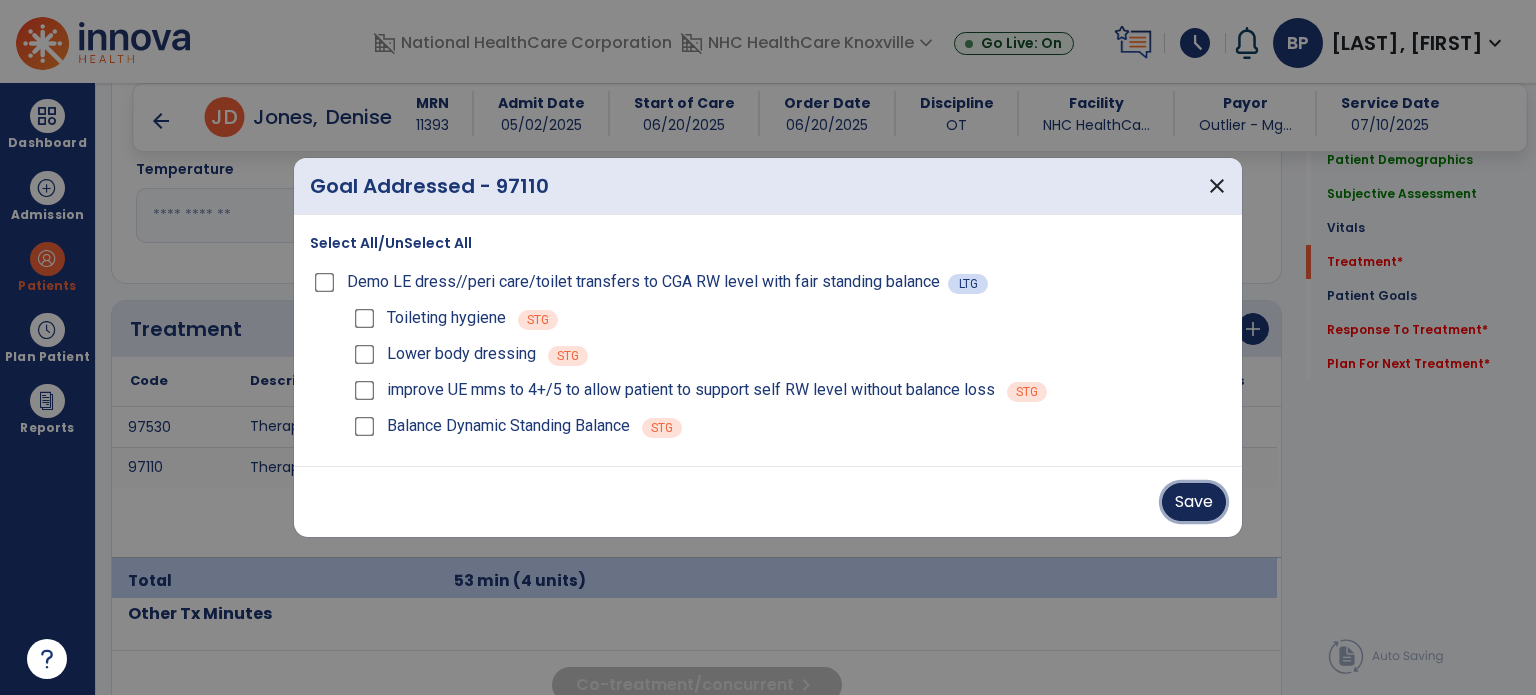 click on "Save" at bounding box center [1194, 502] 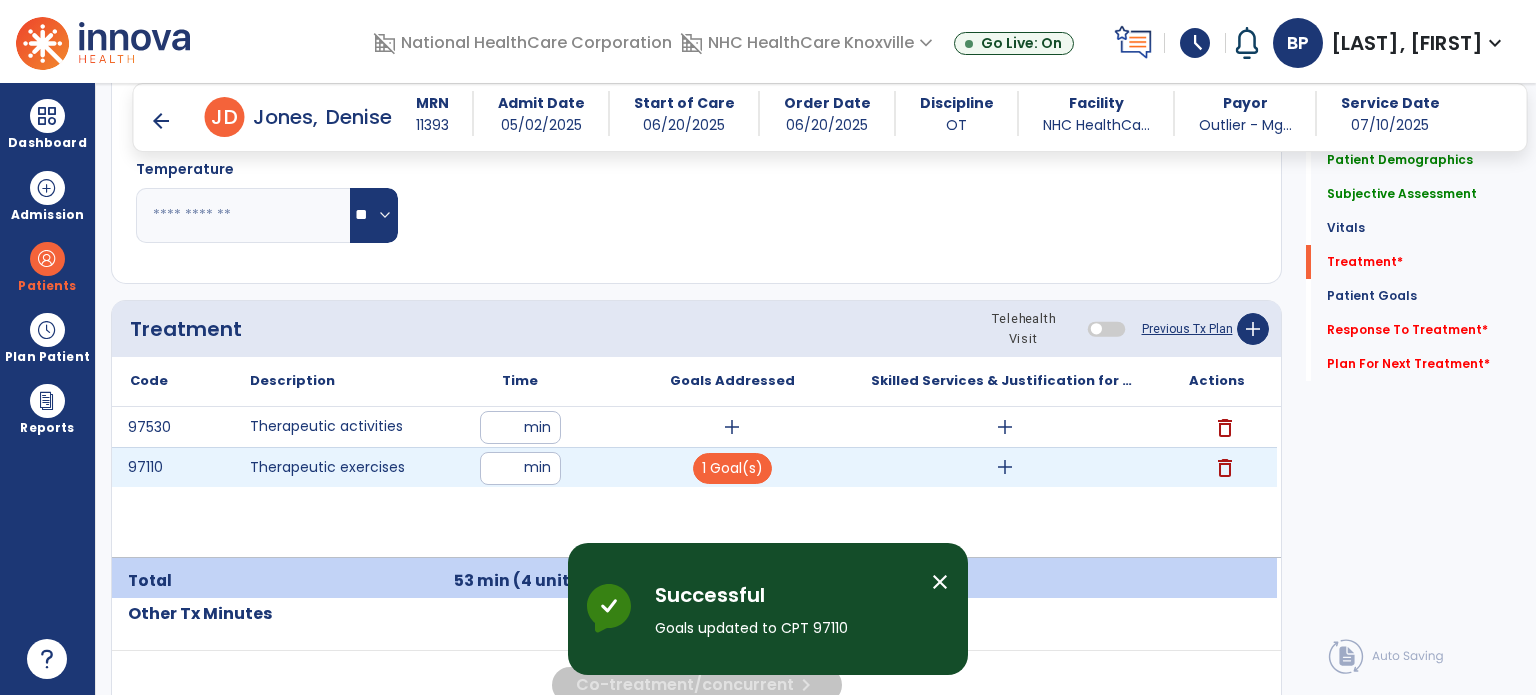click on "add" at bounding box center [1005, 467] 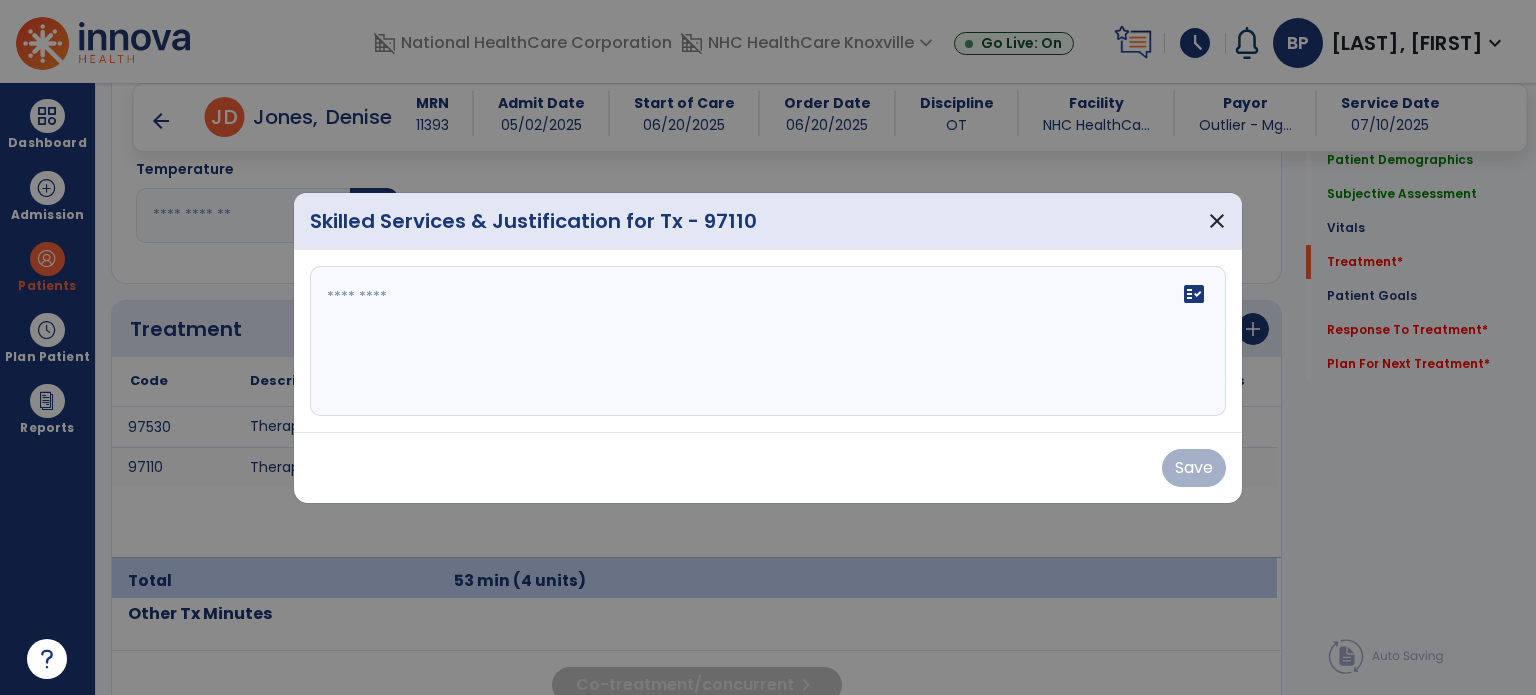 click on "fact_check" at bounding box center (768, 341) 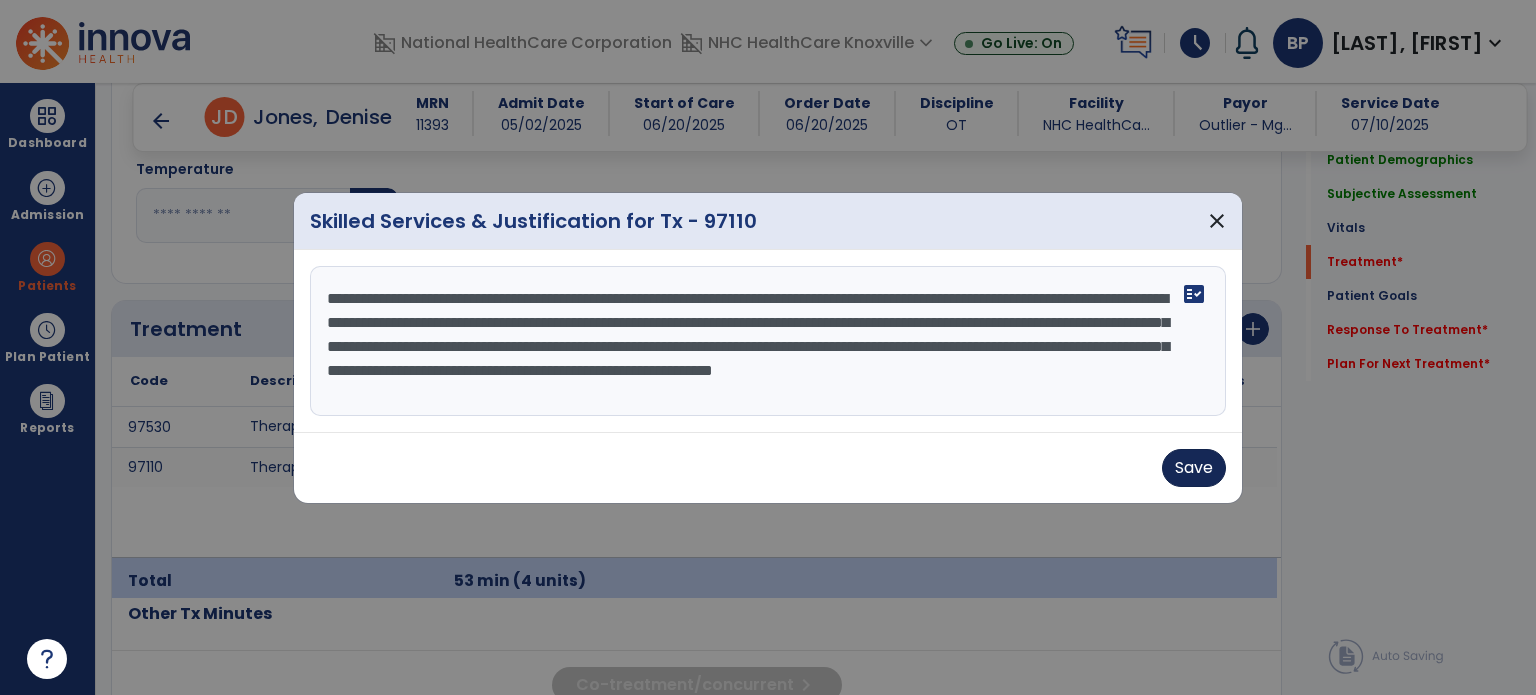 type on "**********" 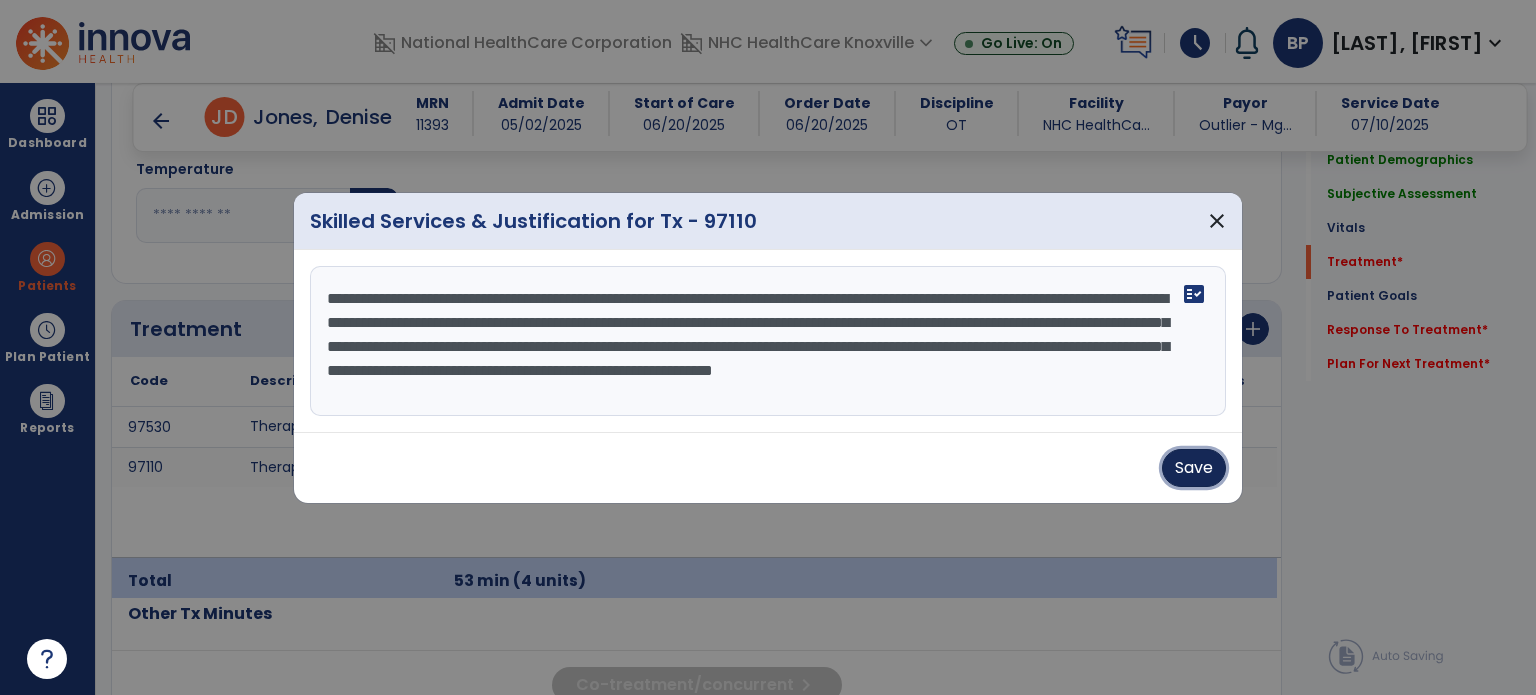 click on "Save" at bounding box center [1194, 468] 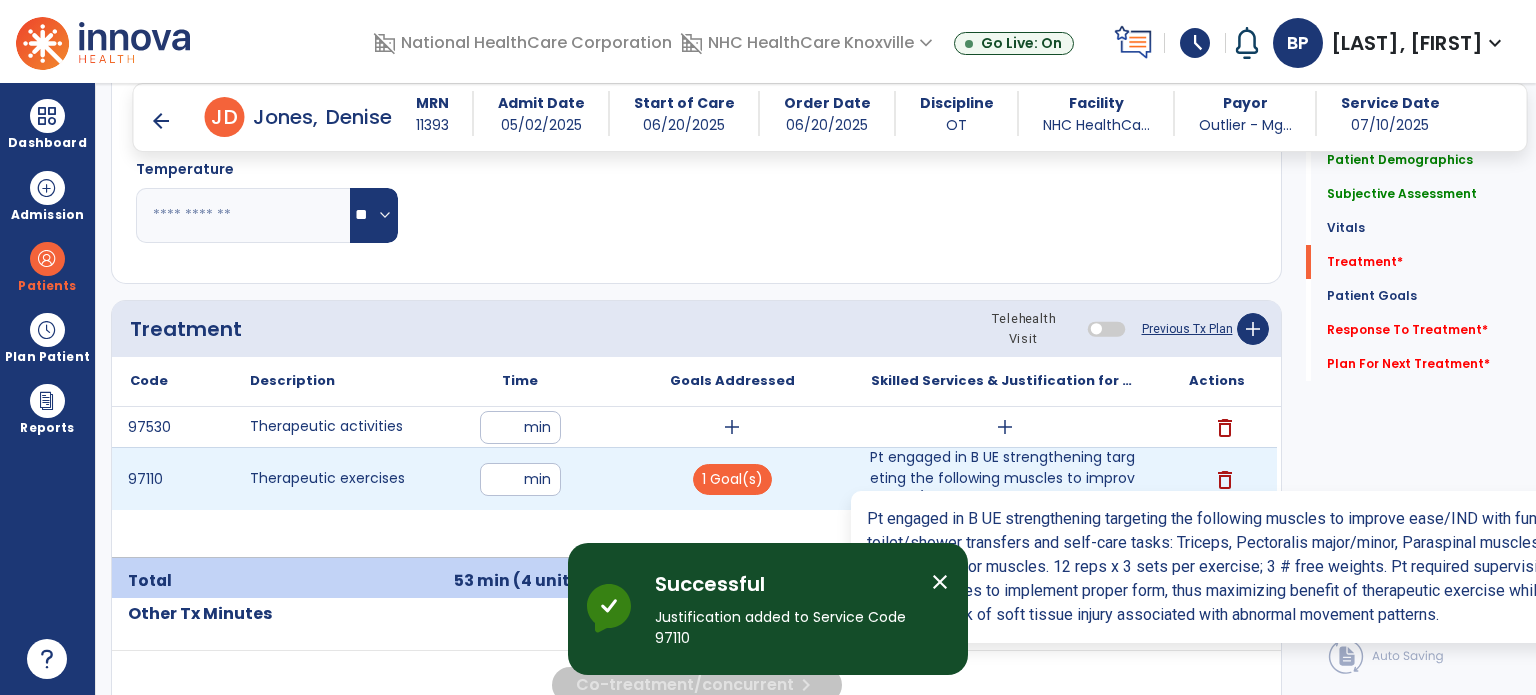 click on "Pt engaged in B UE strengthening targeting the following muscles to improve ease/IND with functional..." at bounding box center (1004, 478) 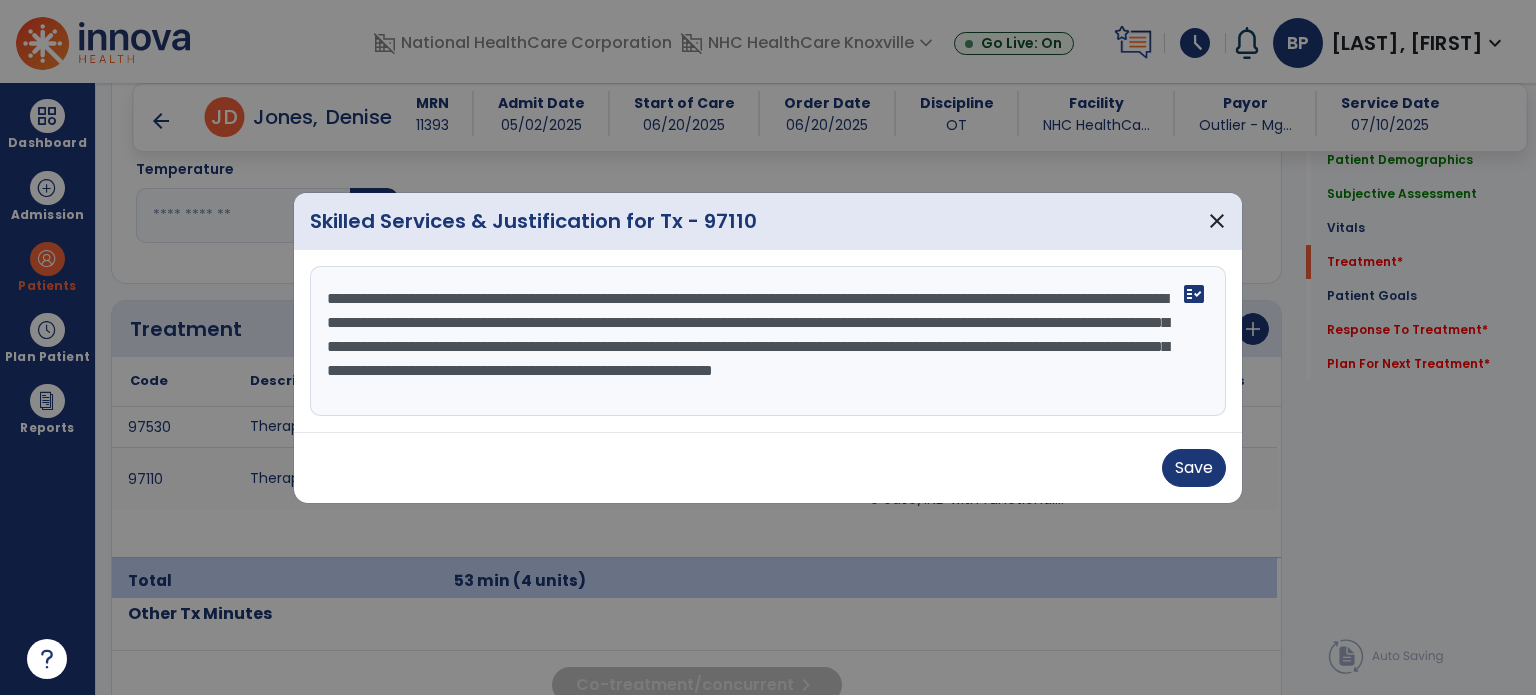 click on "**********" at bounding box center [768, 341] 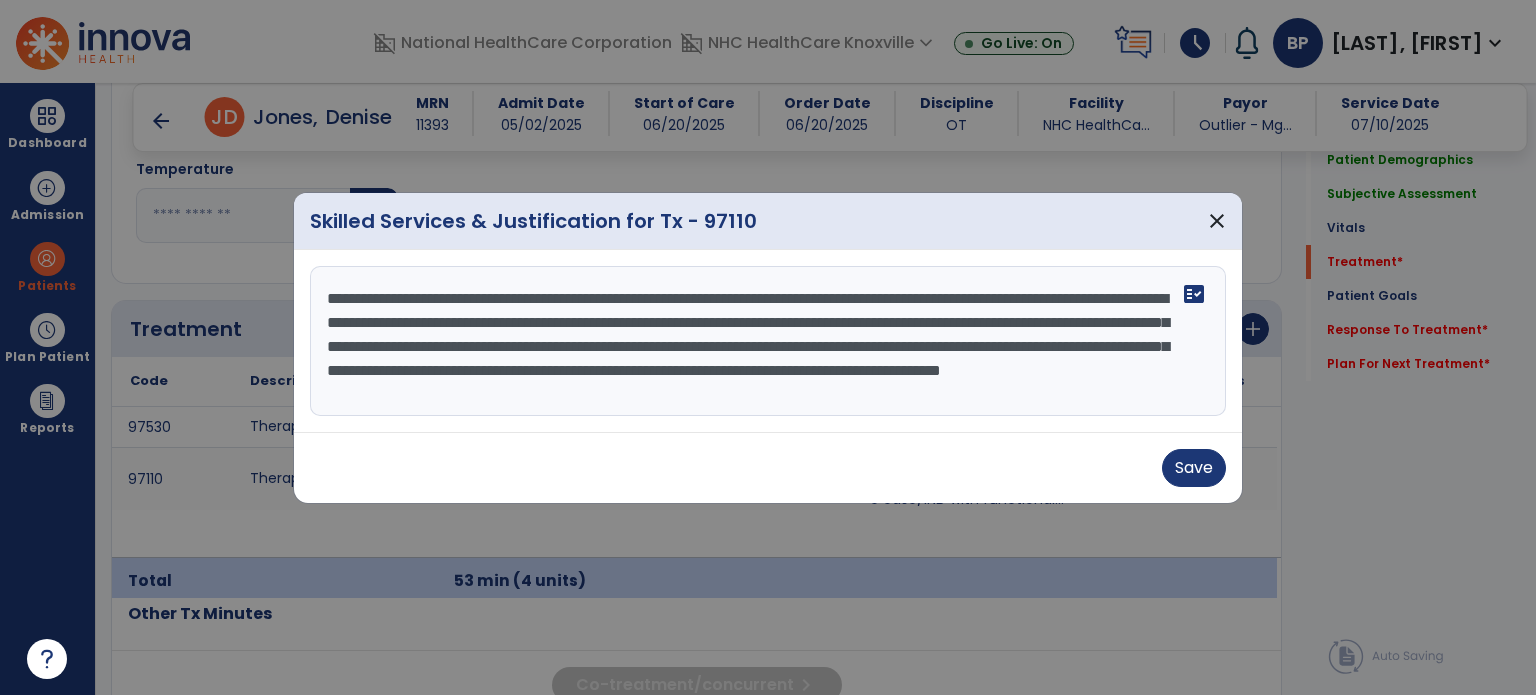 scroll, scrollTop: 15, scrollLeft: 0, axis: vertical 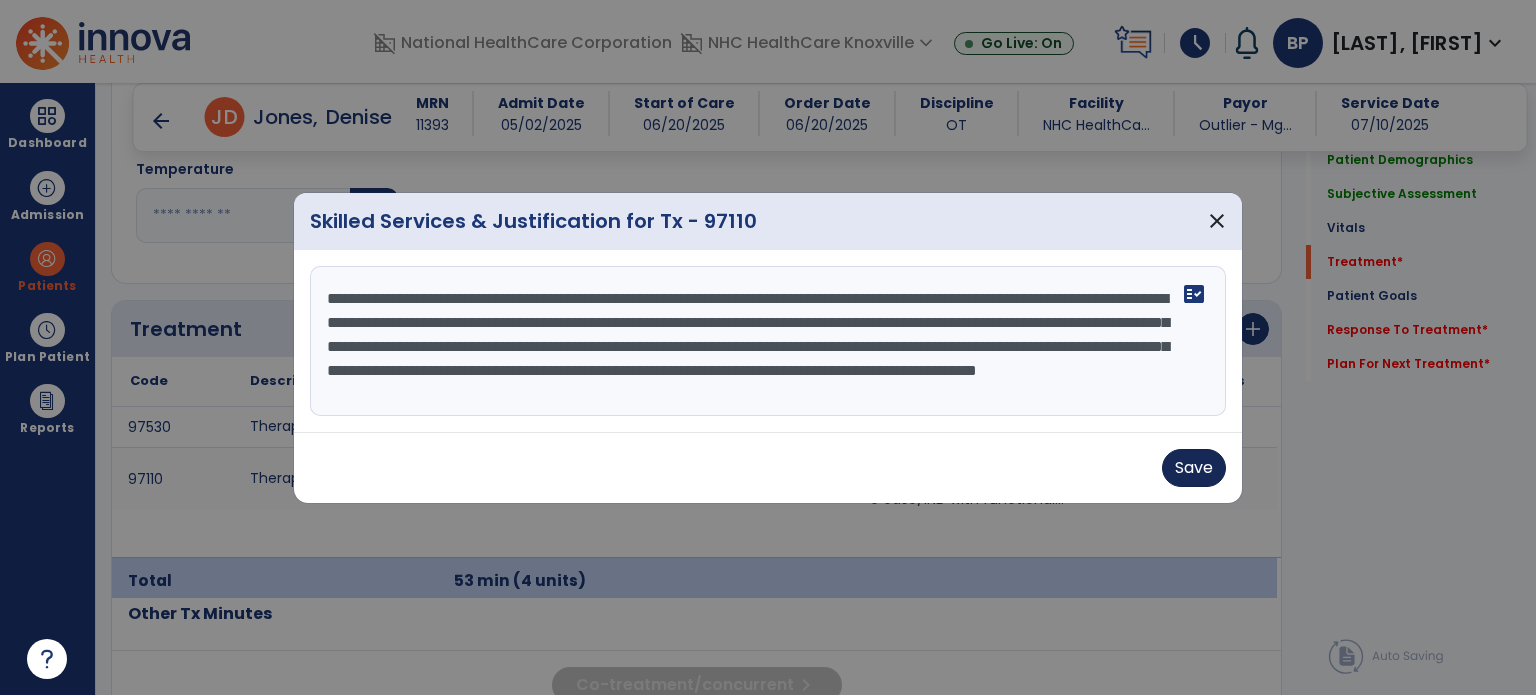 type on "**********" 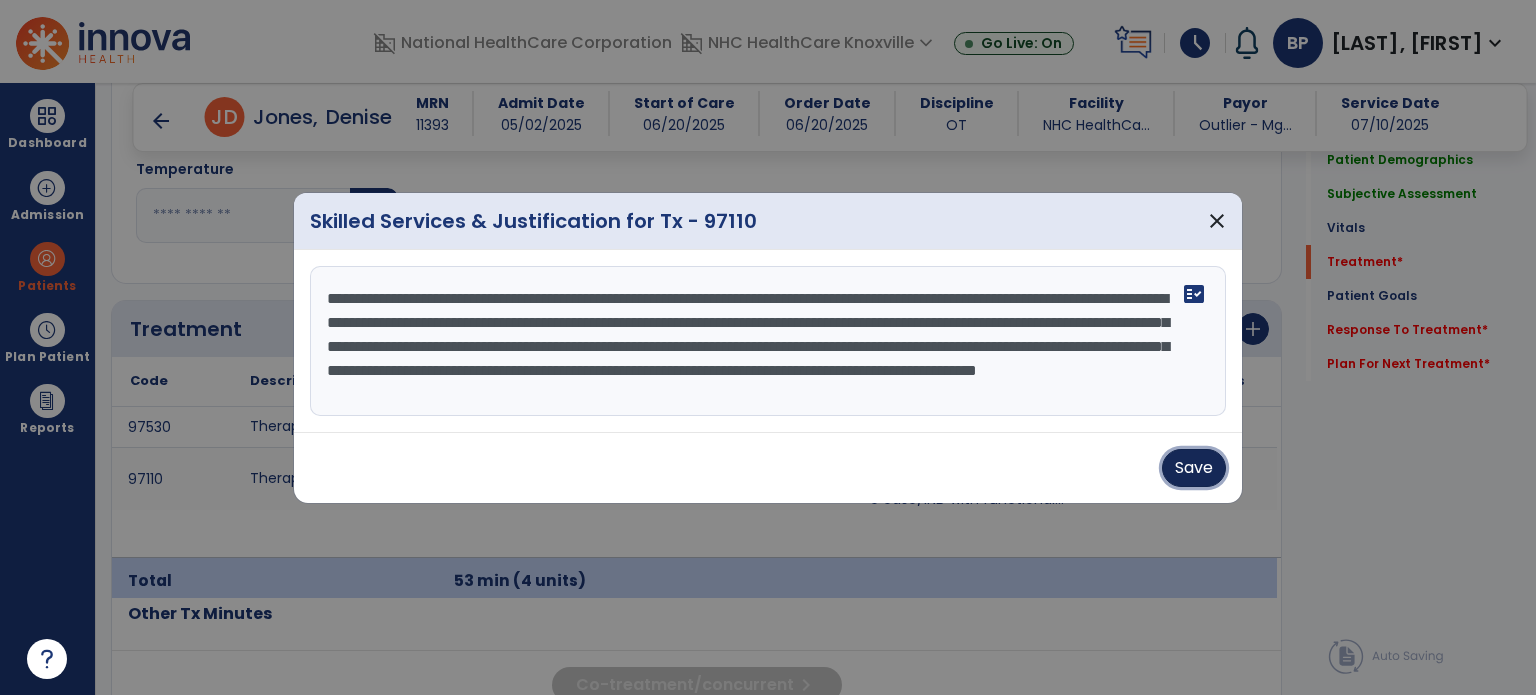 click on "Save" at bounding box center [1194, 468] 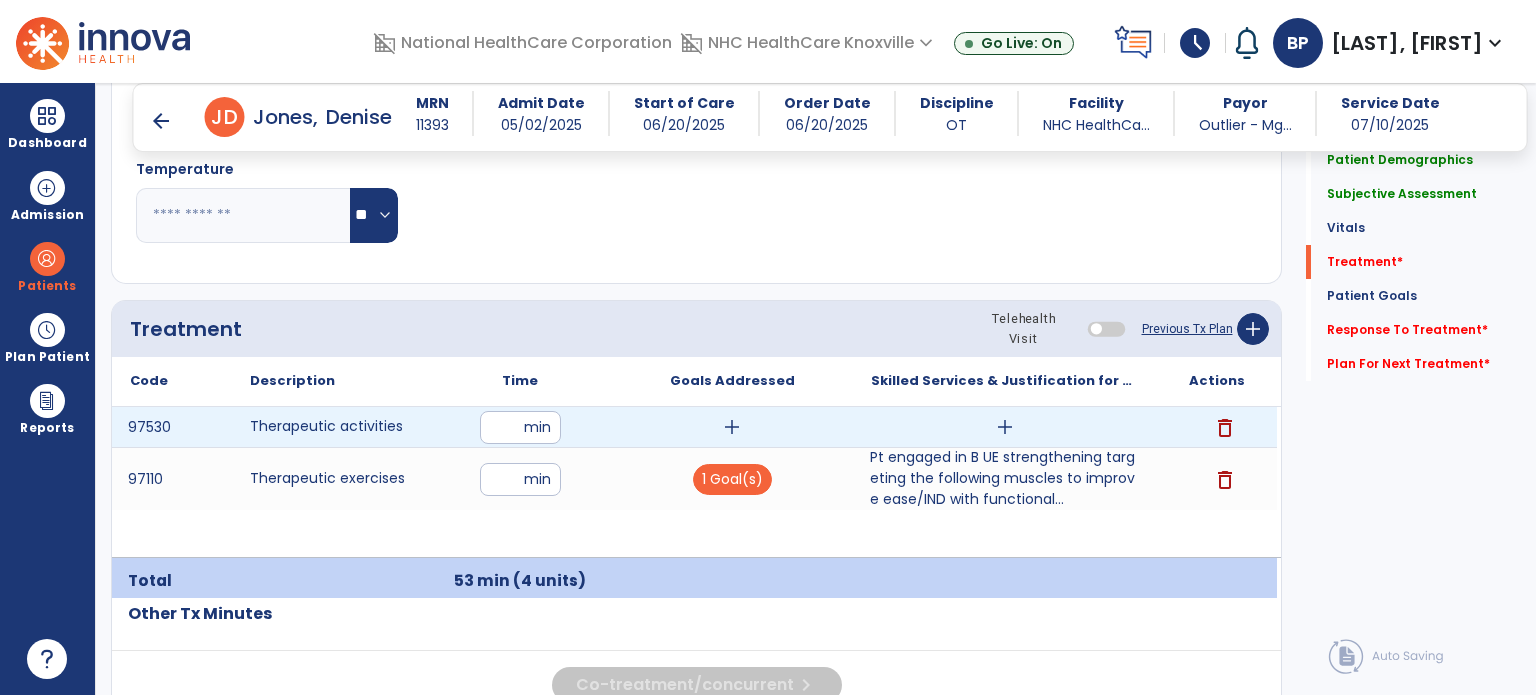 click on "add" at bounding box center [1005, 427] 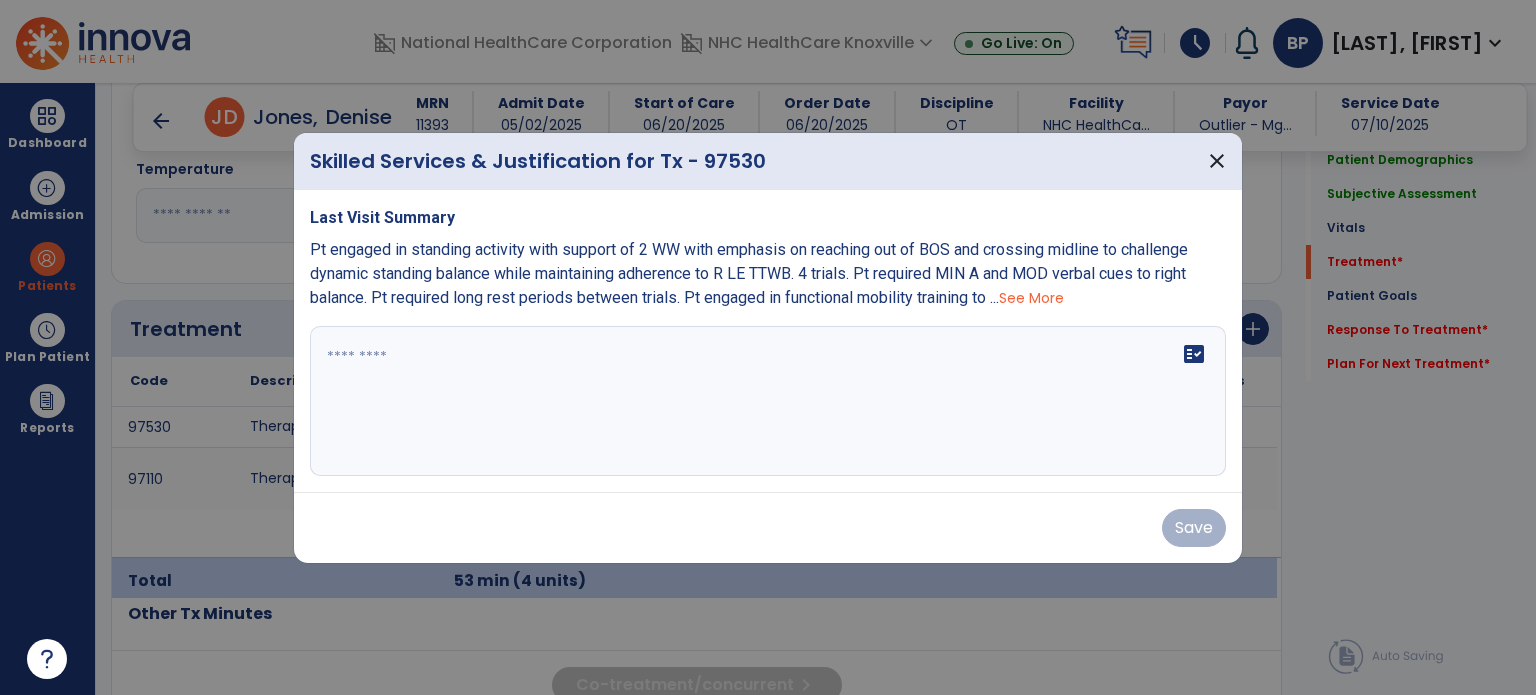 click at bounding box center (768, 401) 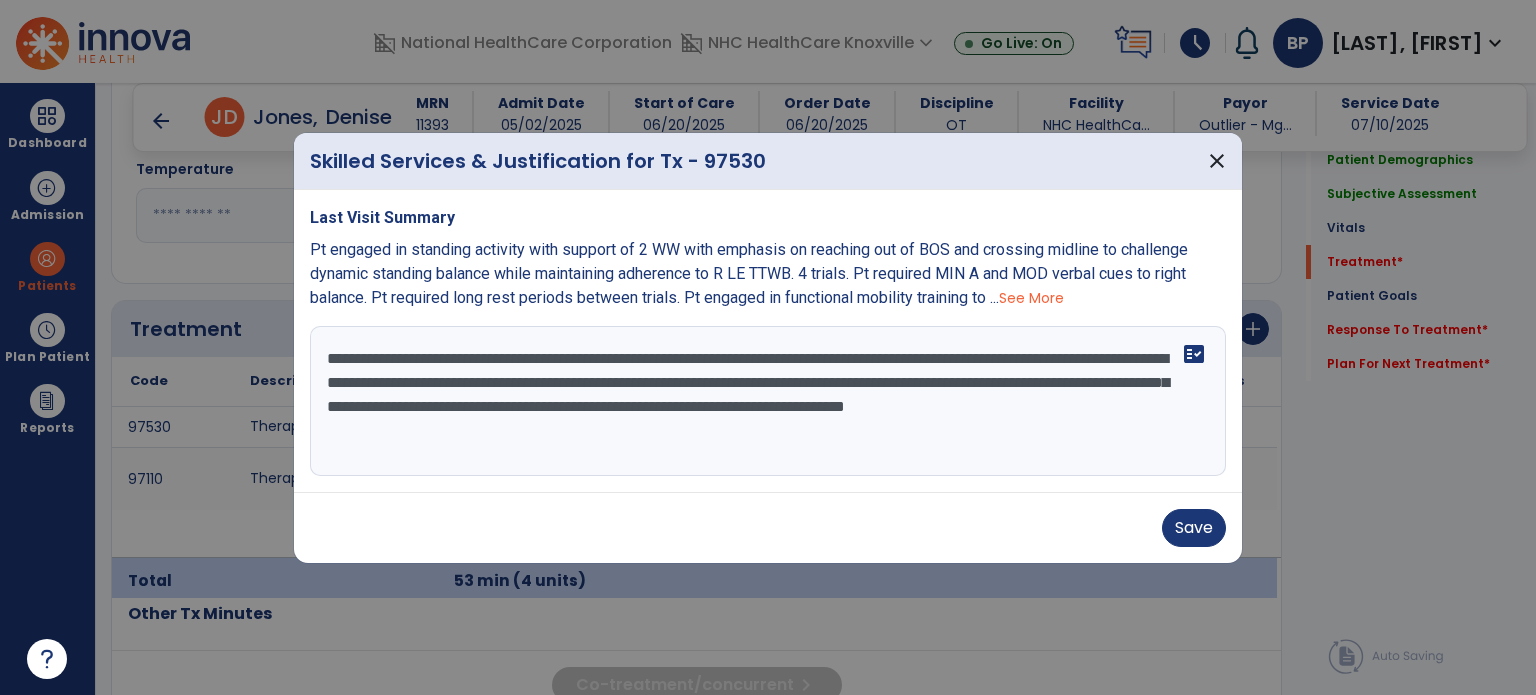 scroll, scrollTop: 15, scrollLeft: 0, axis: vertical 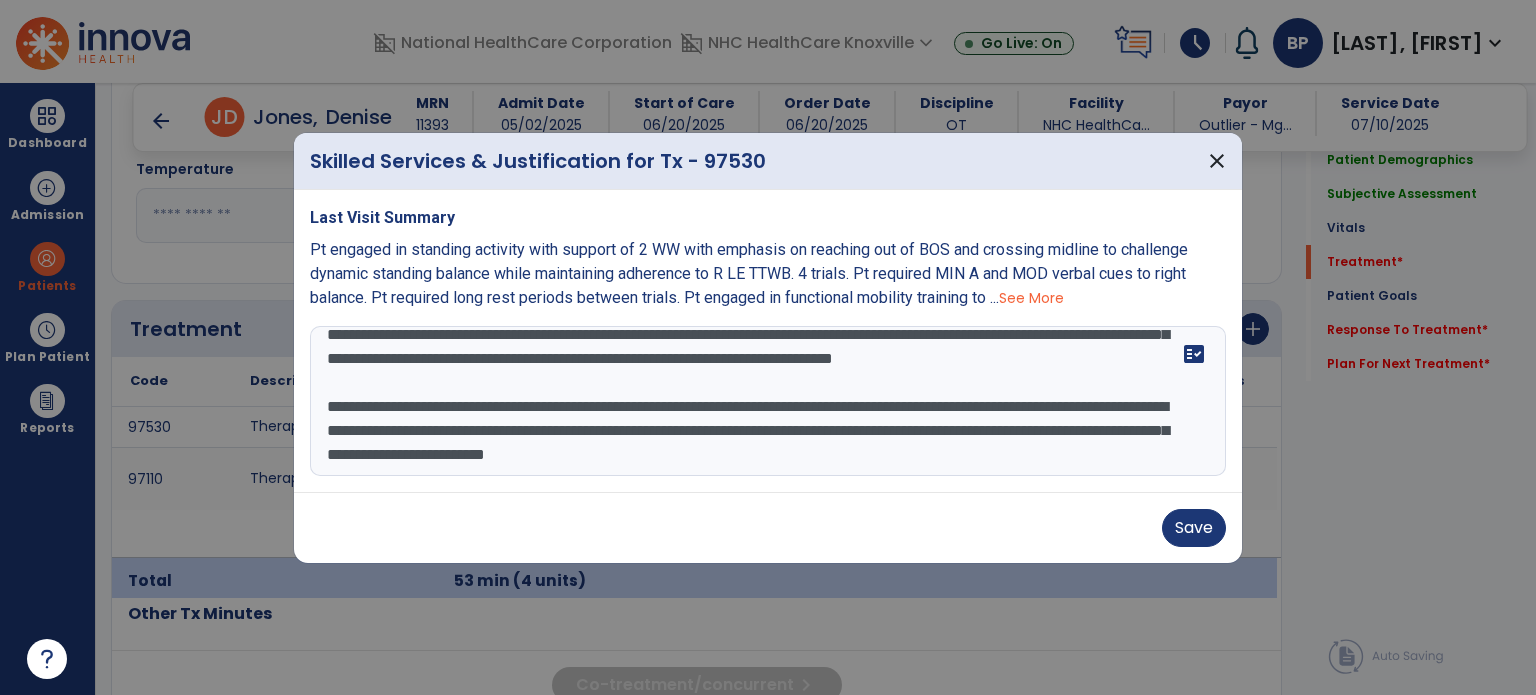 click on "**********" at bounding box center (768, 401) 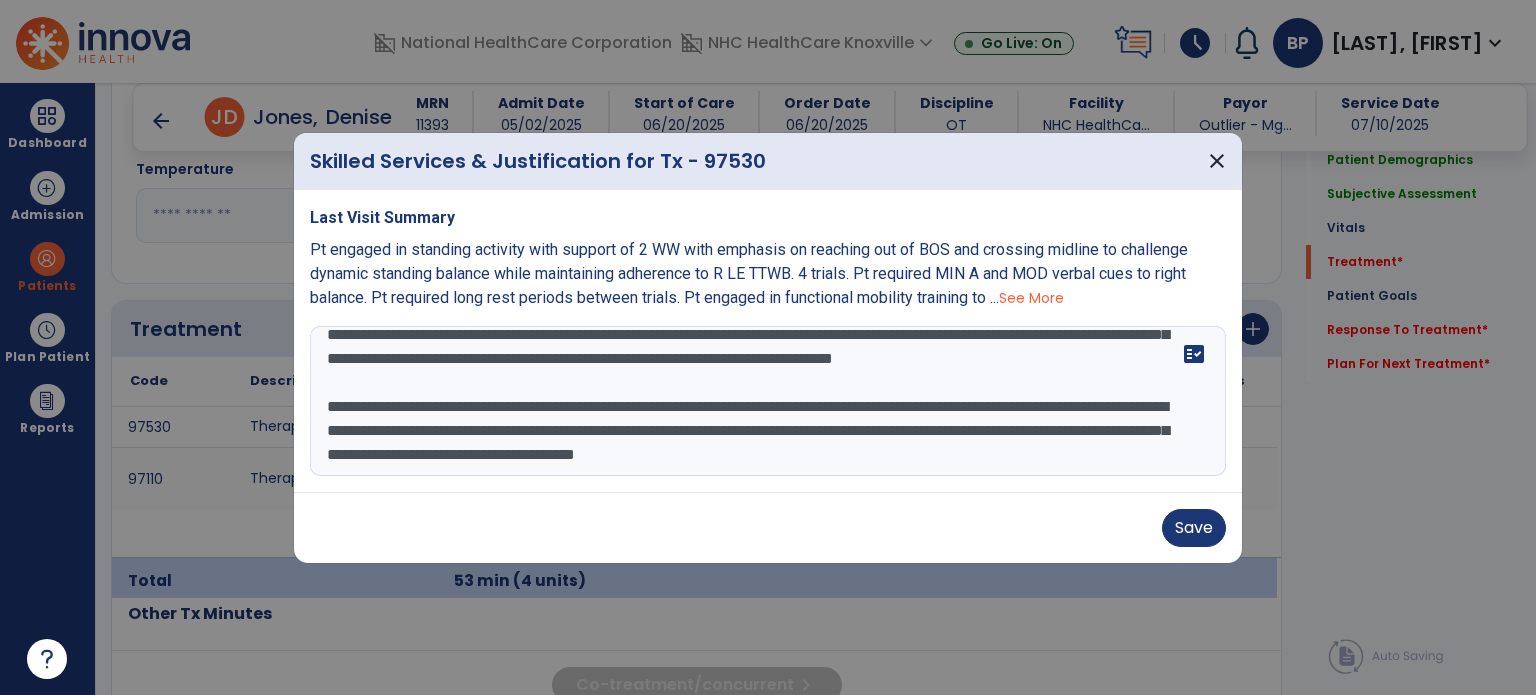 scroll, scrollTop: 87, scrollLeft: 0, axis: vertical 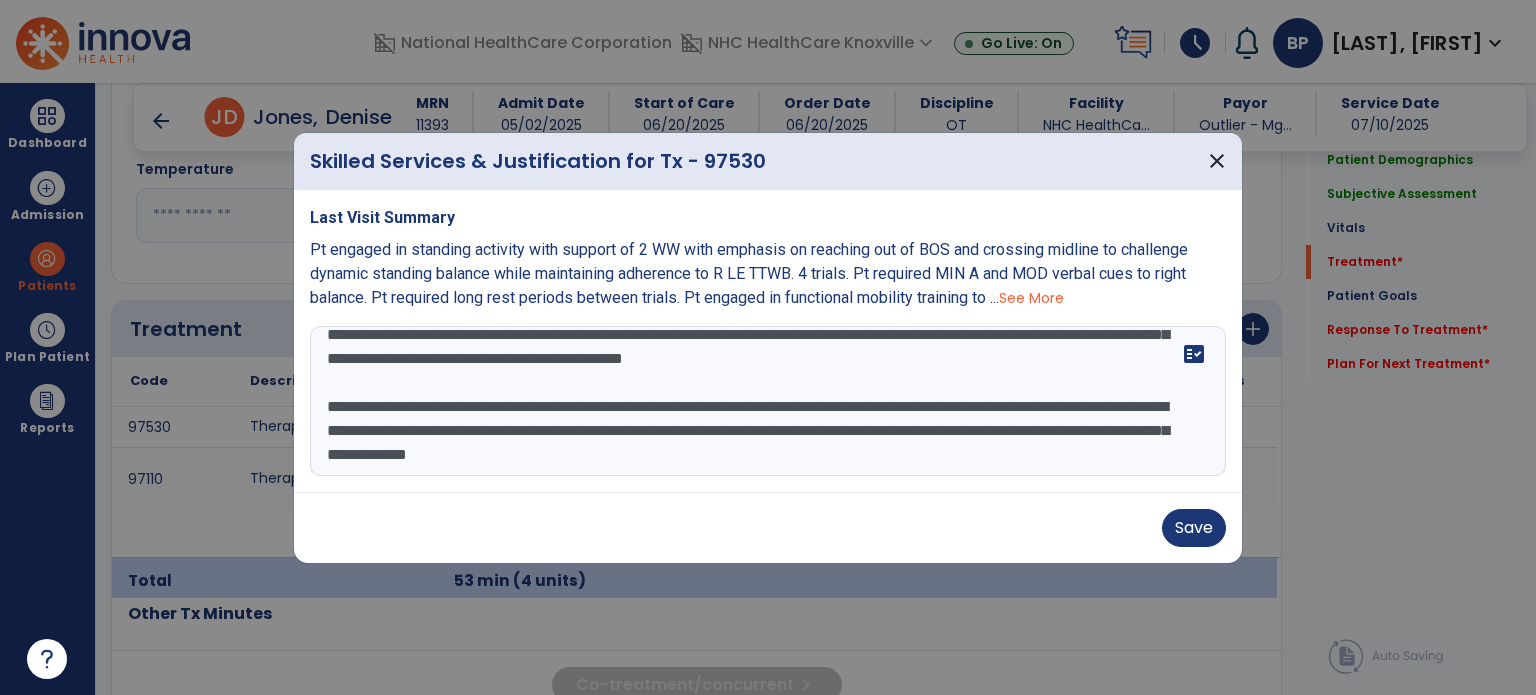 drag, startPoint x: 419, startPoint y: 416, endPoint x: 966, endPoint y: 556, distance: 564.6317 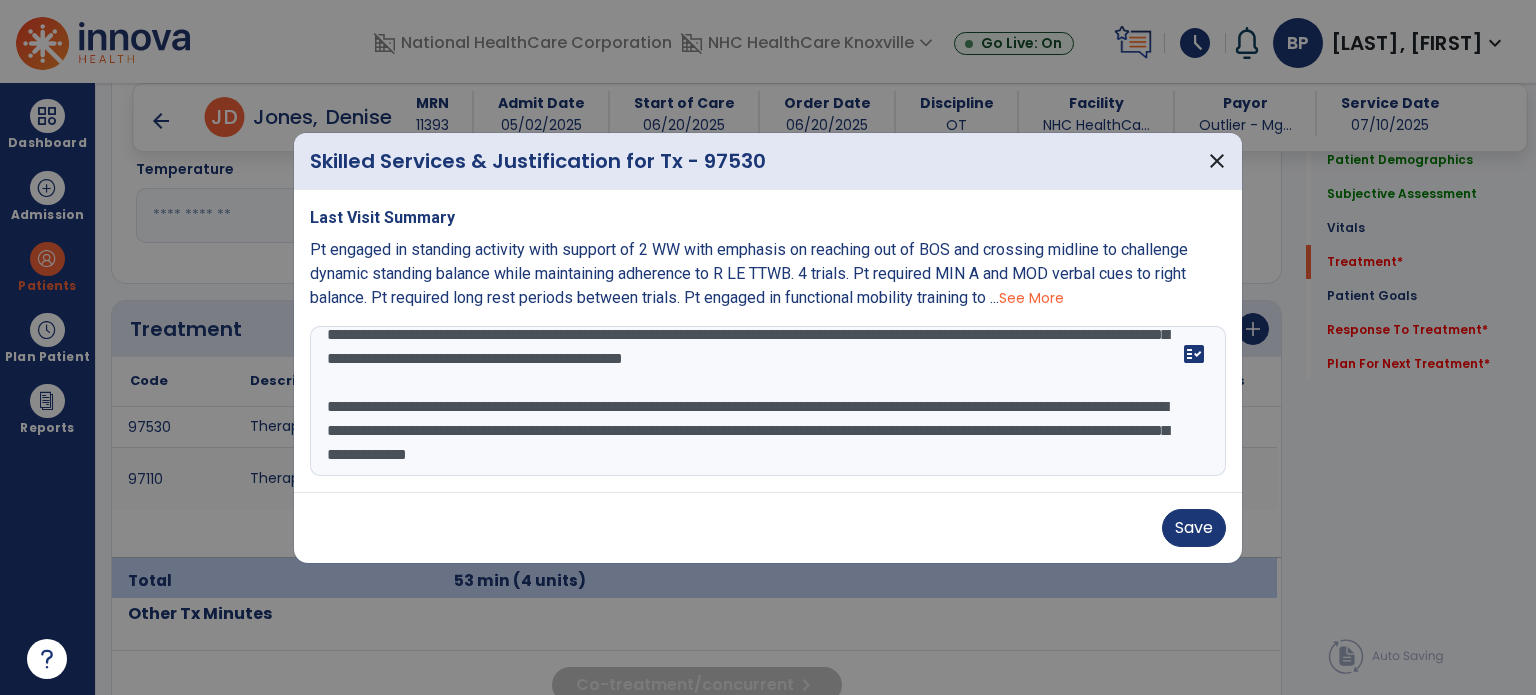 click on "Skilled Services & Justification for Tx - 97530   close   Last Visit Summary Pt engaged in standing activity with support of 2 WW with emphasis on reaching out of BOS and crossing midline to challenge dynamic standing balance while maintaining adherence to R LE TTWB. 4 trials. Pt required MIN A and MOD verbal cues to right balance. Pt required long rest periods between trials.
Pt engaged in functional mobility training to ...  See More   fact_check   Save" at bounding box center [768, 348] 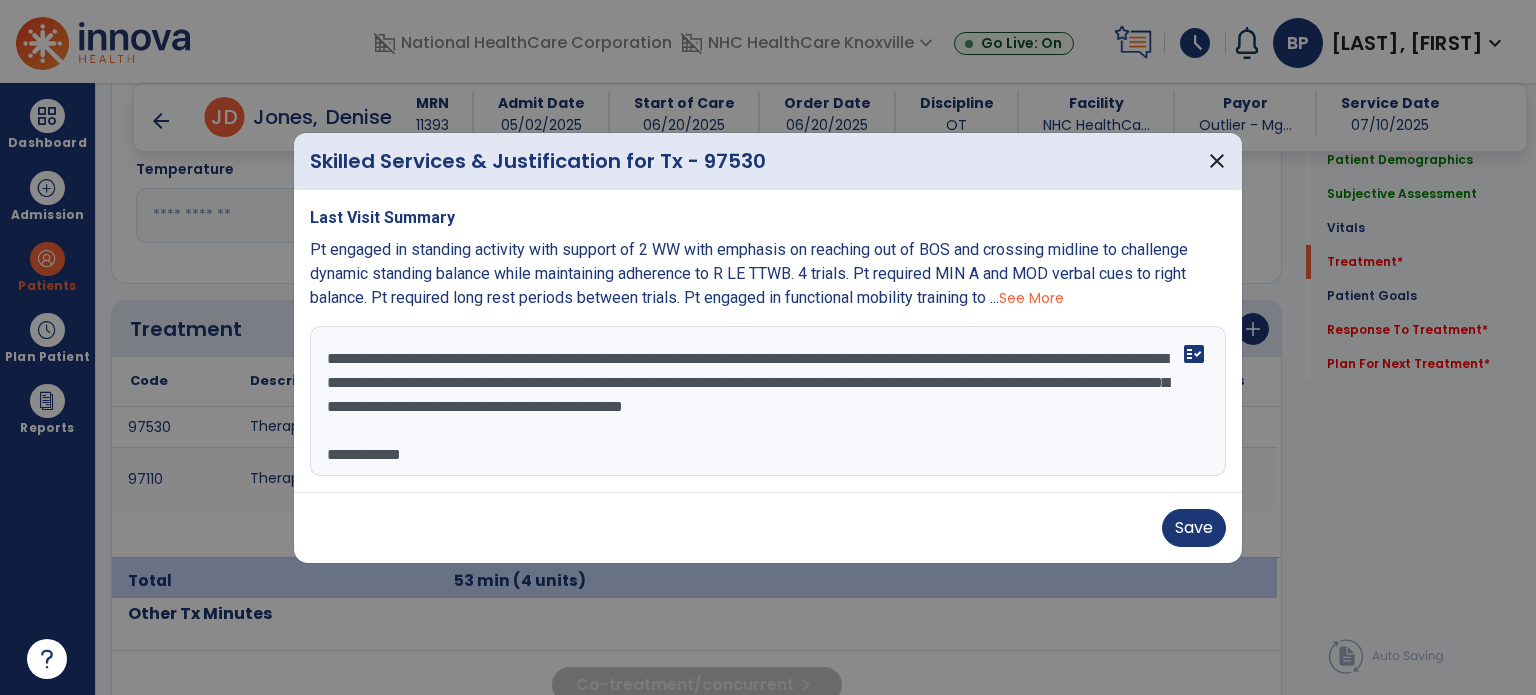 scroll, scrollTop: 144, scrollLeft: 0, axis: vertical 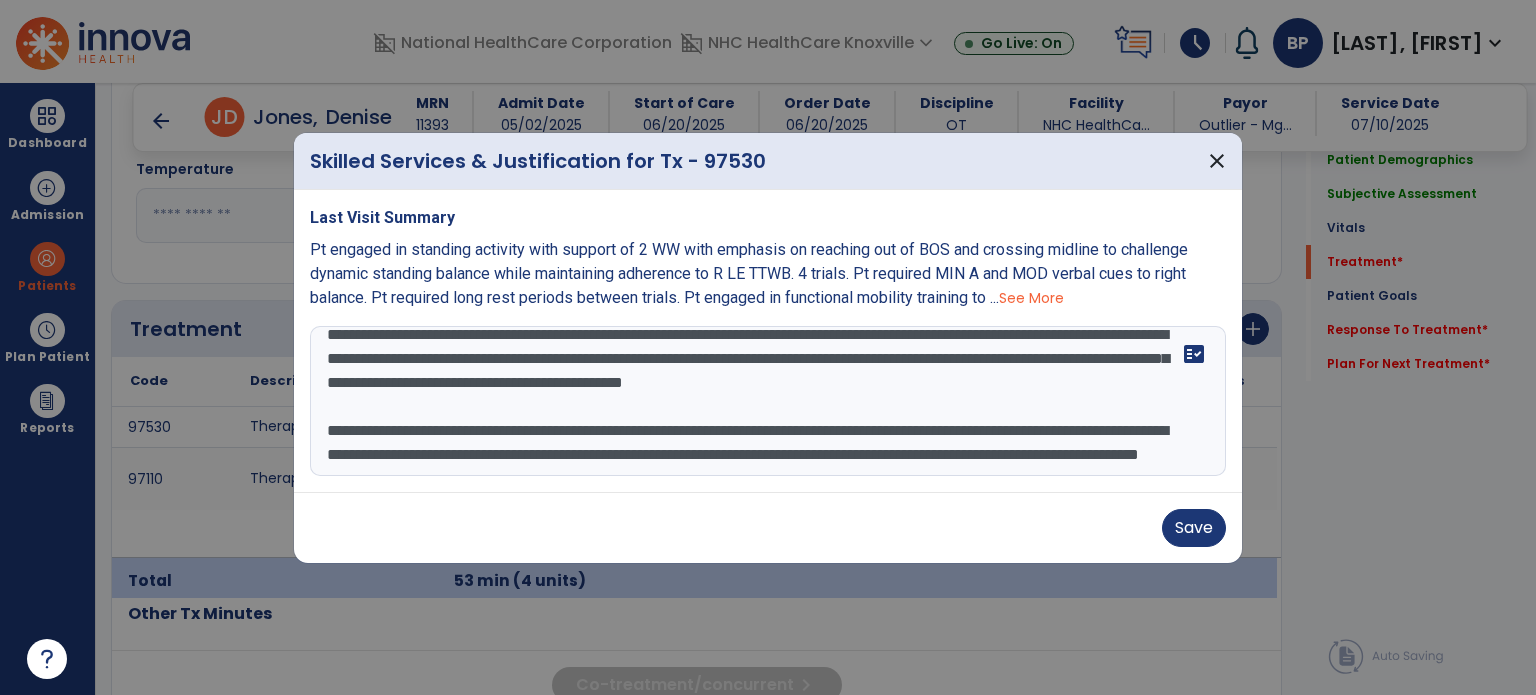 click on "**********" at bounding box center (768, 401) 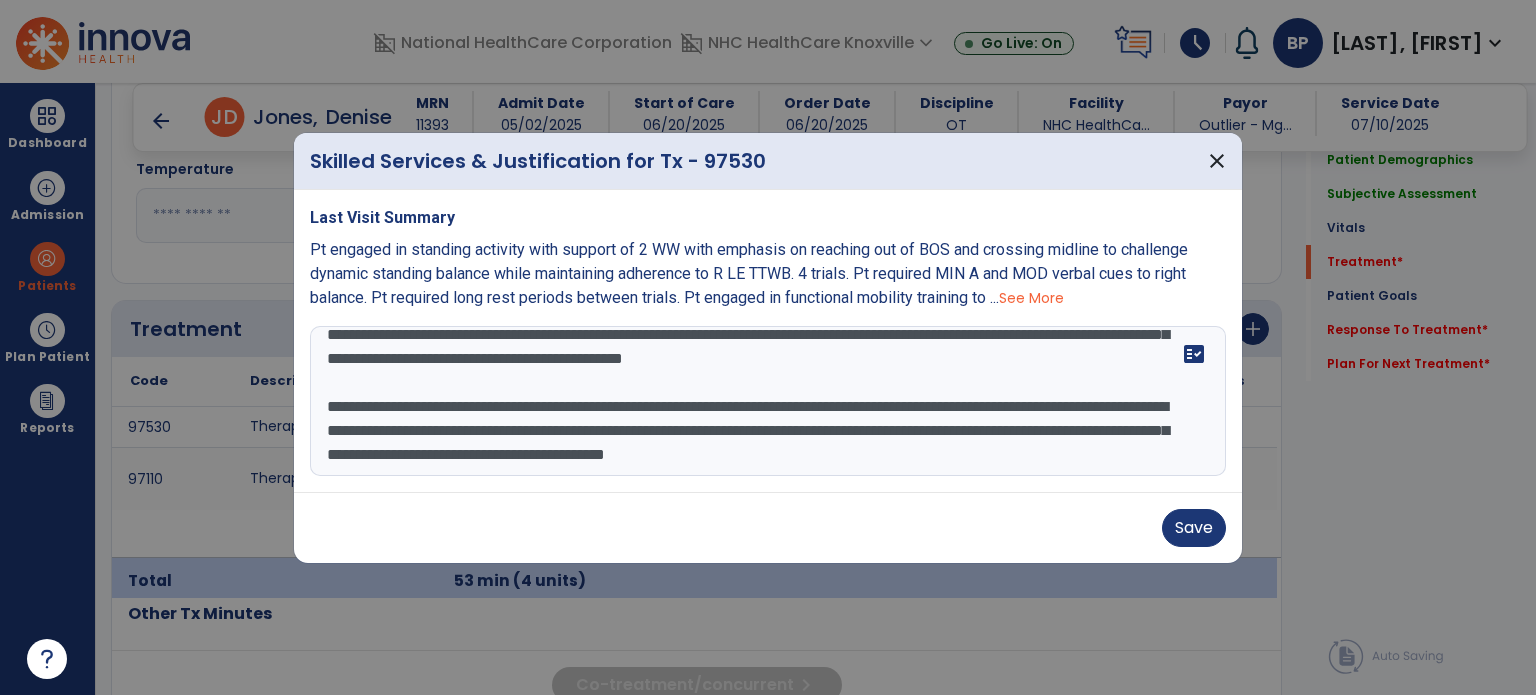 click on "**********" at bounding box center (768, 401) 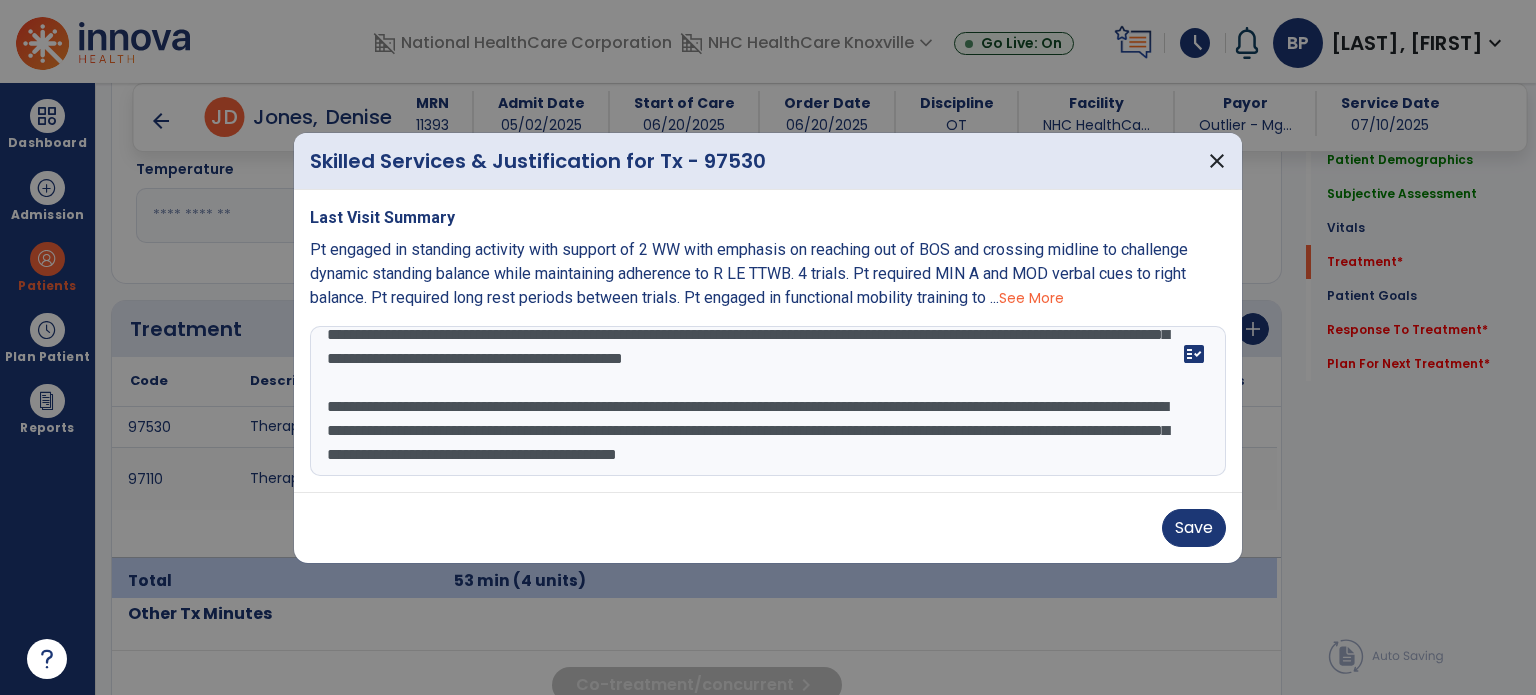 scroll, scrollTop: 207, scrollLeft: 0, axis: vertical 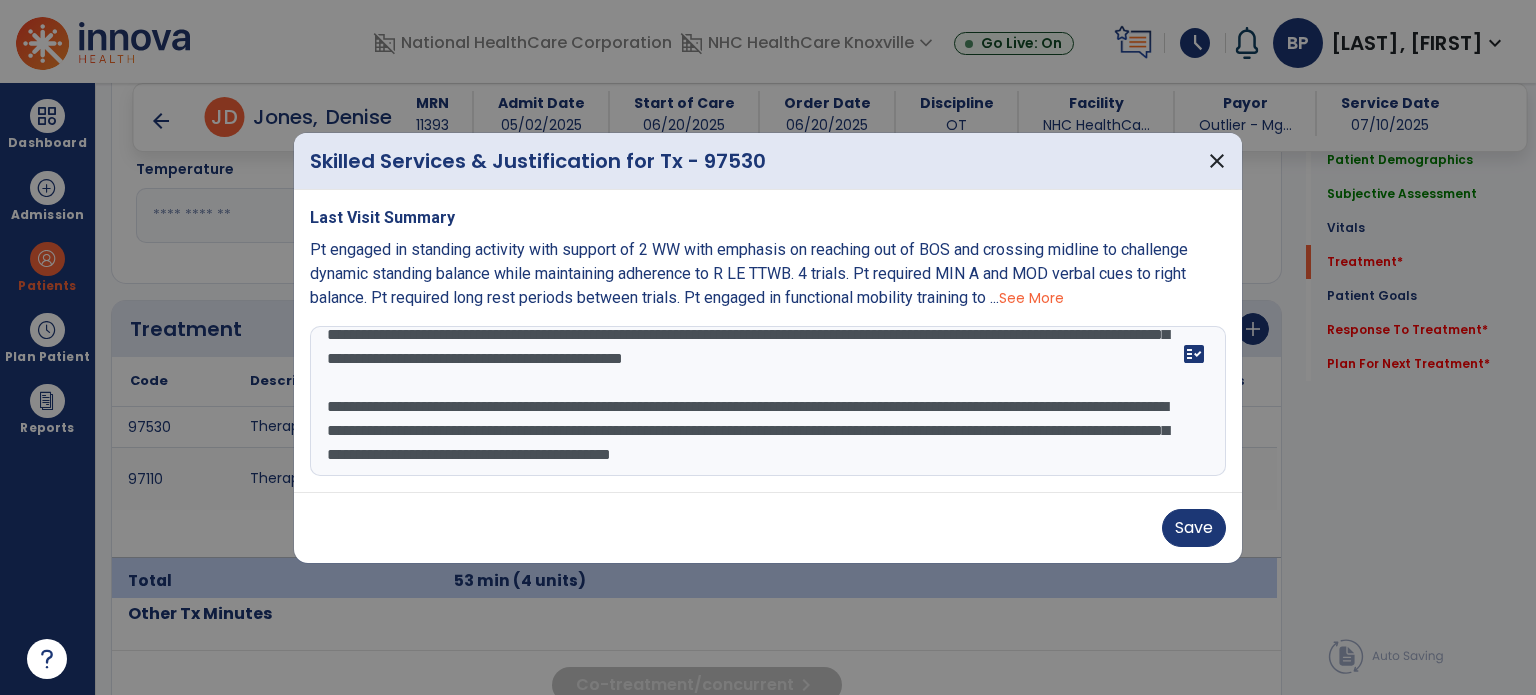 click at bounding box center [768, 401] 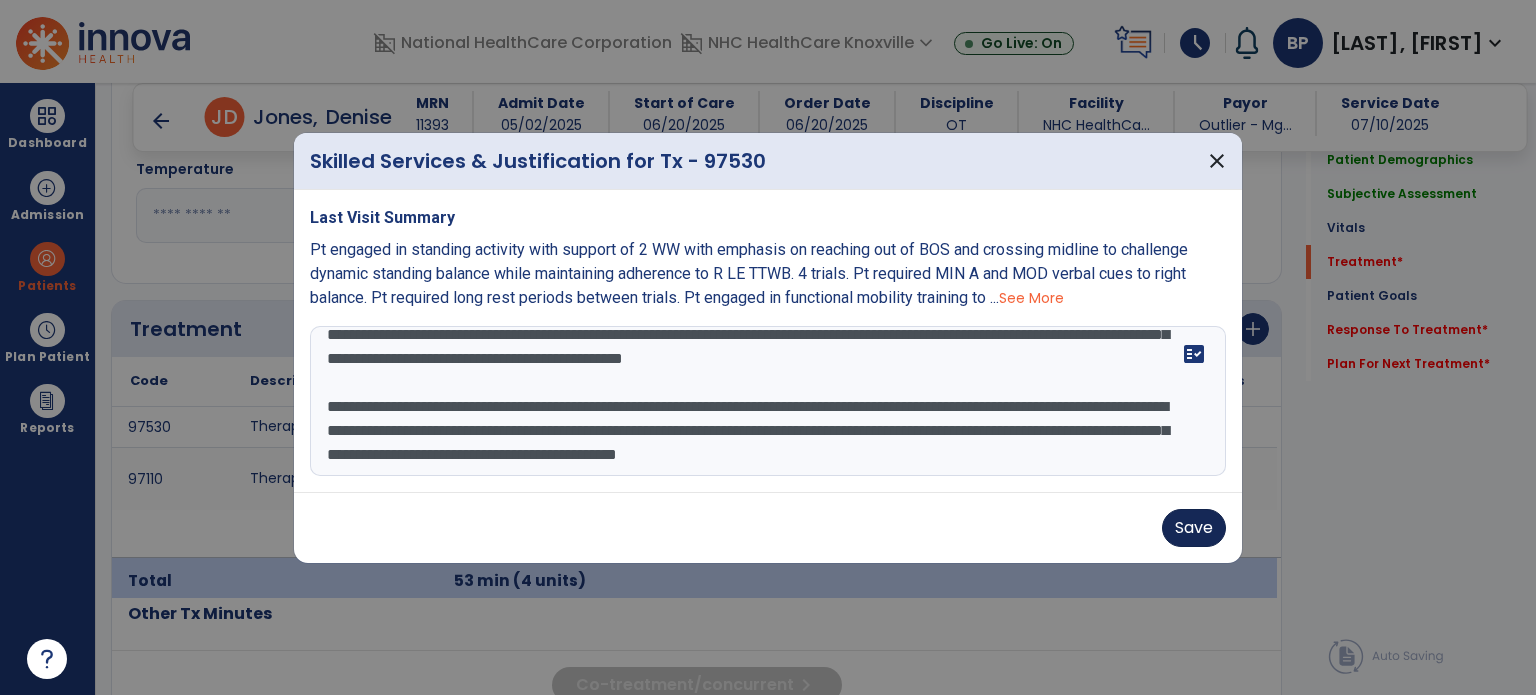 type on "**********" 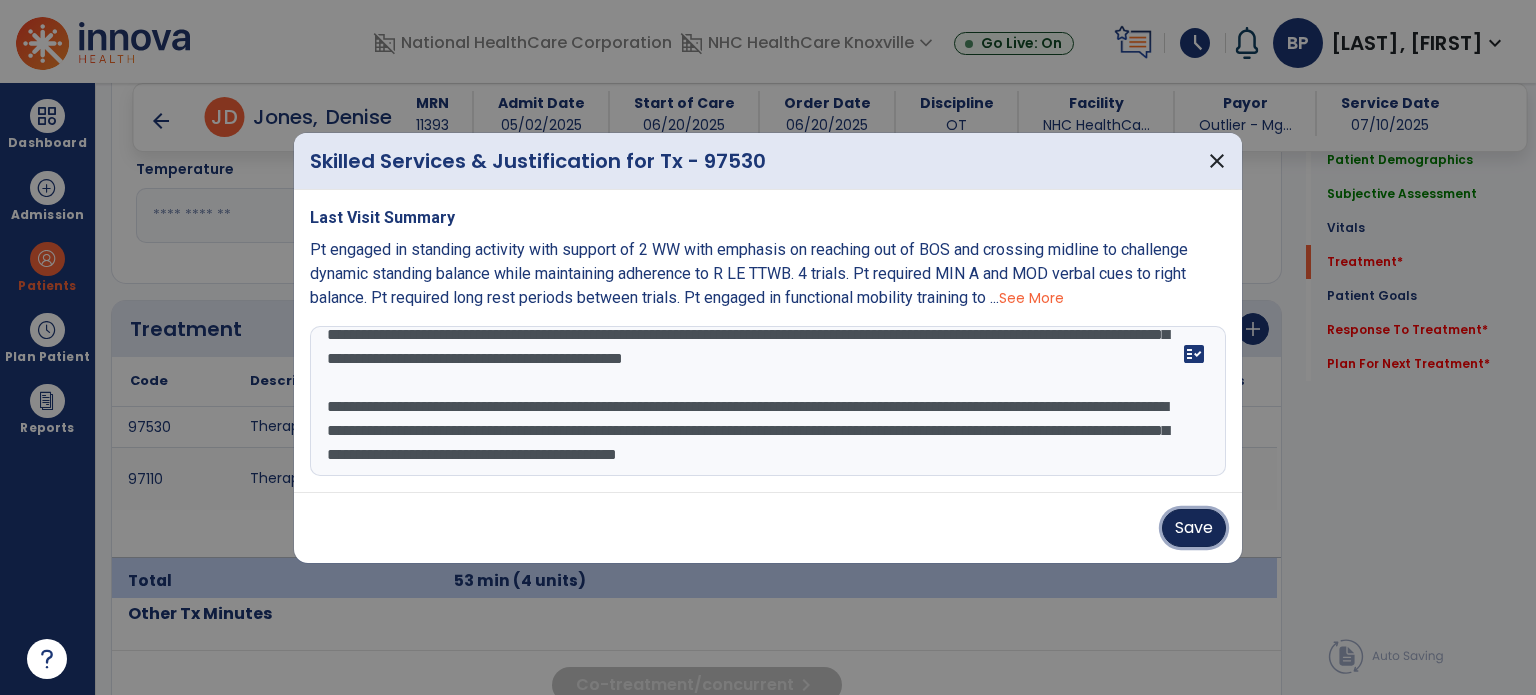 click on "Save" at bounding box center (1194, 528) 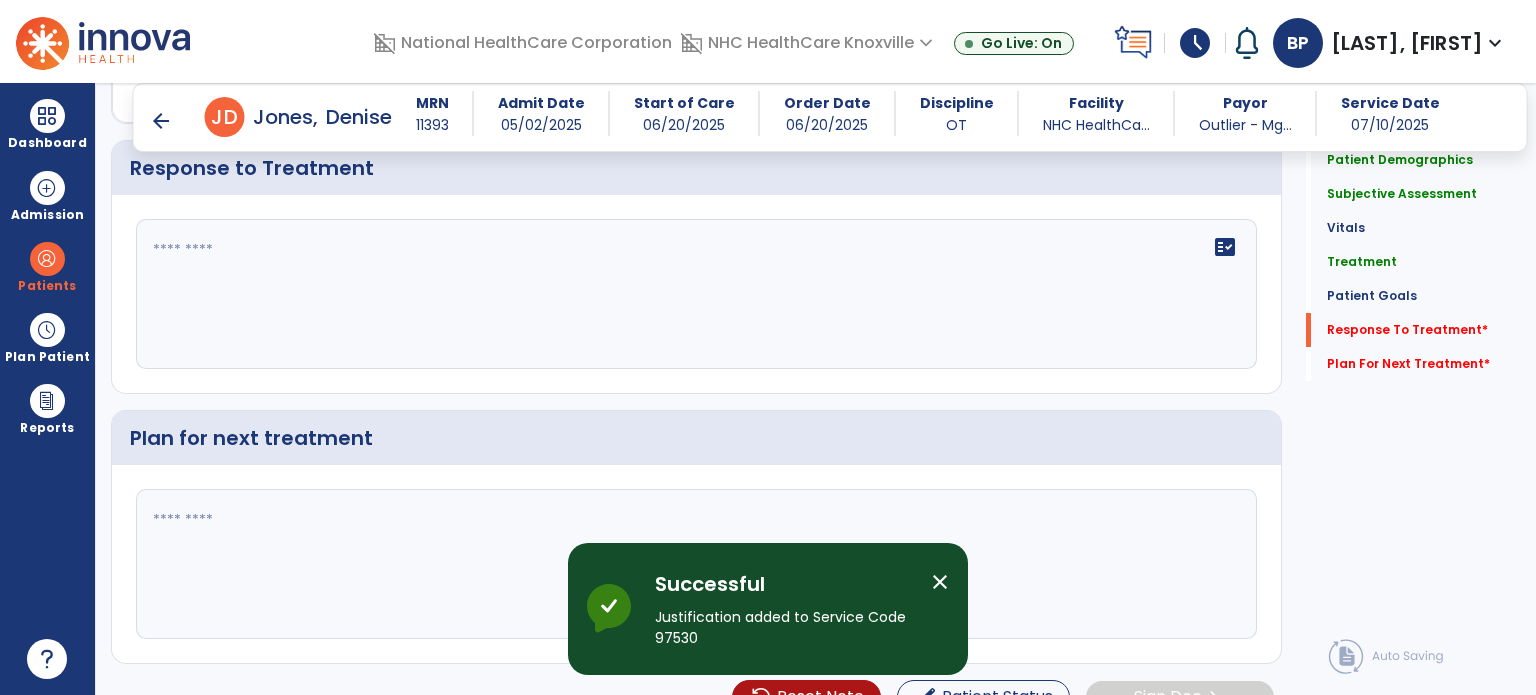 scroll, scrollTop: 2520, scrollLeft: 0, axis: vertical 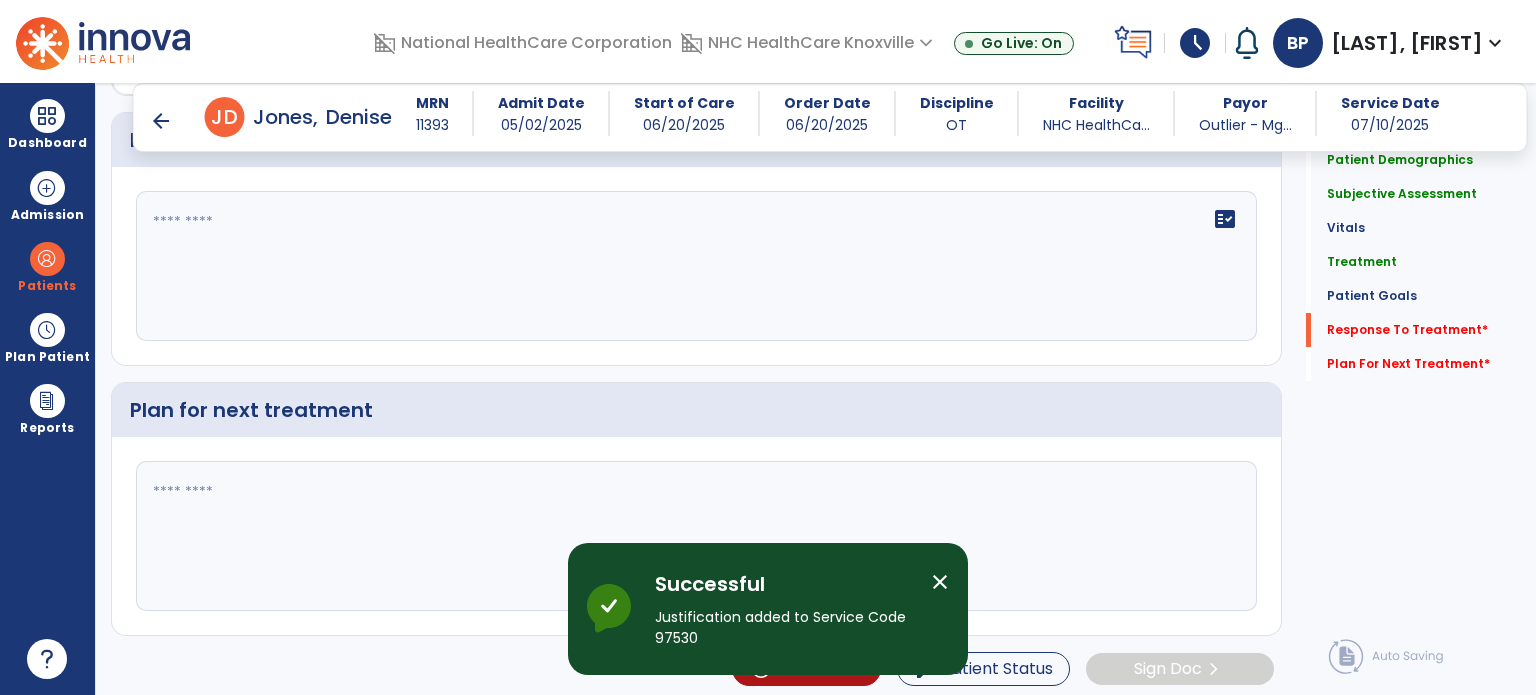 click on "fact_check" 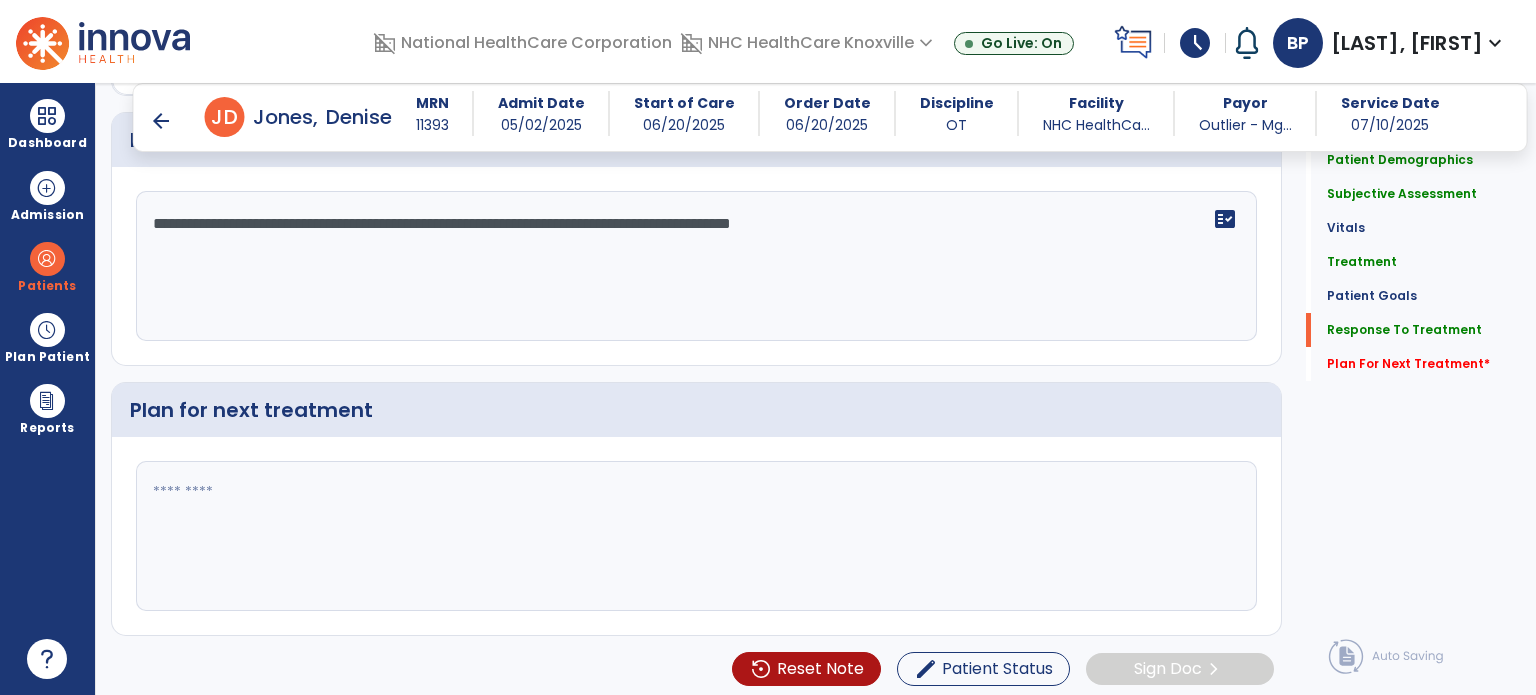 type on "**********" 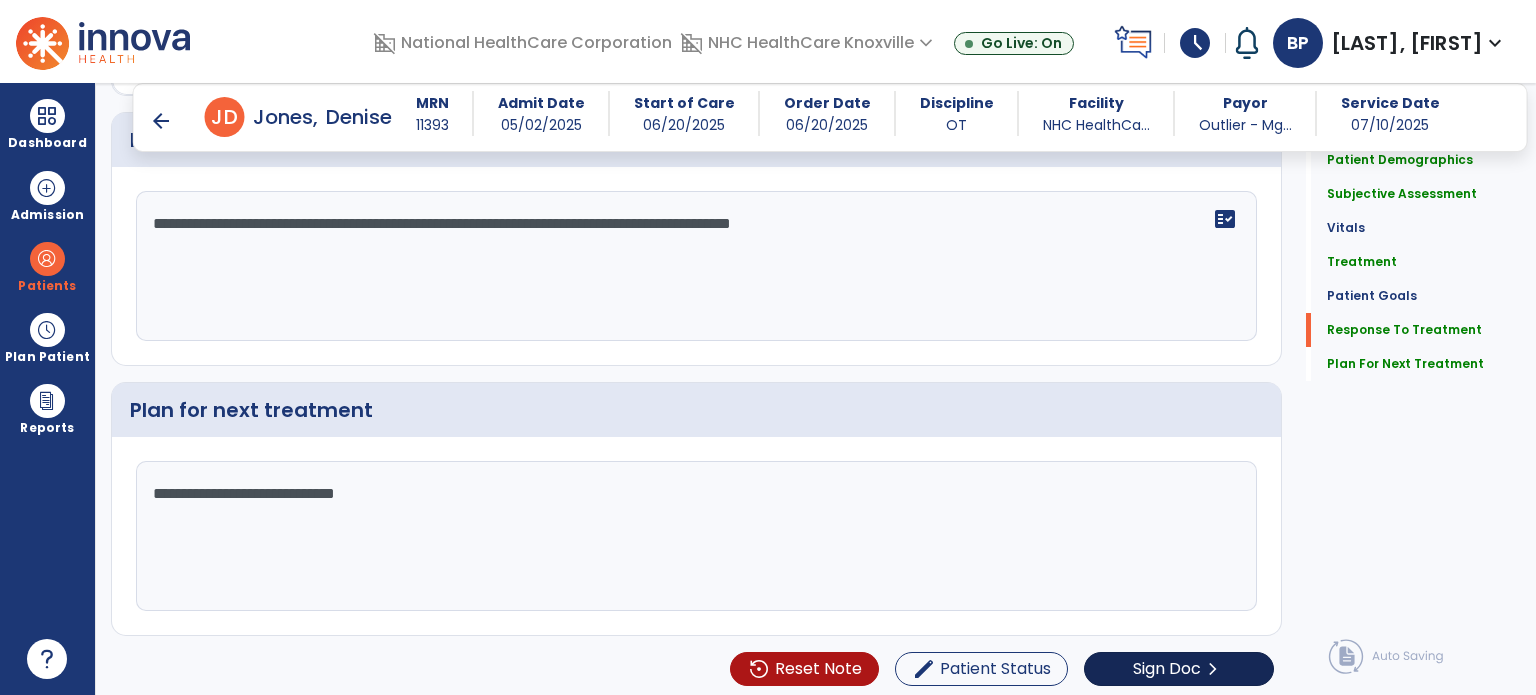 type on "**********" 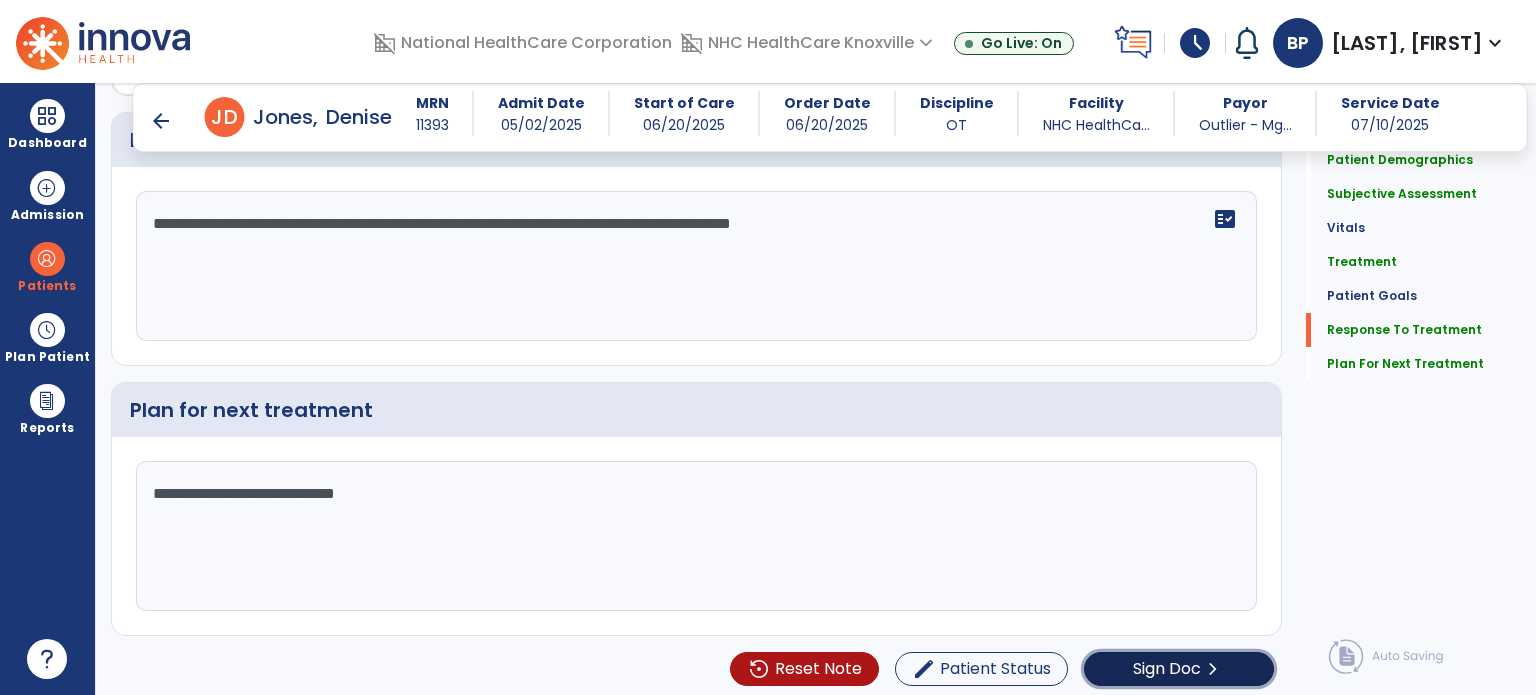 click on "Sign Doc" 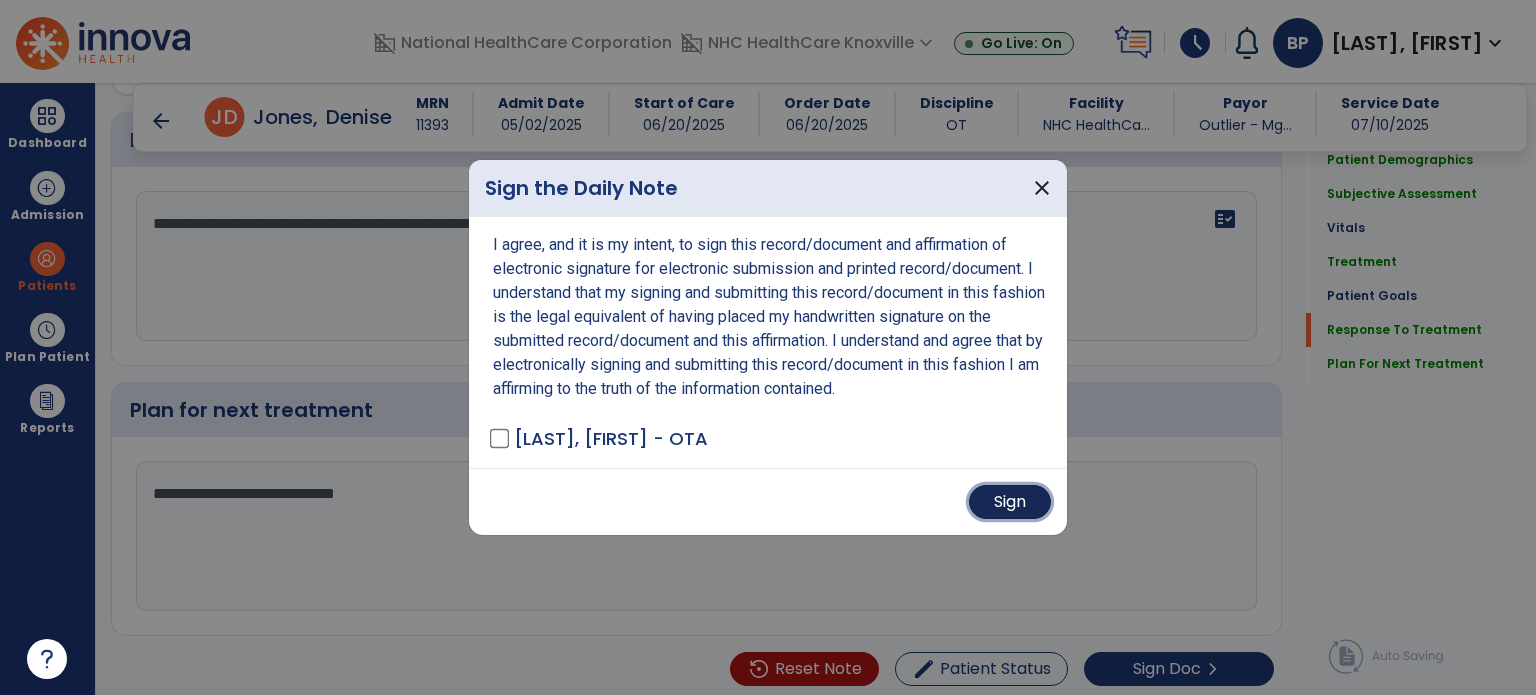 click on "Sign" at bounding box center [1010, 502] 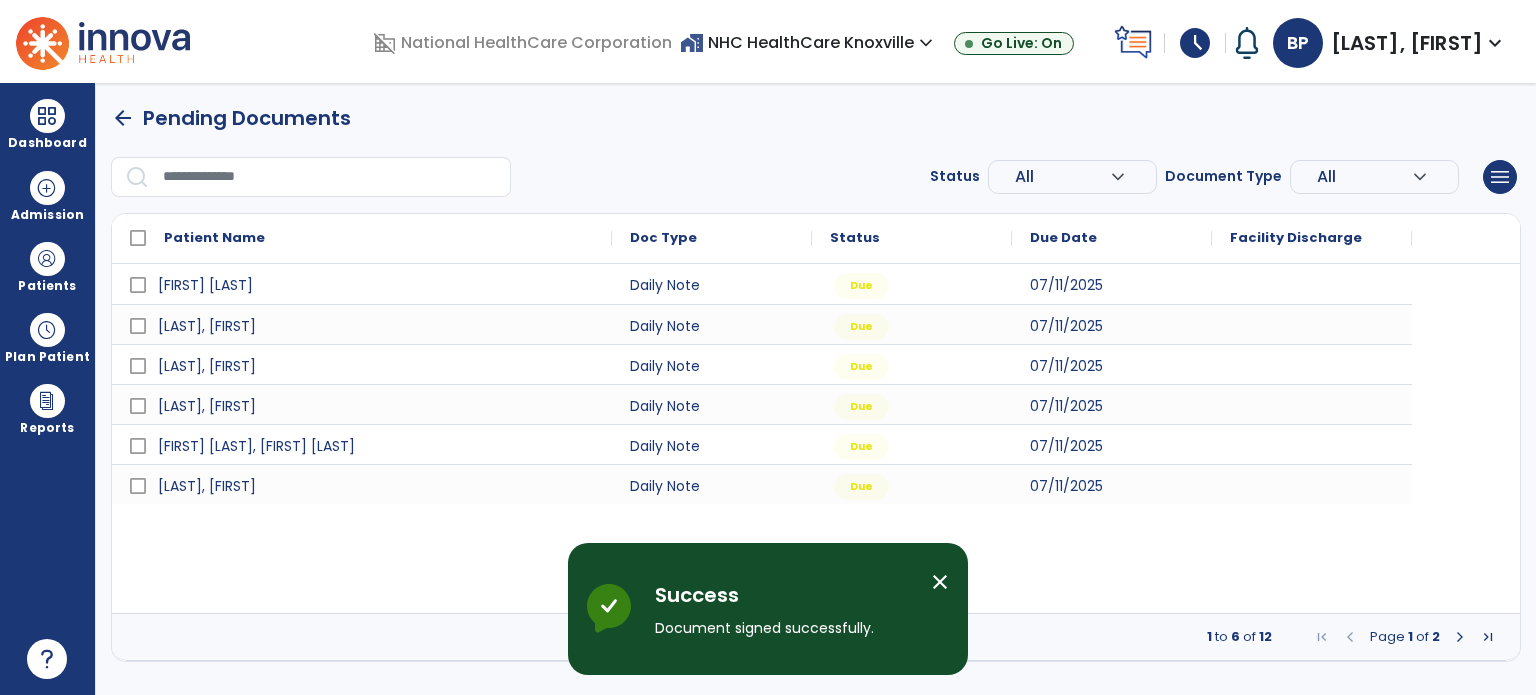 scroll, scrollTop: 0, scrollLeft: 0, axis: both 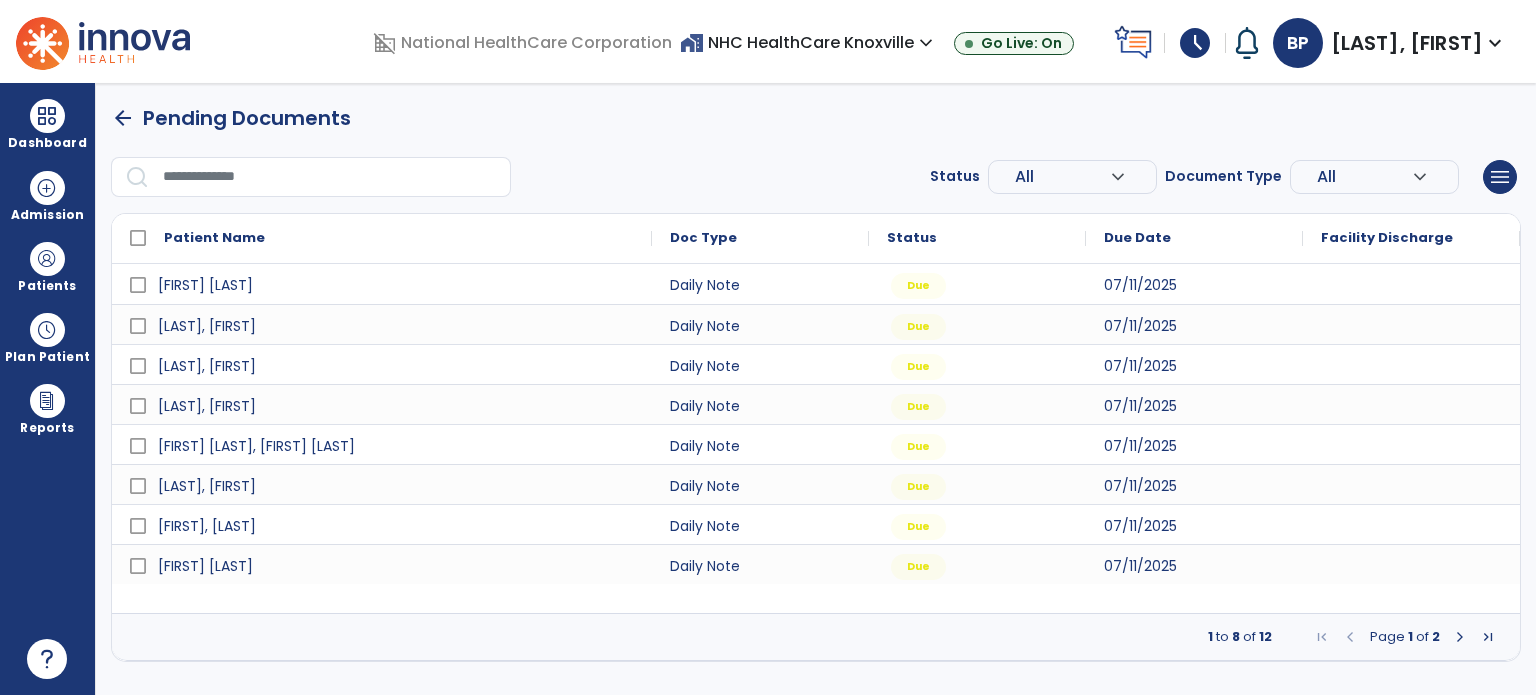 click at bounding box center [1460, 637] 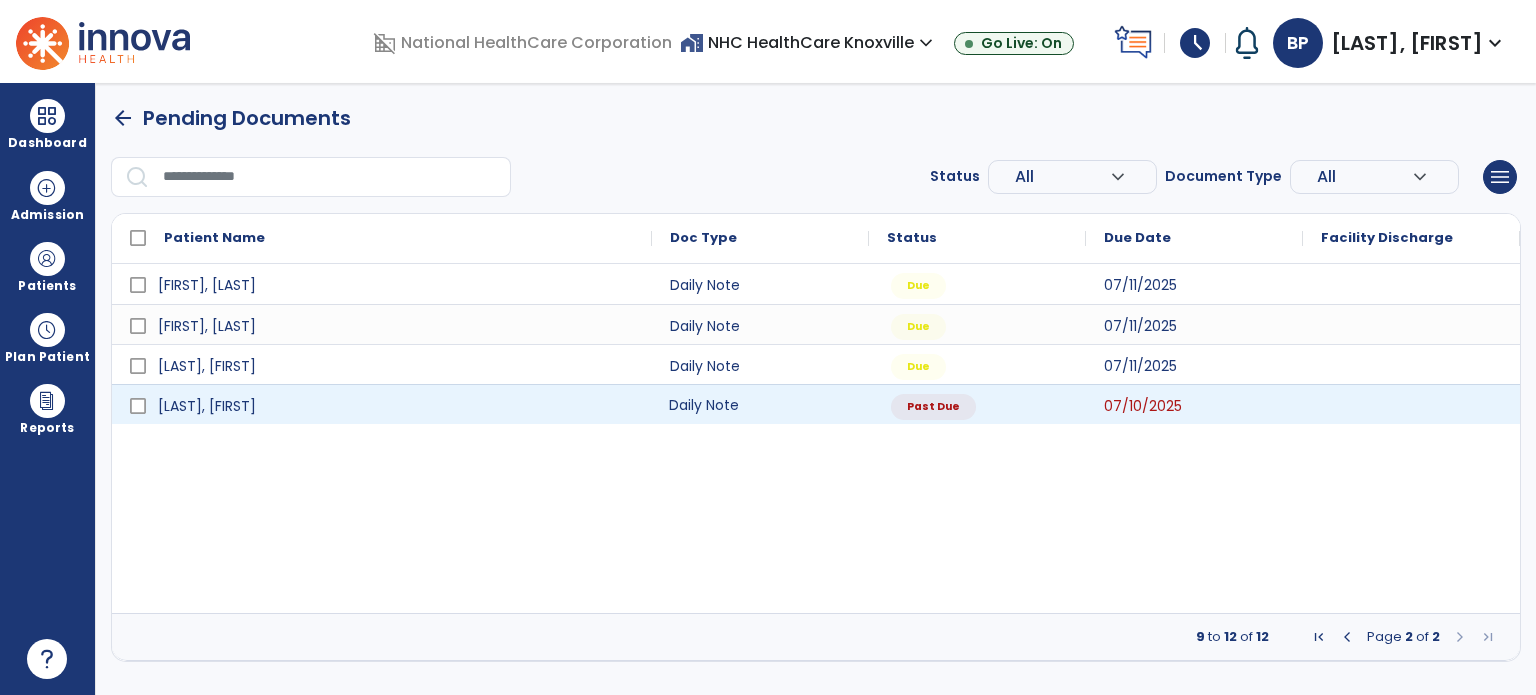 click on "Daily Note" at bounding box center (760, 404) 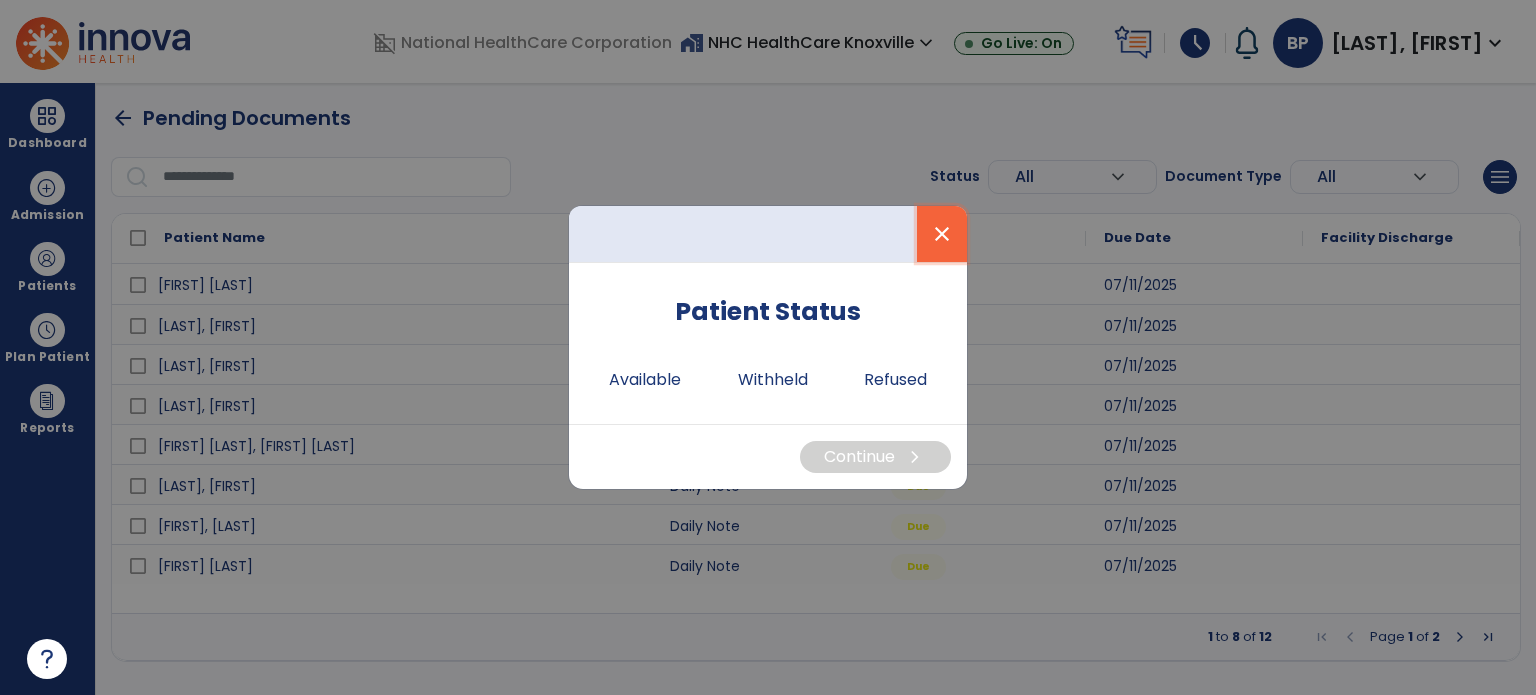 click on "close" at bounding box center [942, 234] 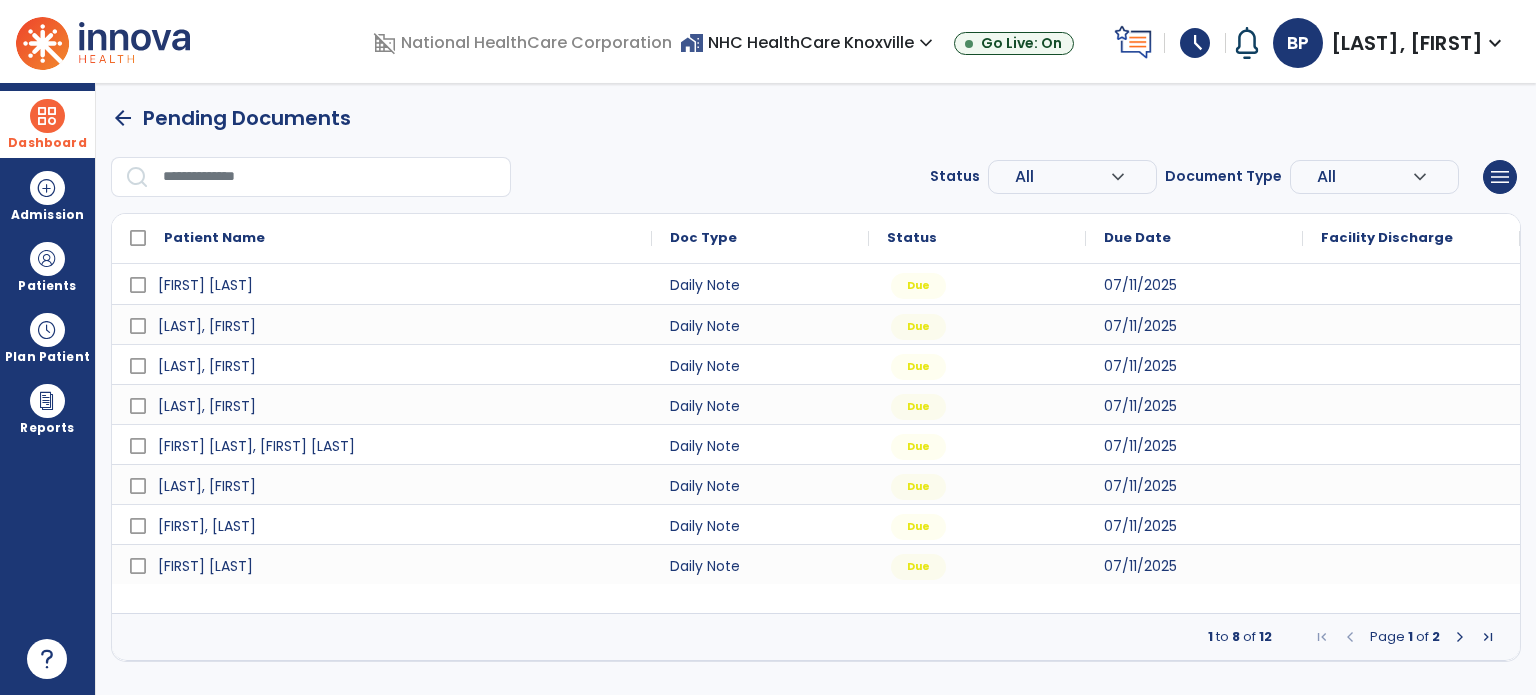 click on "Dashboard" at bounding box center [47, 124] 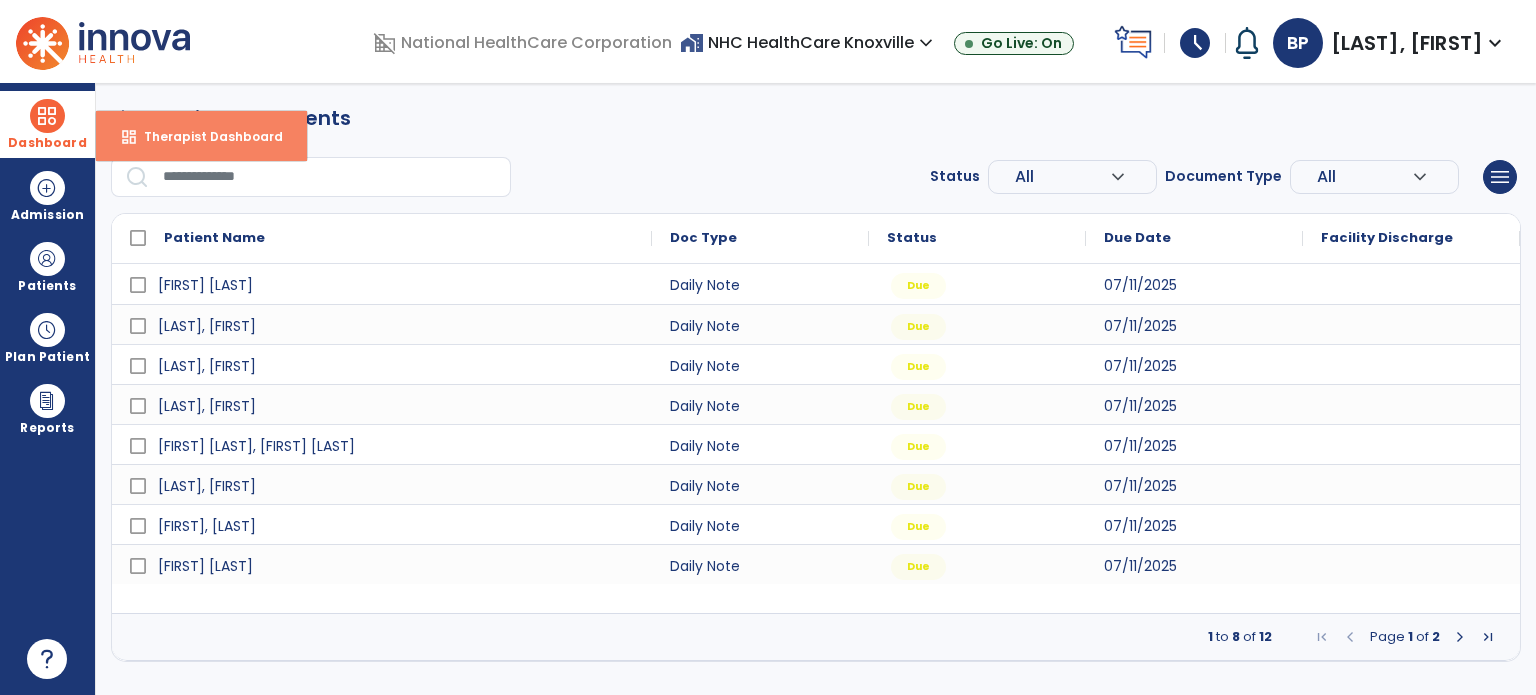 click on "Therapist Dashboard" at bounding box center (205, 136) 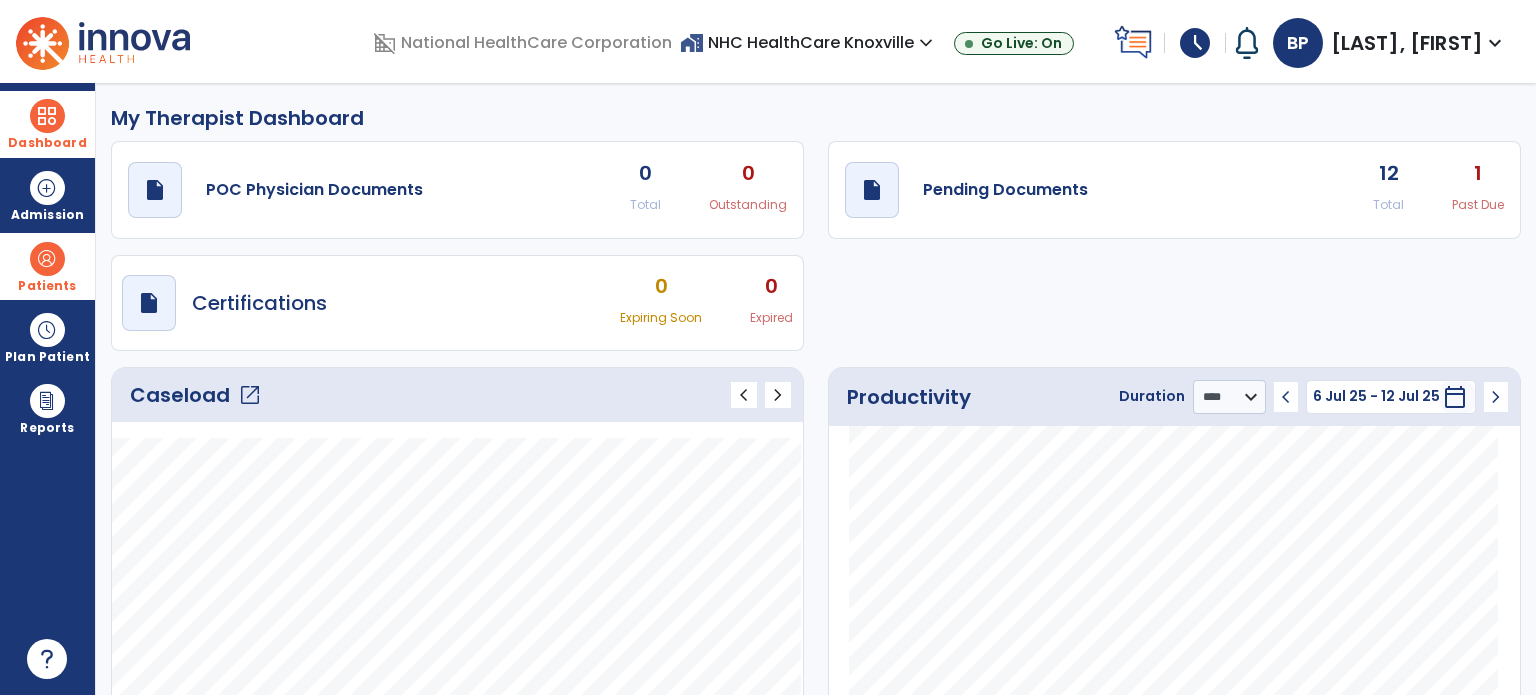 click on "Patients" at bounding box center [47, 286] 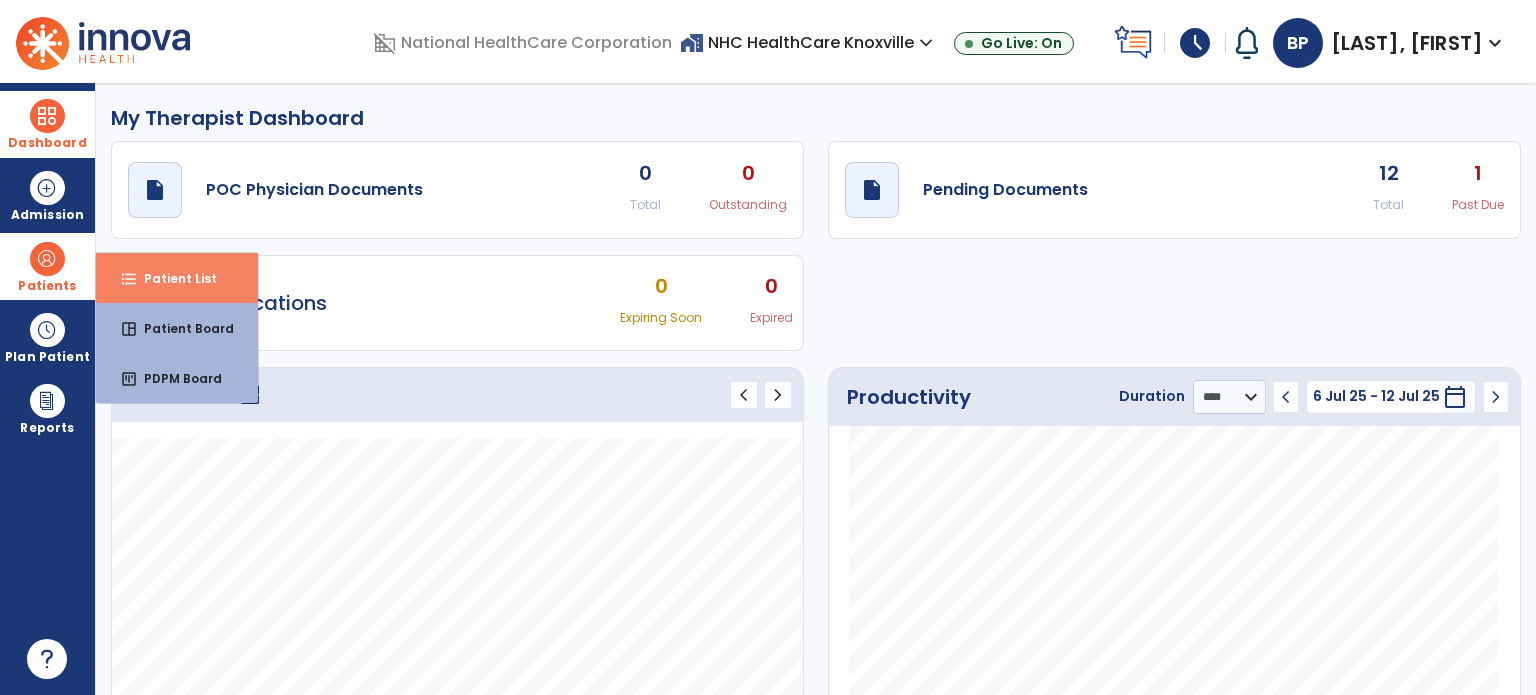 click on "format_list_bulleted  Patient List" at bounding box center (177, 278) 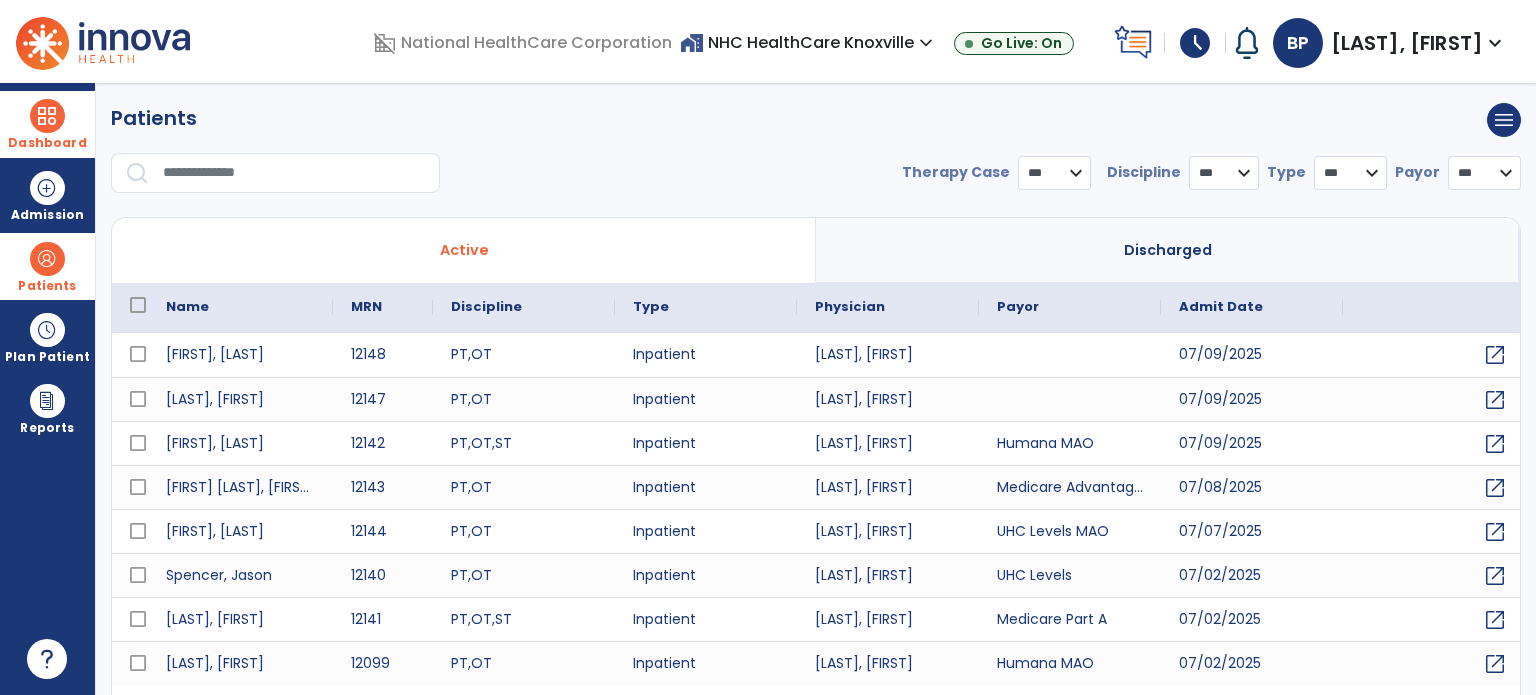 select on "***" 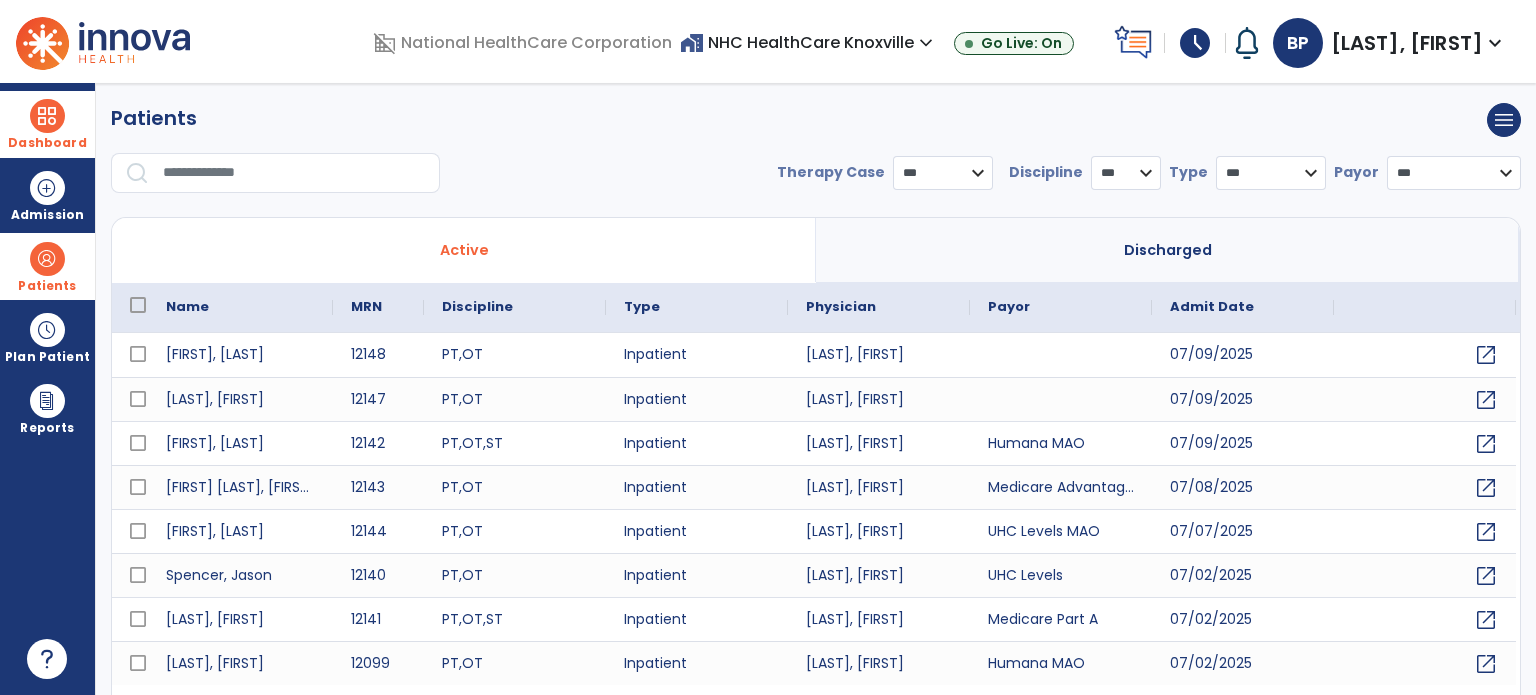 click at bounding box center [294, 173] 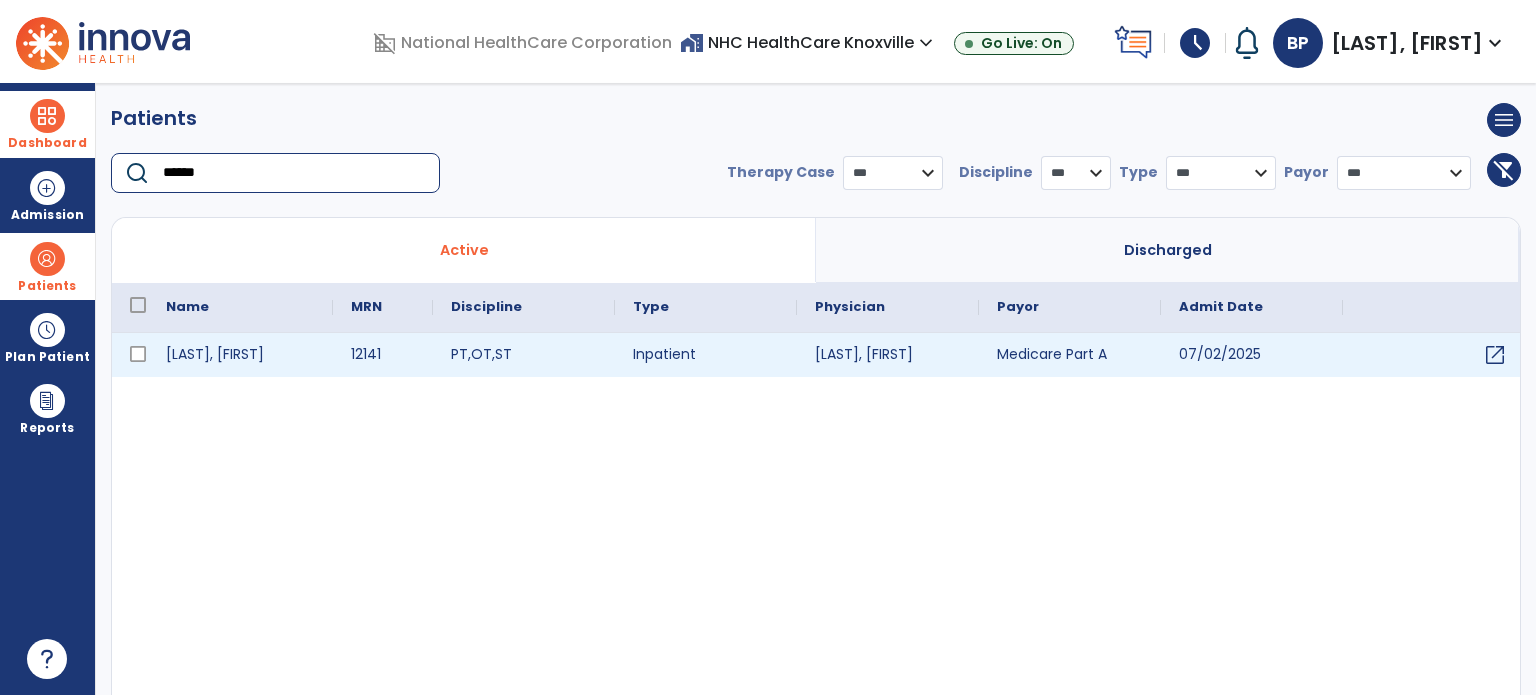 type on "******" 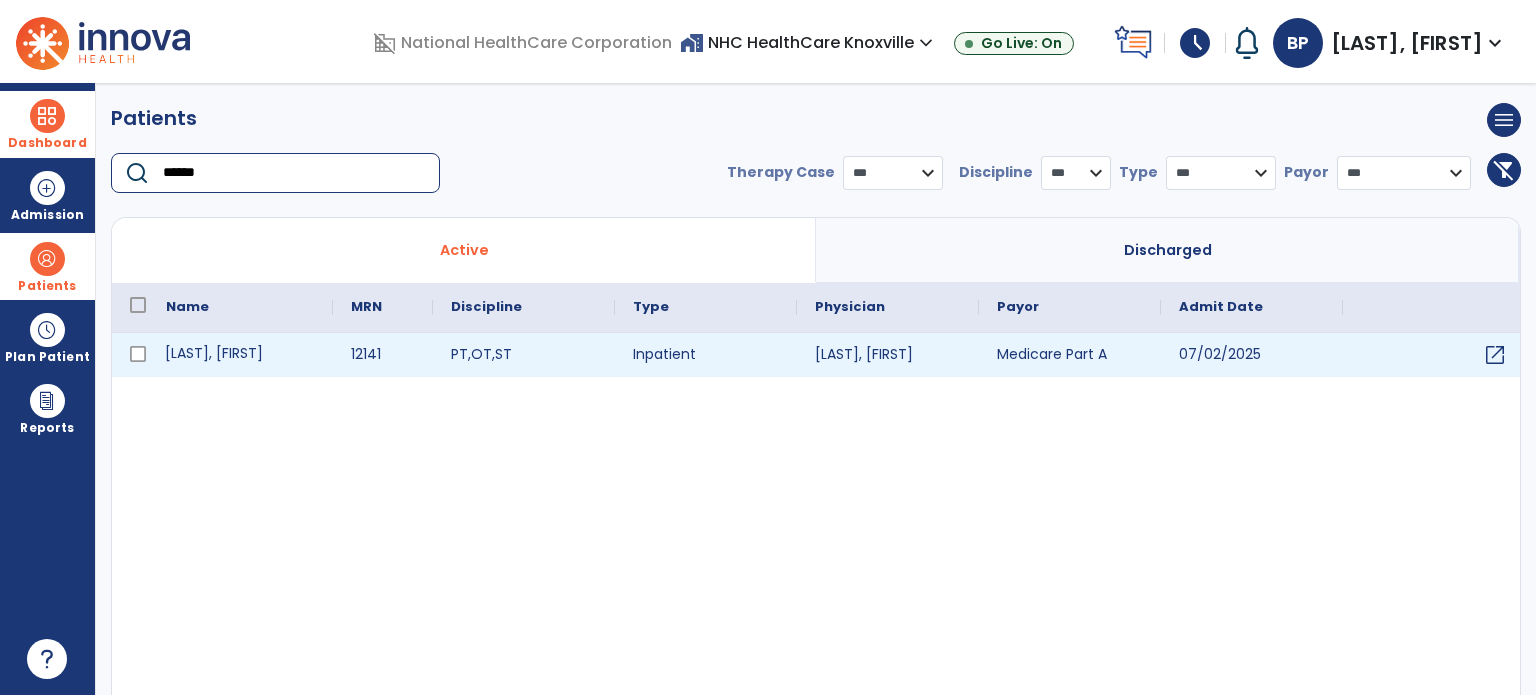 click on "[LAST], [FIRST]" at bounding box center [240, 355] 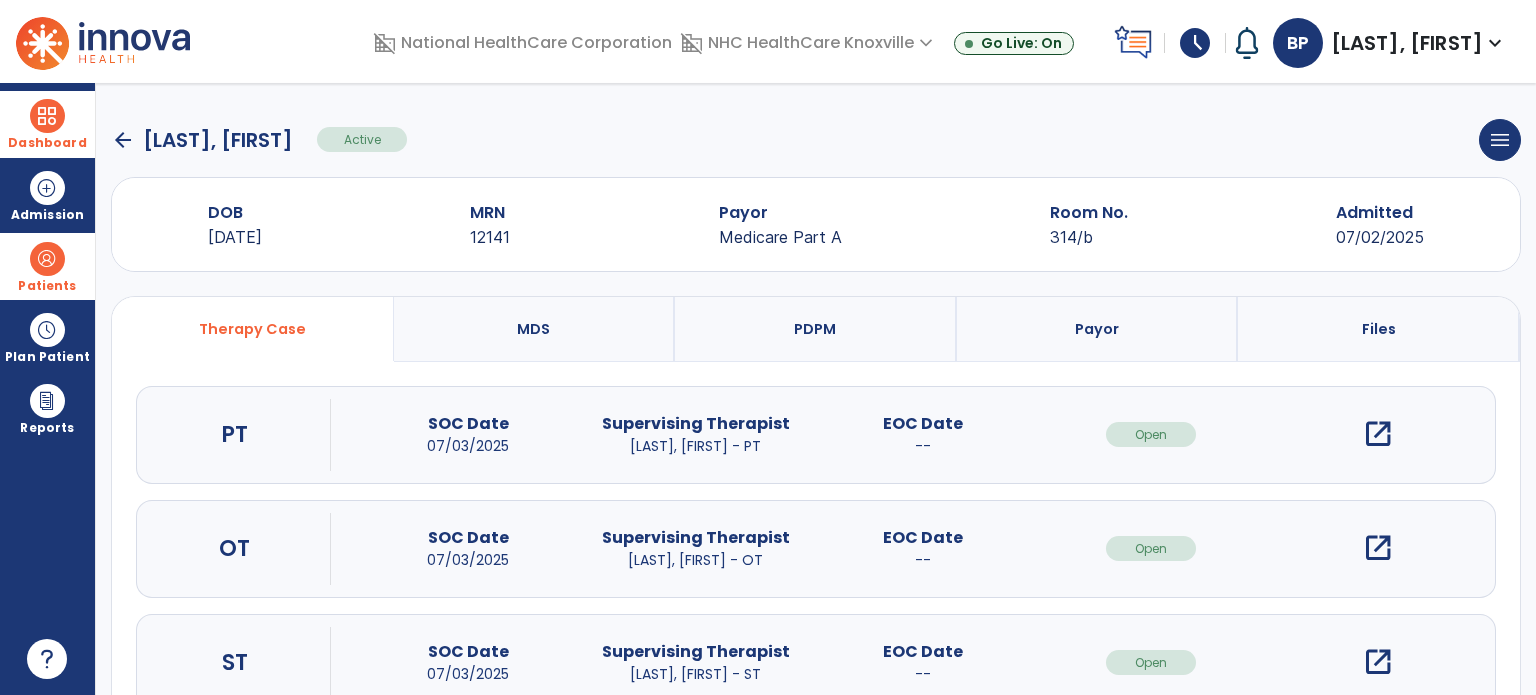 scroll, scrollTop: 62, scrollLeft: 0, axis: vertical 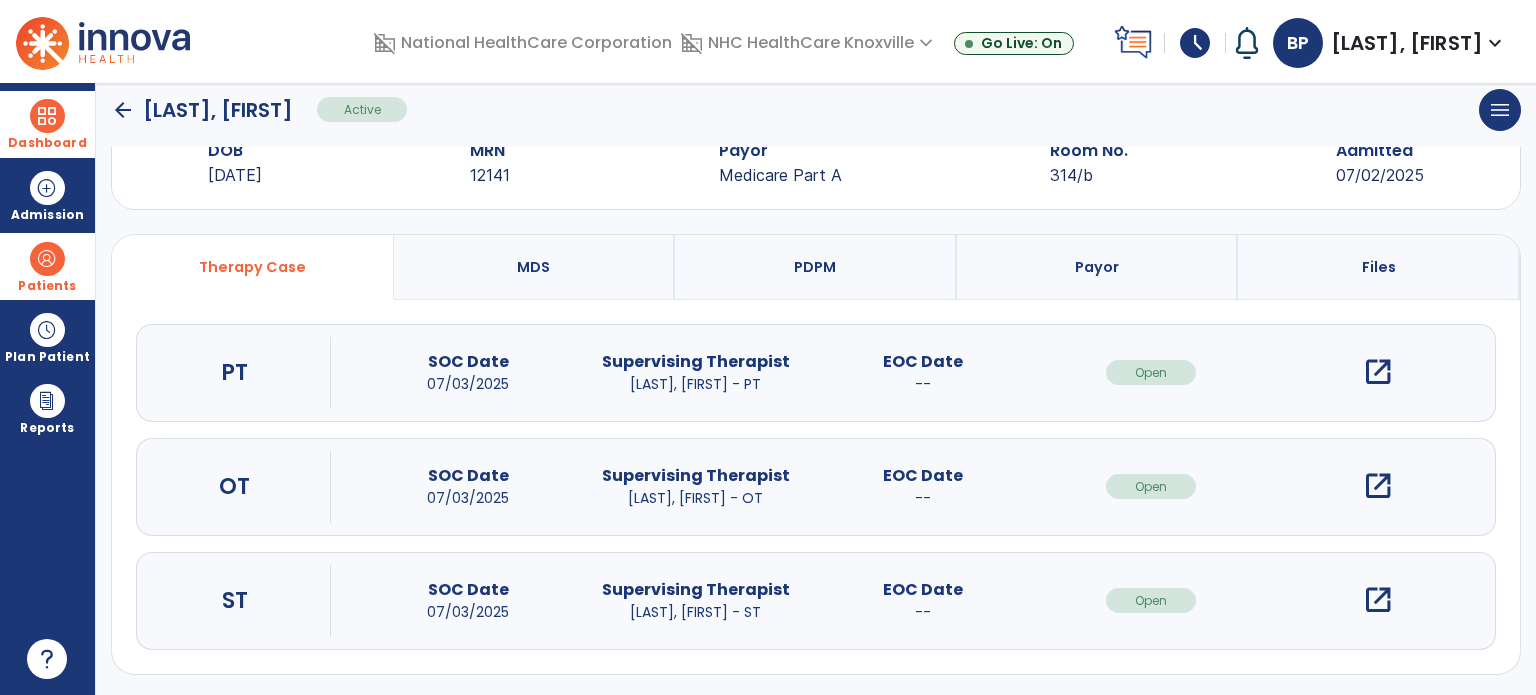 click on "open_in_new" at bounding box center (1378, 372) 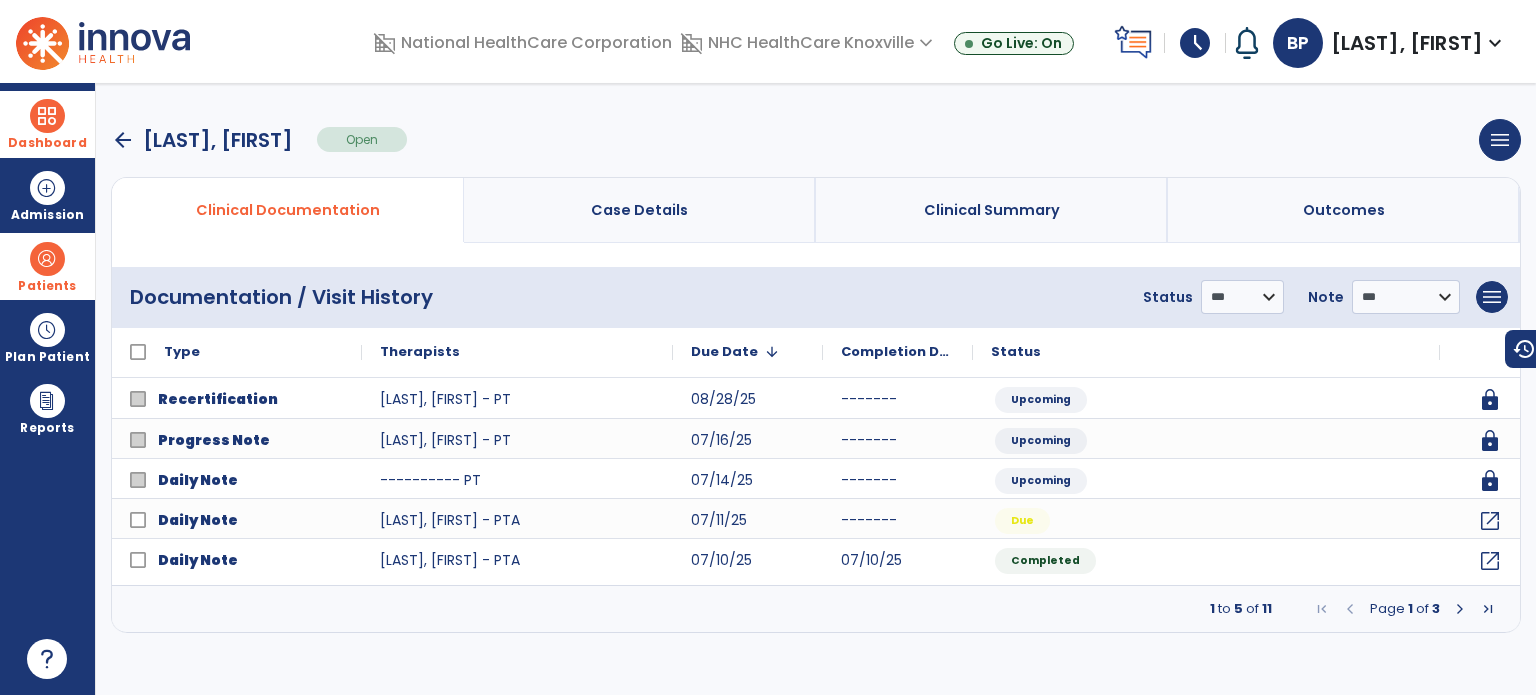 scroll, scrollTop: 0, scrollLeft: 0, axis: both 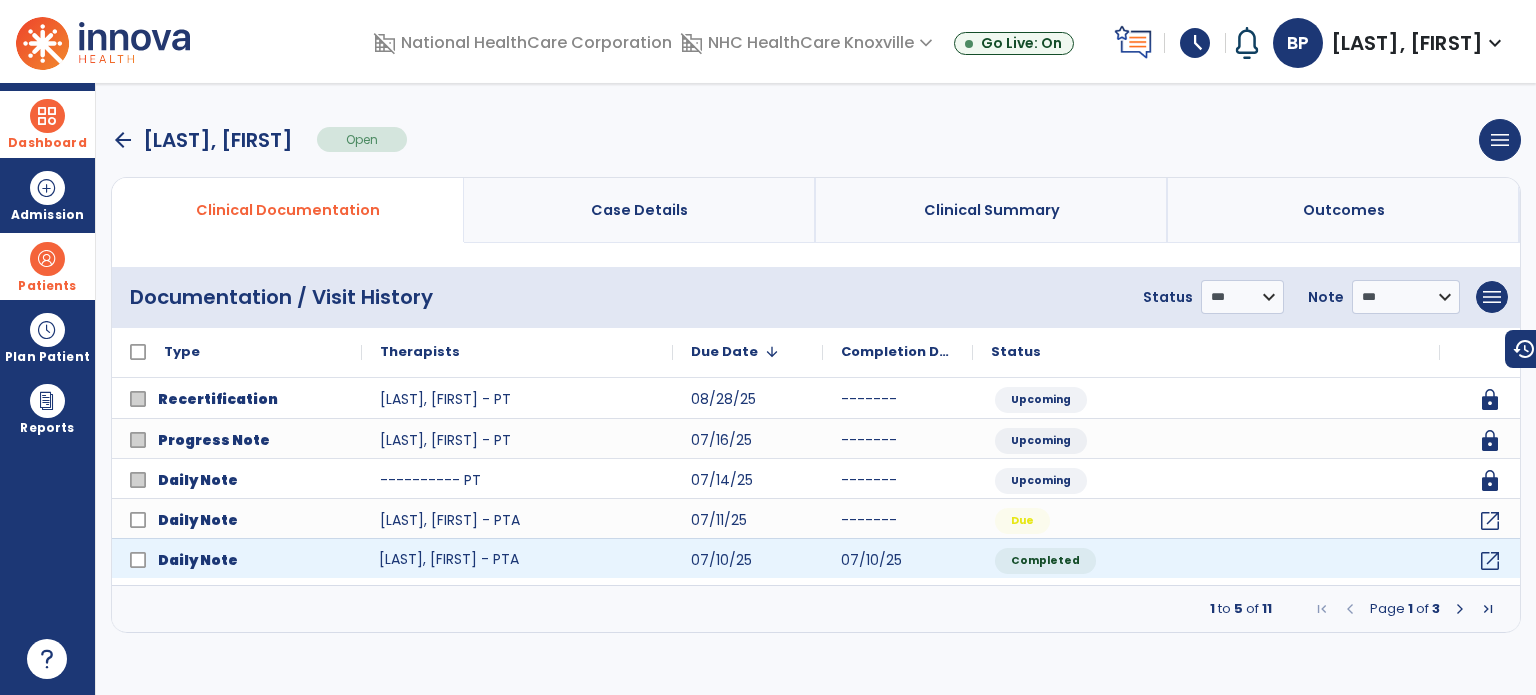 click on "[LAST], [FIRST] - PTA" 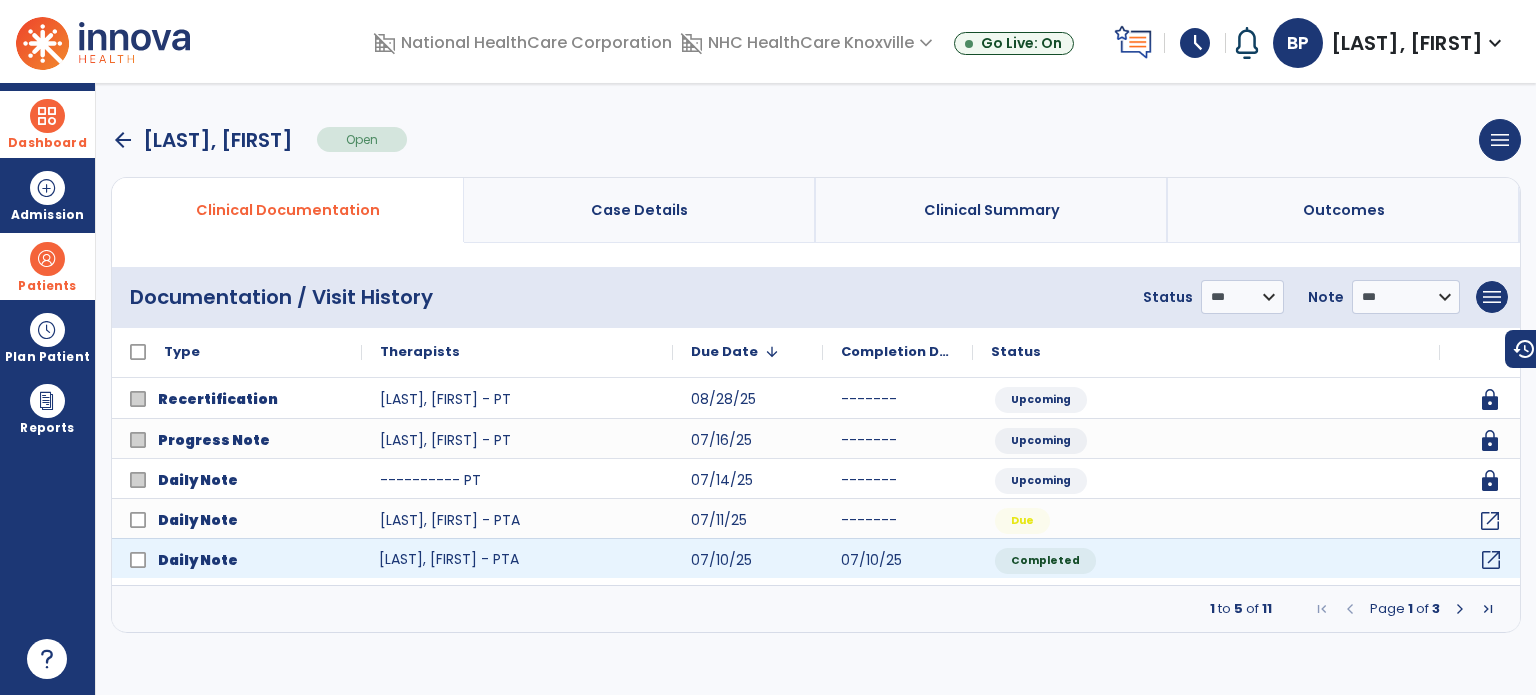 click on "open_in_new" 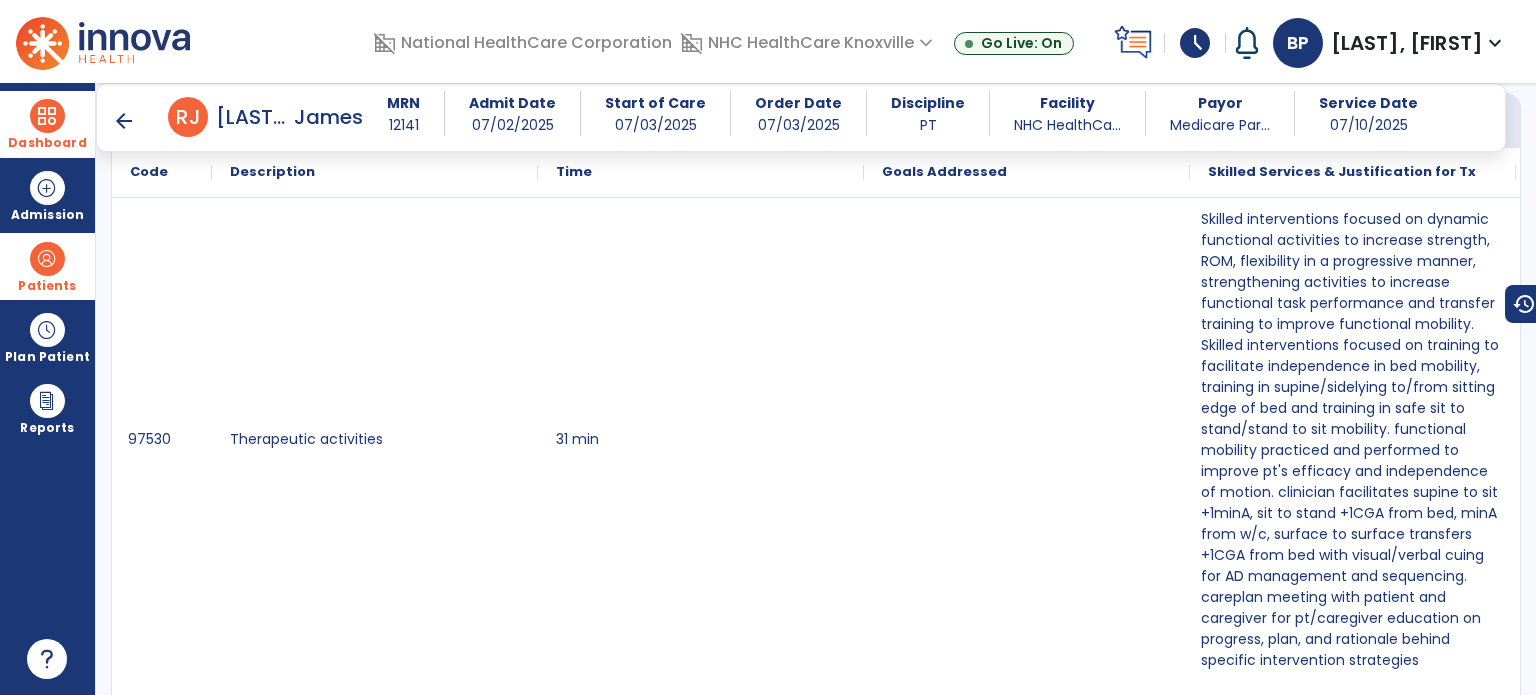 scroll, scrollTop: 1159, scrollLeft: 0, axis: vertical 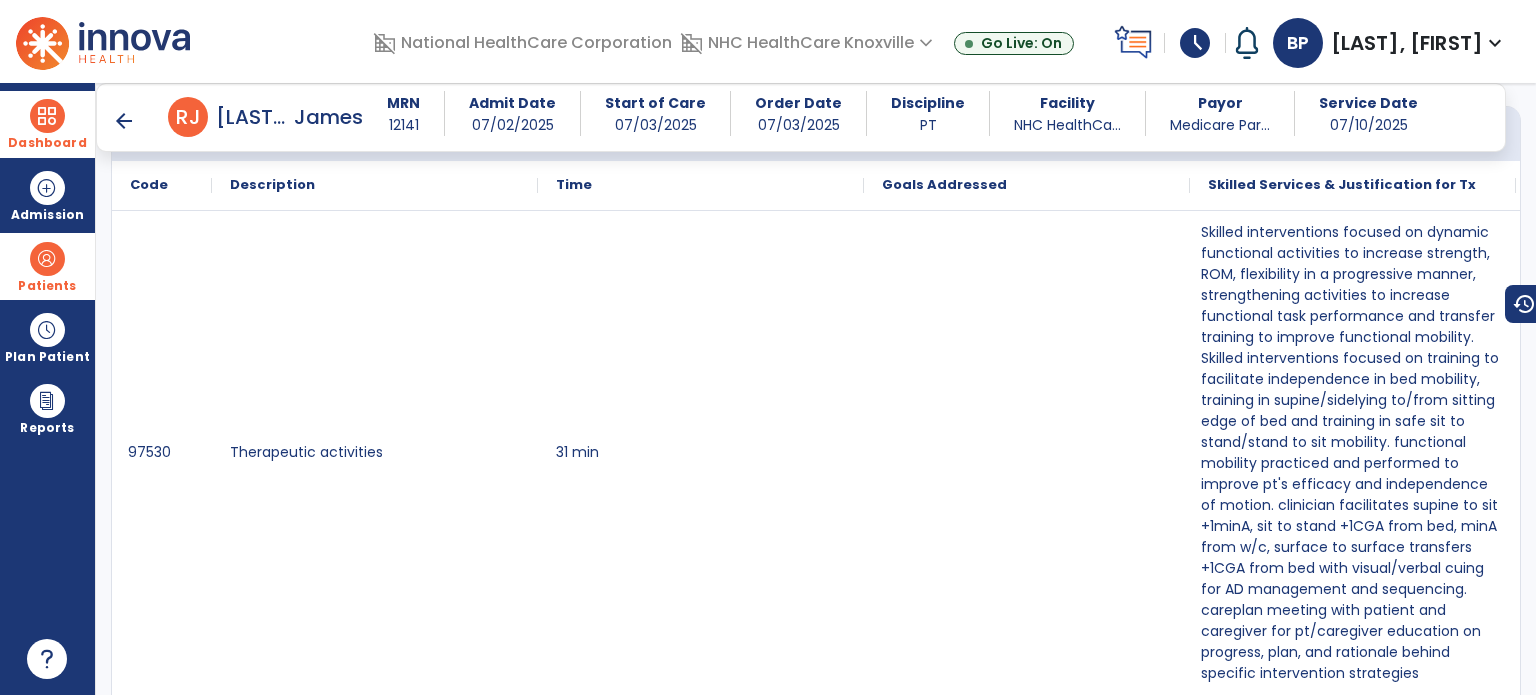 click on "arrow_back" at bounding box center [124, 121] 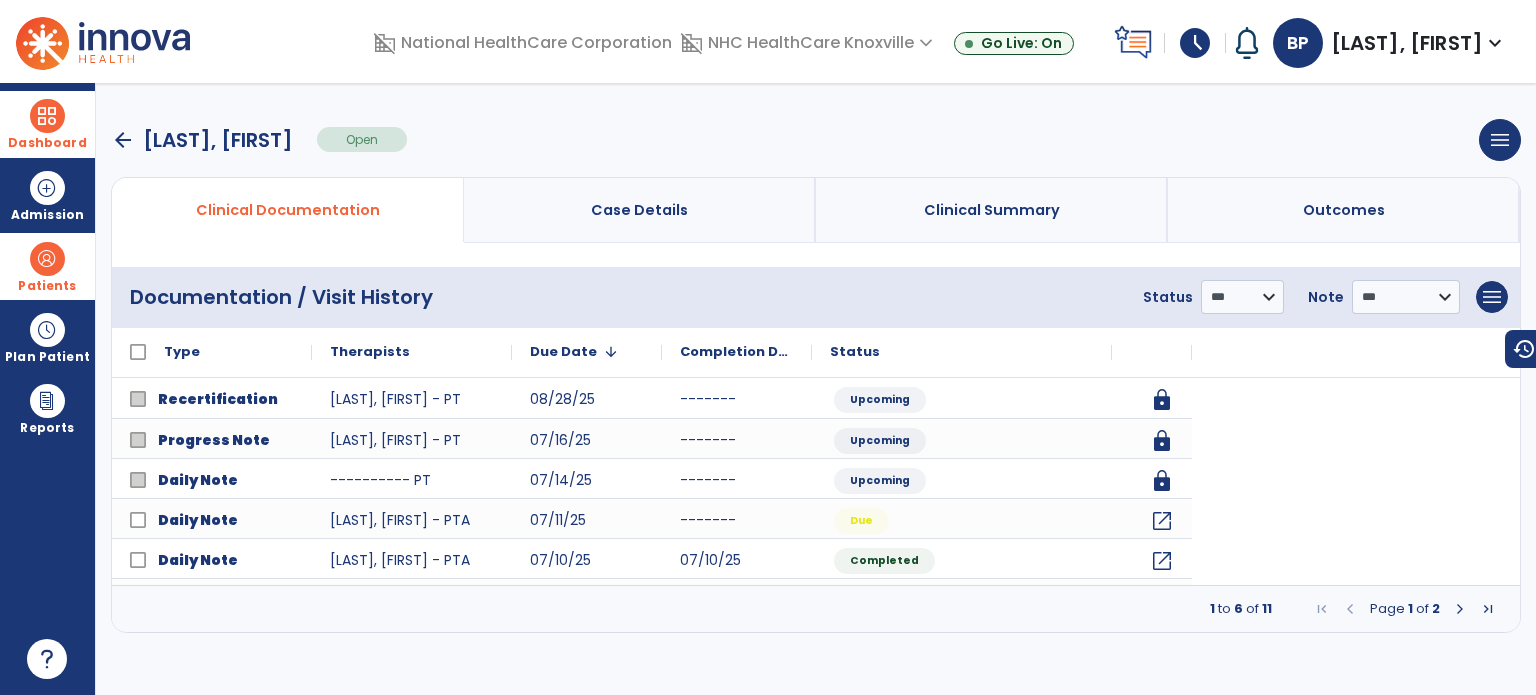 scroll, scrollTop: 0, scrollLeft: 0, axis: both 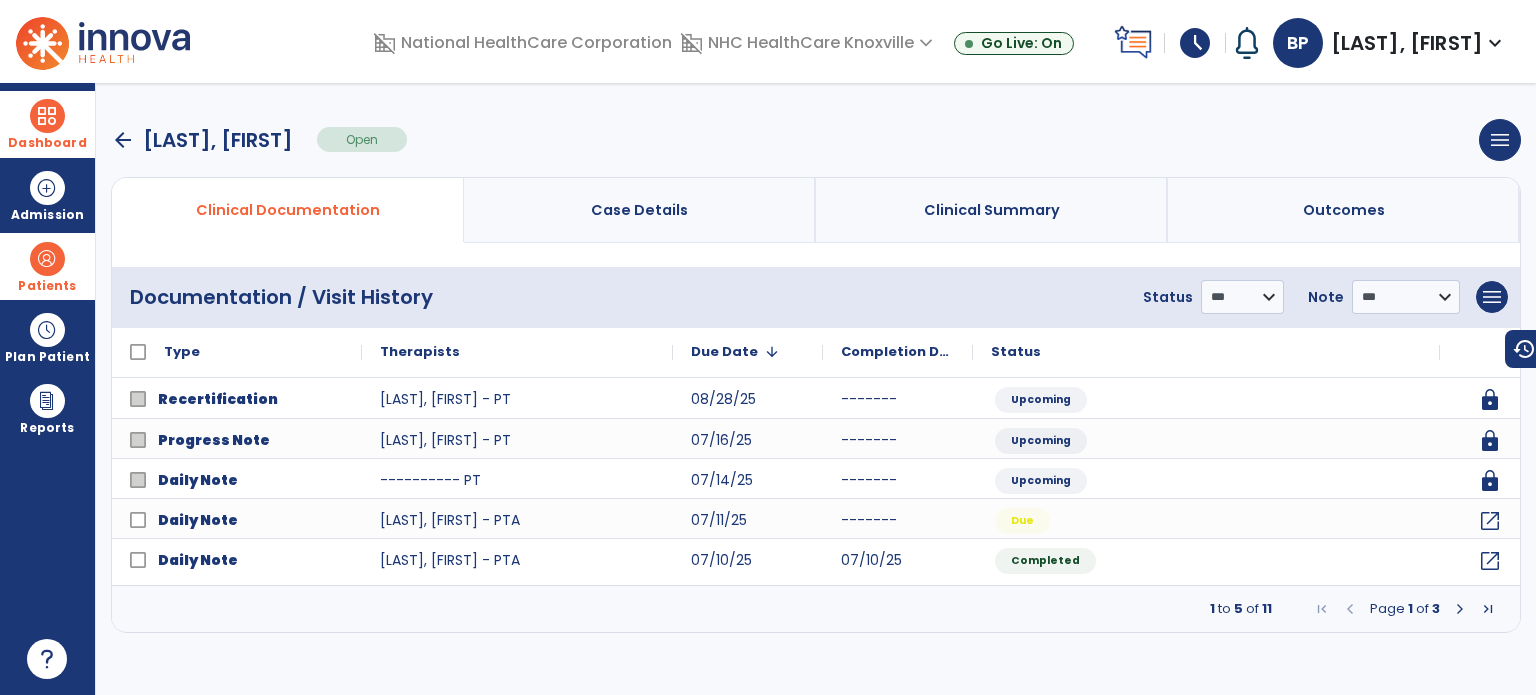 click on "arrow_back" at bounding box center [123, 140] 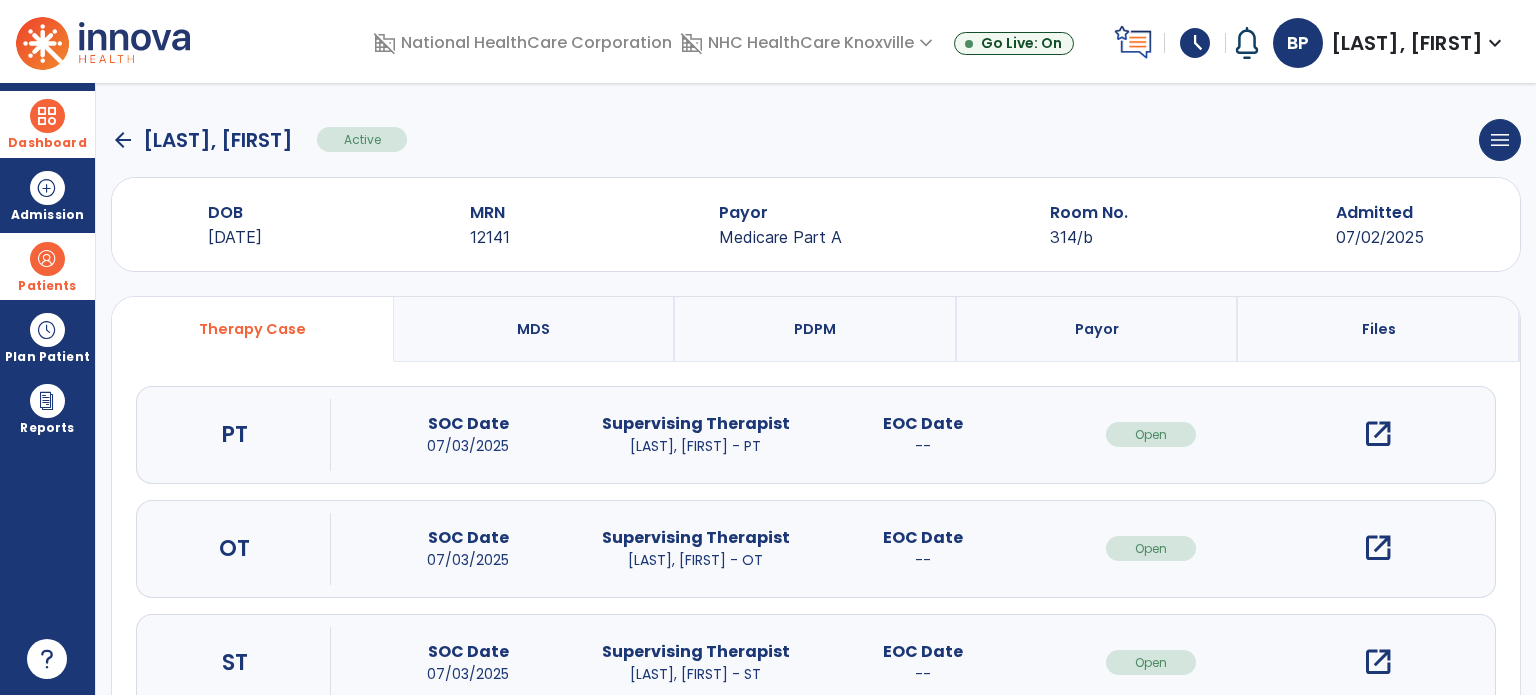 scroll, scrollTop: 62, scrollLeft: 0, axis: vertical 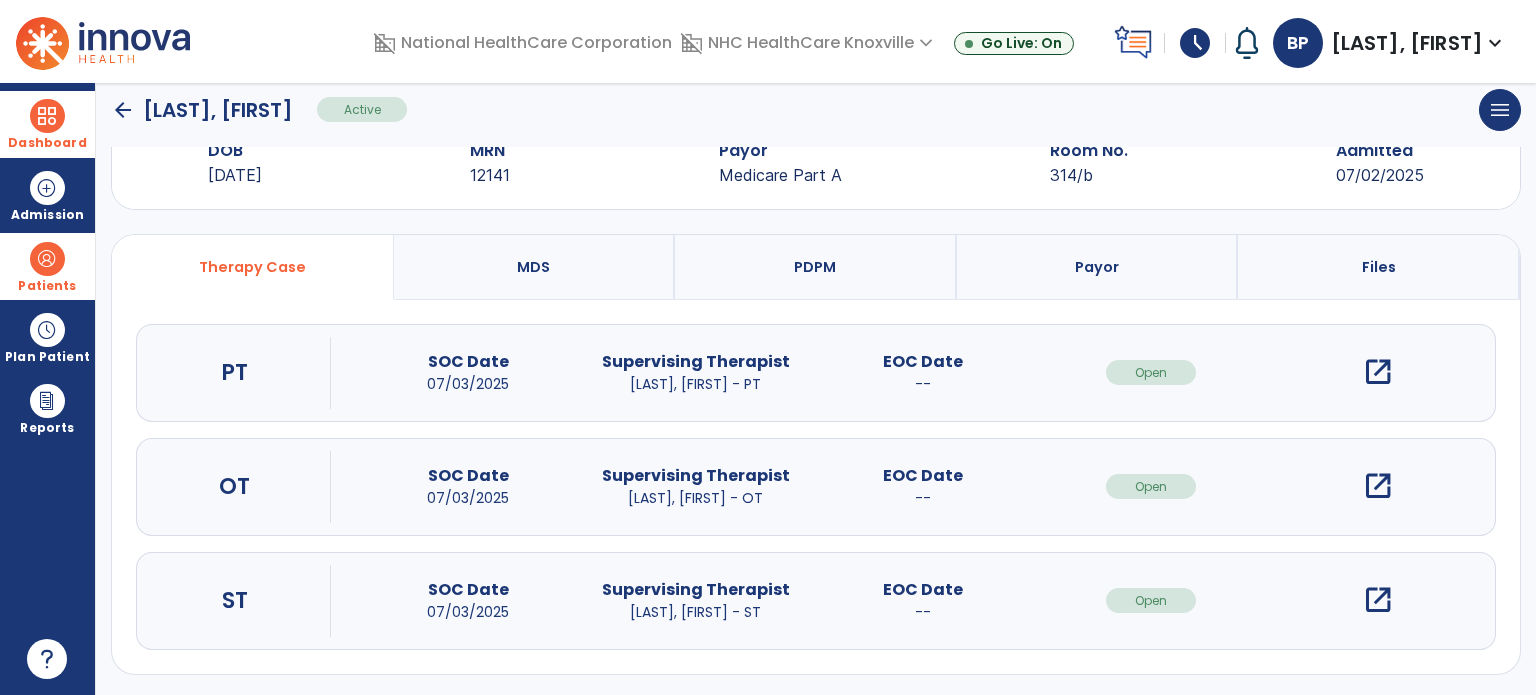 click on "open_in_new" at bounding box center [1378, 486] 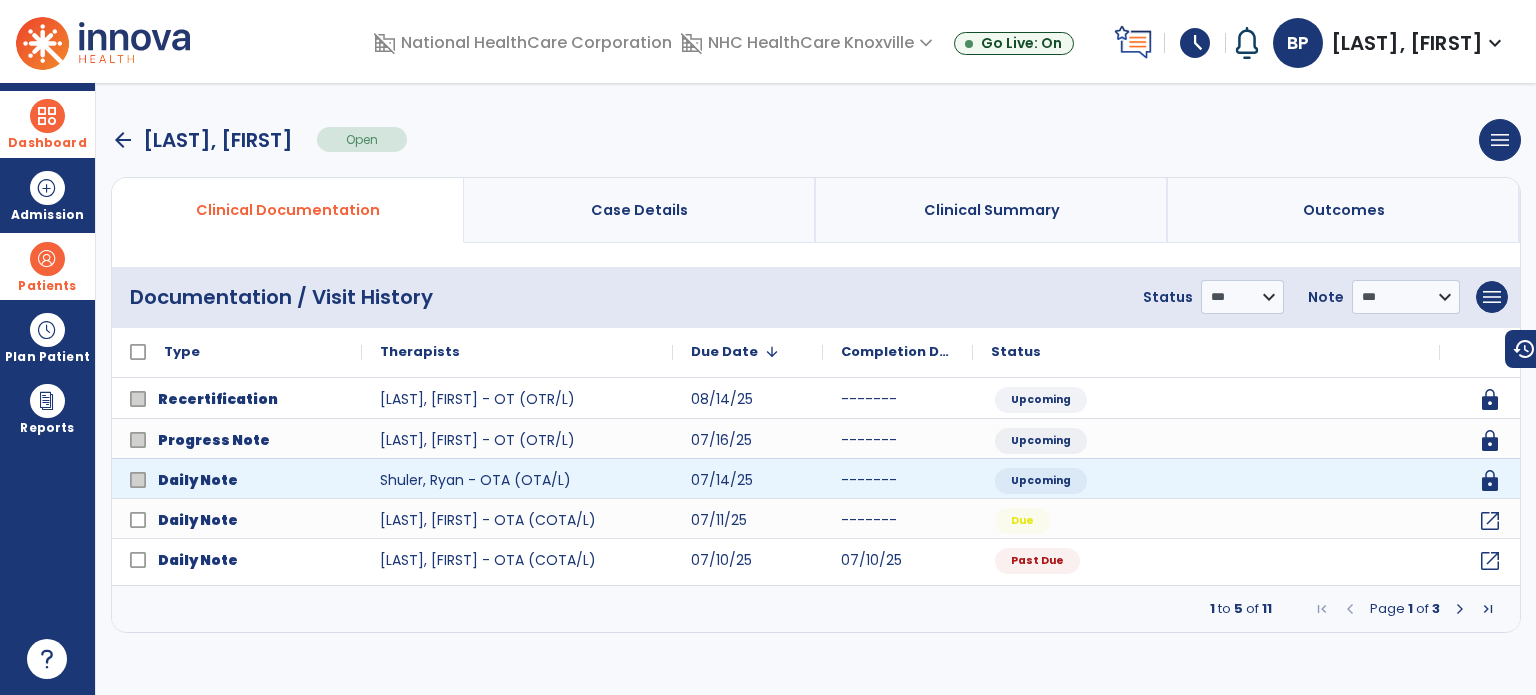scroll, scrollTop: 0, scrollLeft: 0, axis: both 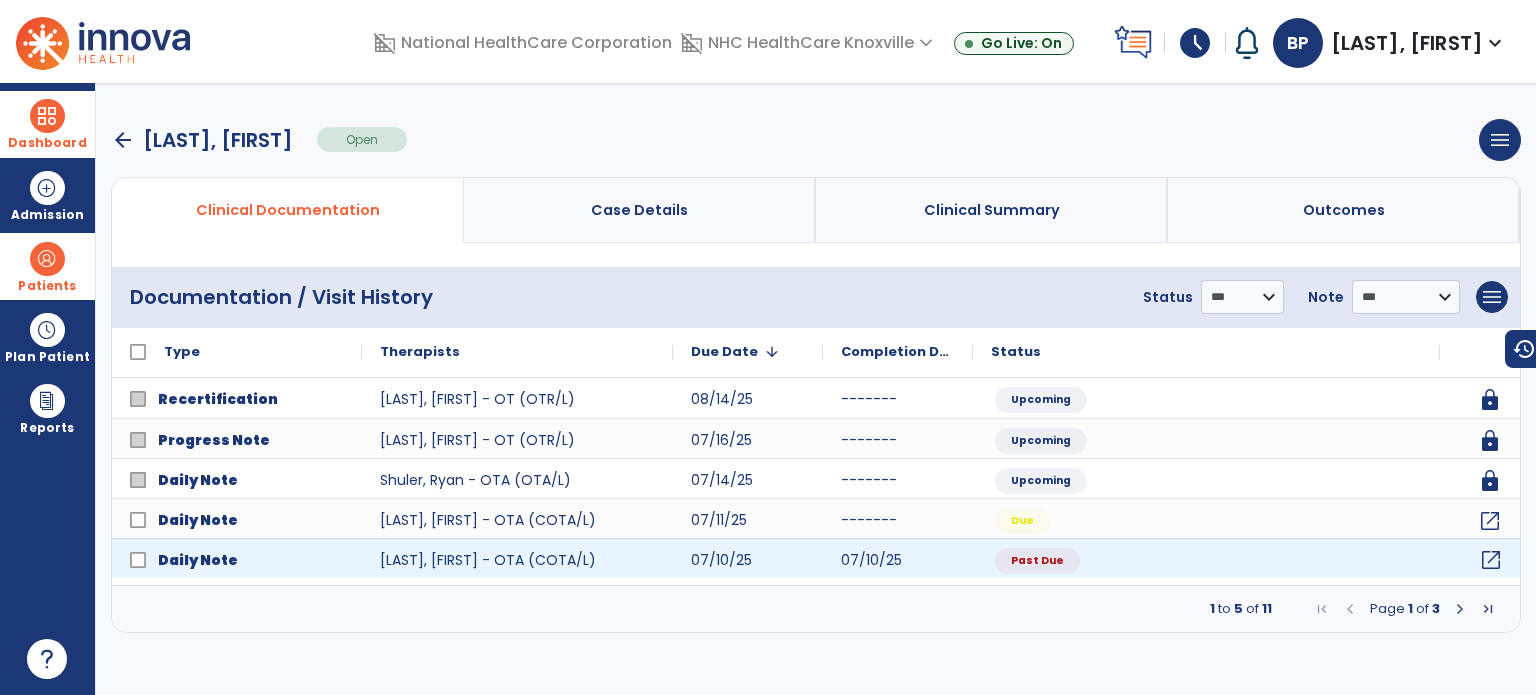 click on "open_in_new" 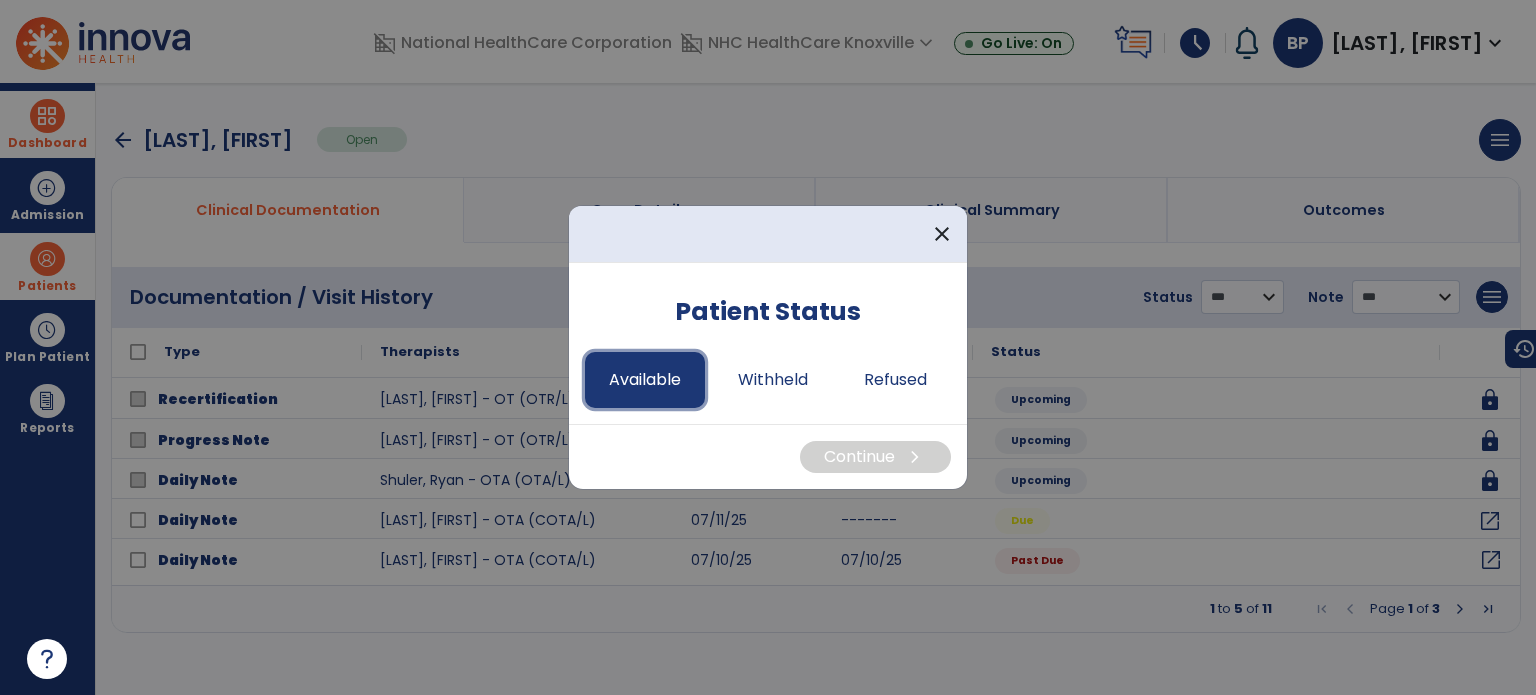 click on "Available" at bounding box center (645, 380) 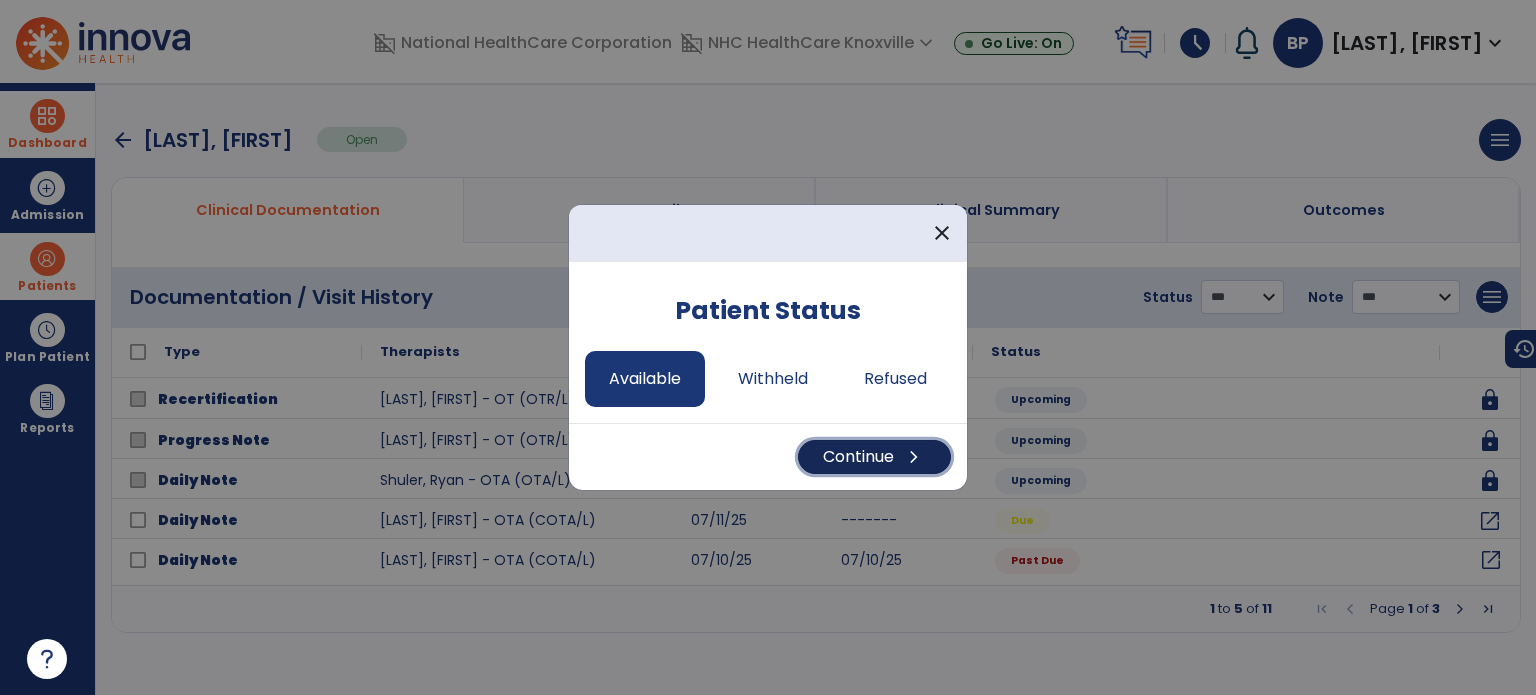 click on "Continue   chevron_right" at bounding box center [874, 457] 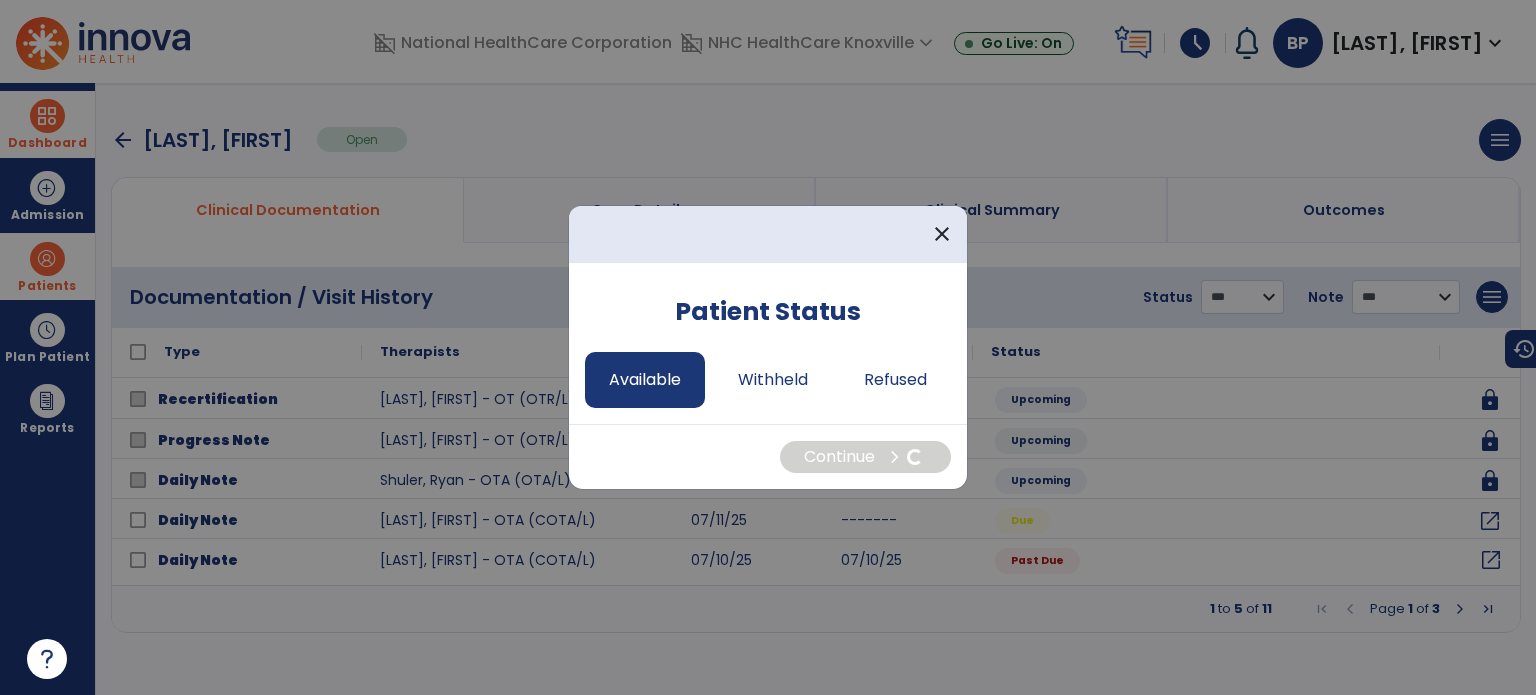 select on "*" 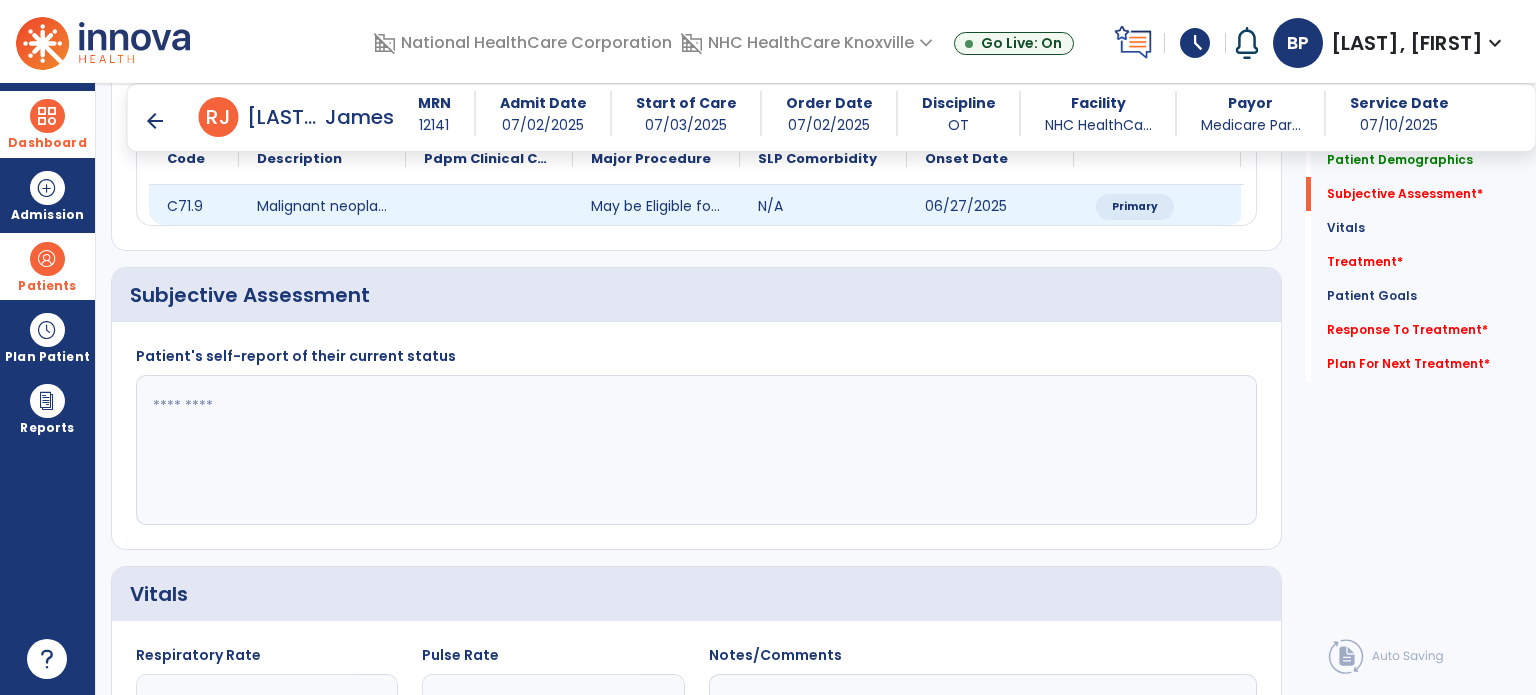 scroll, scrollTop: 260, scrollLeft: 0, axis: vertical 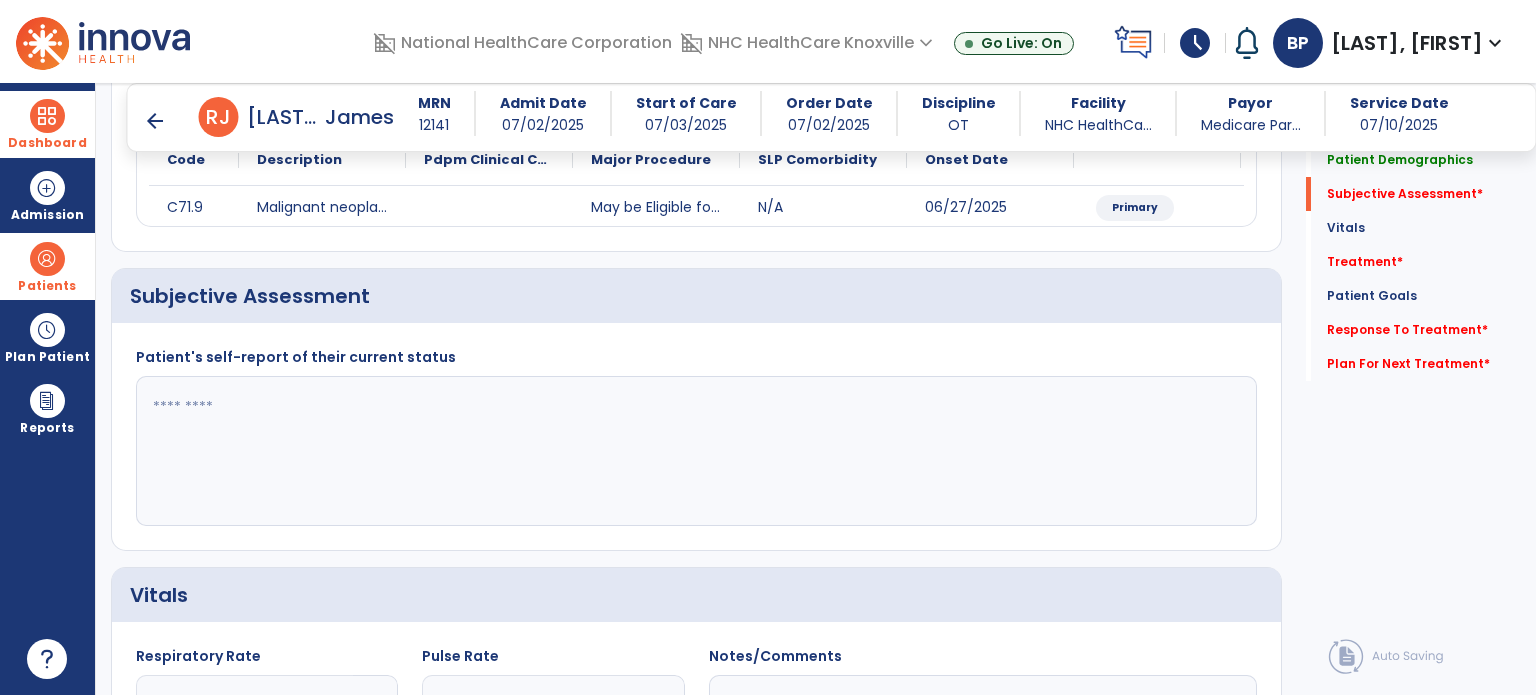 click 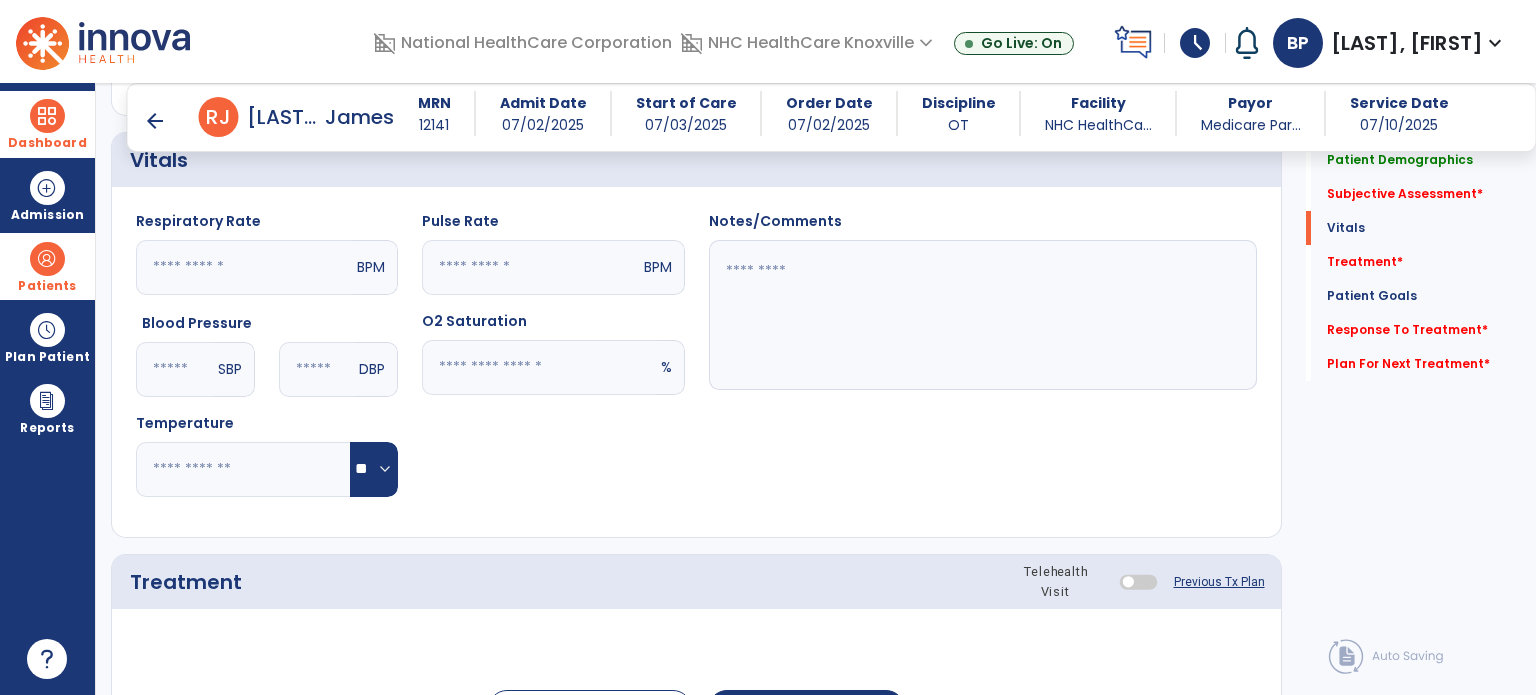 scroll, scrollTop: 805, scrollLeft: 0, axis: vertical 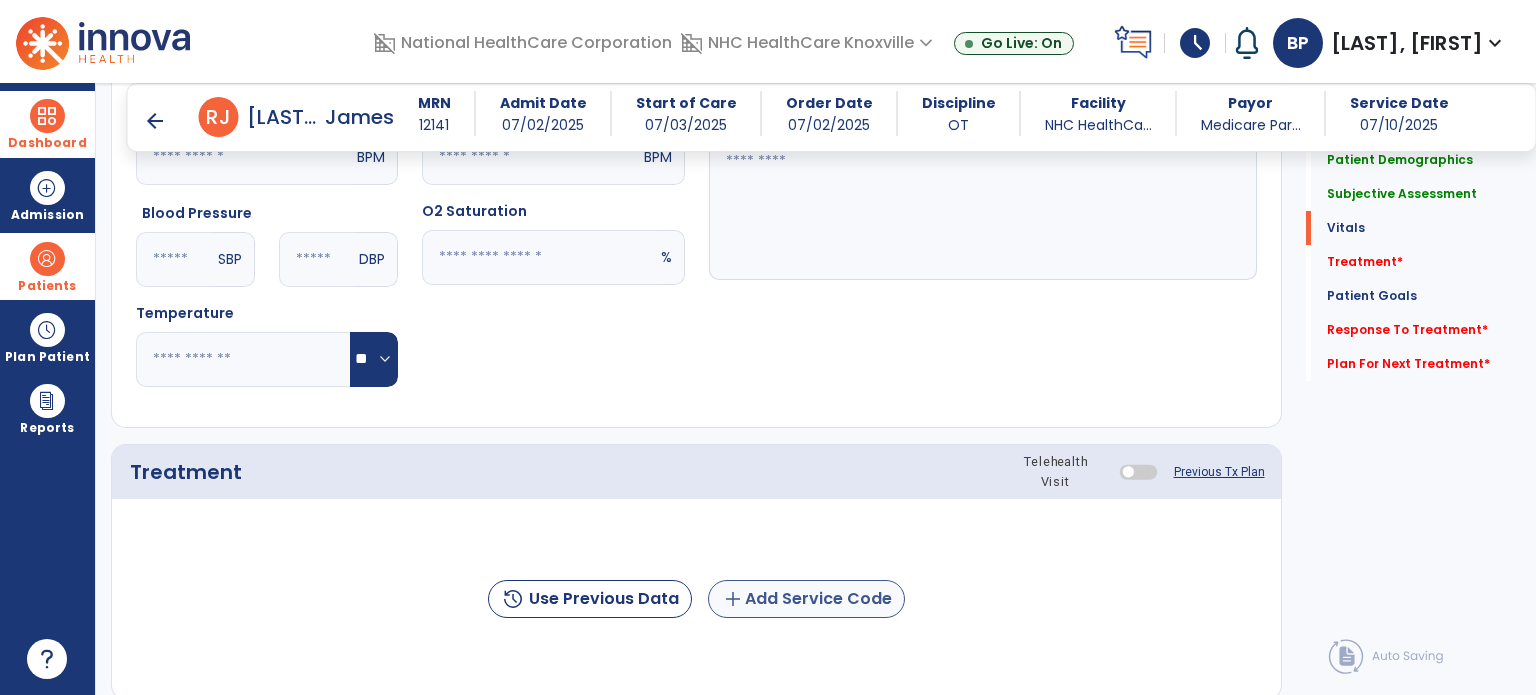 type on "**********" 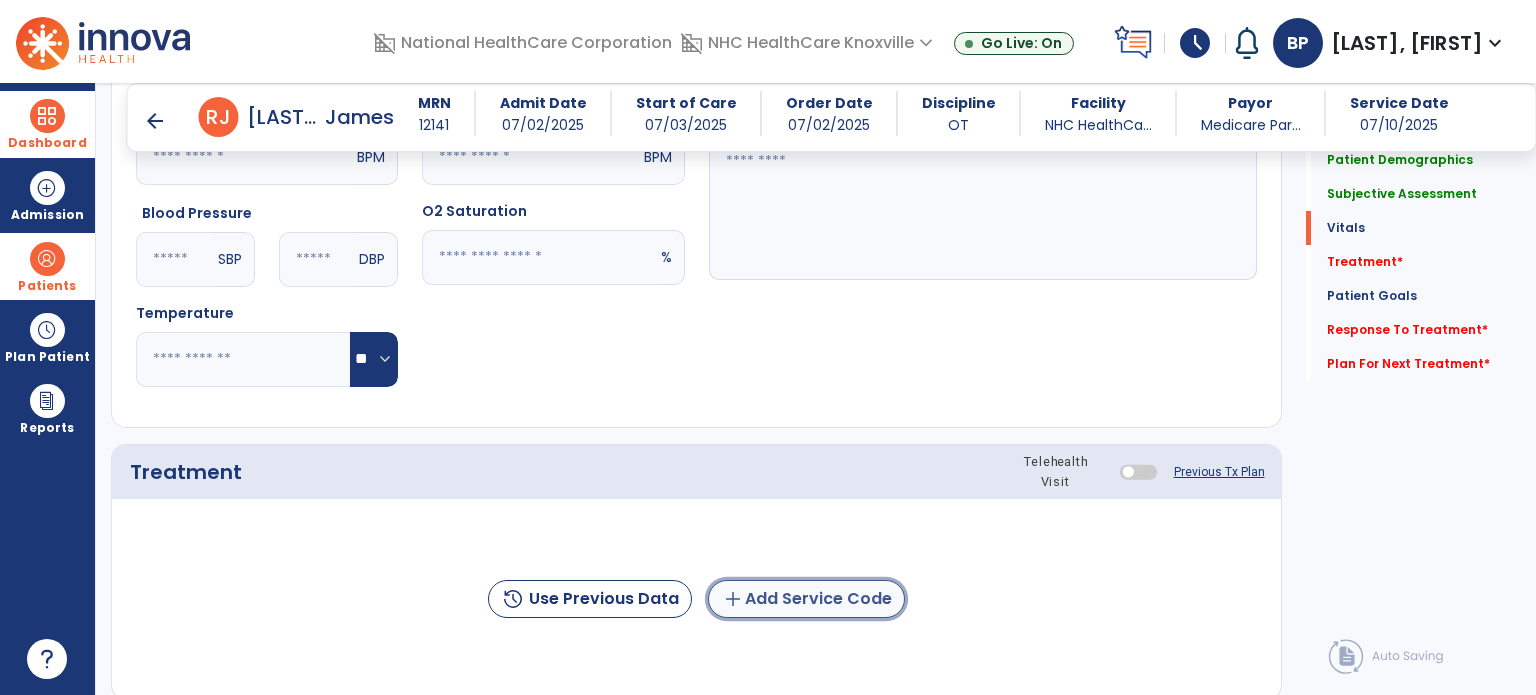 click on "add  Add Service Code" 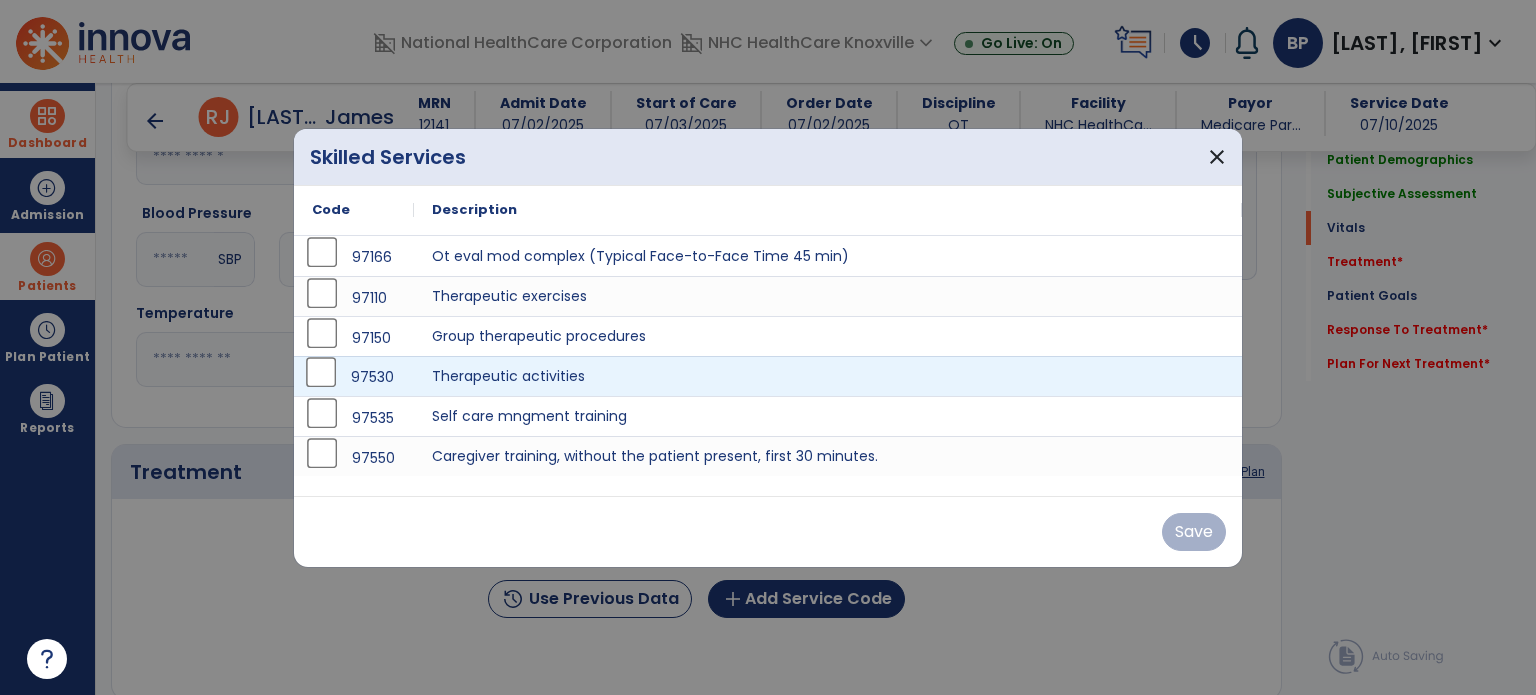click on "97530" at bounding box center (354, 377) 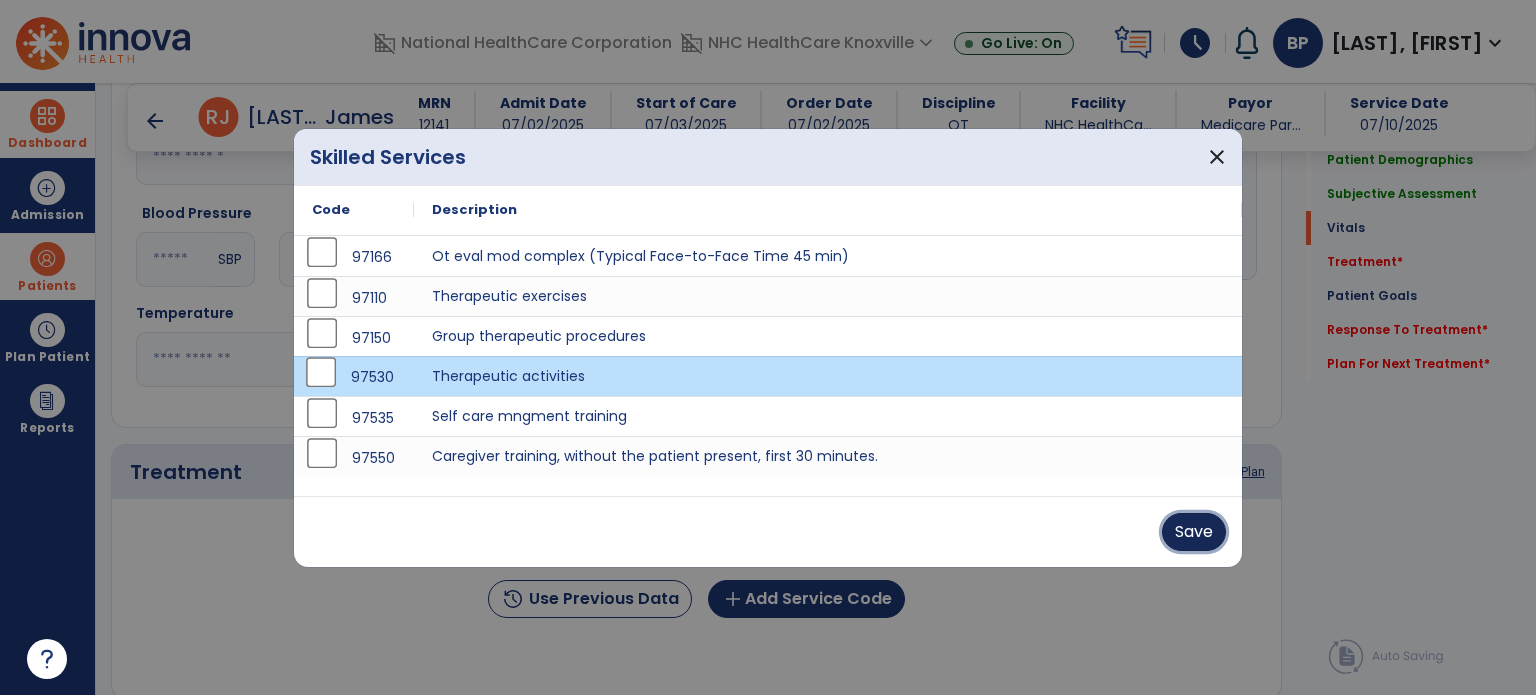 click on "Save" at bounding box center [1194, 532] 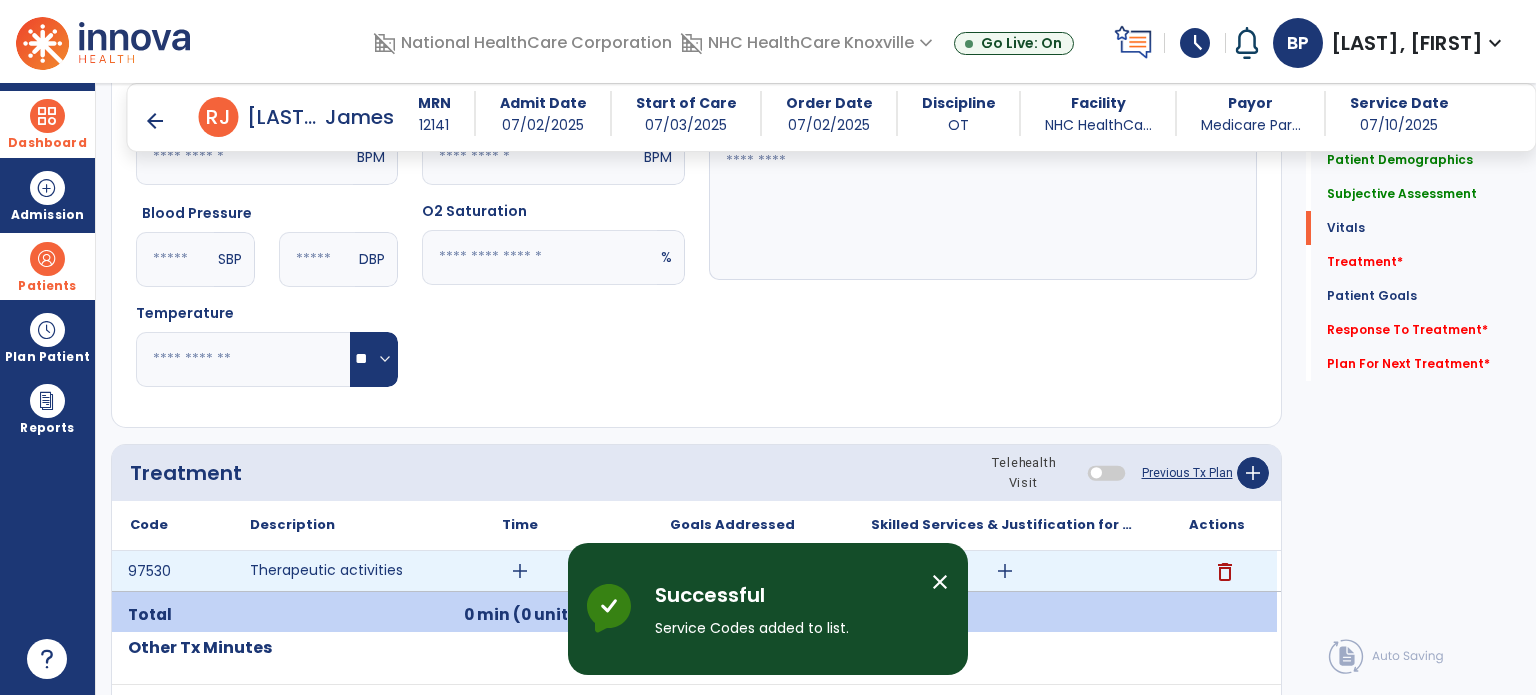 click on "add" at bounding box center [520, 571] 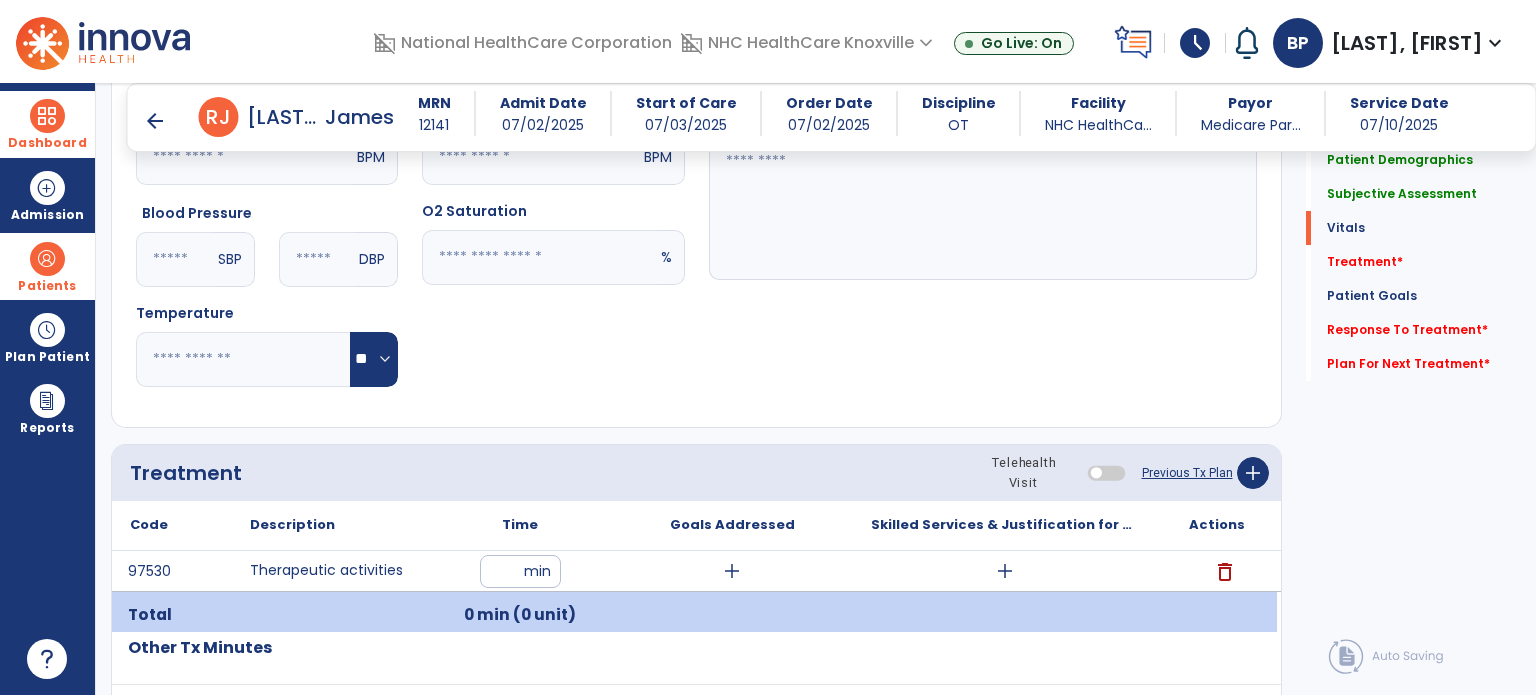 type on "**" 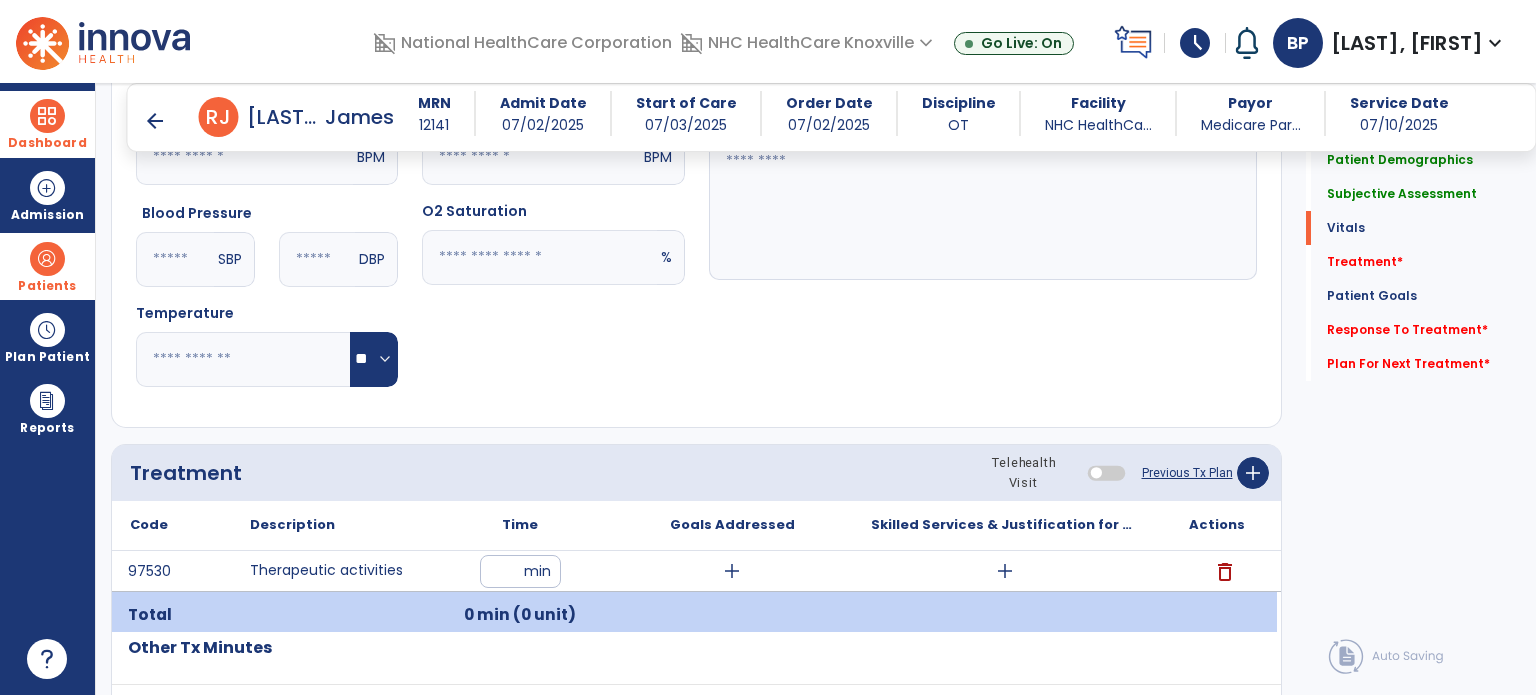 click on "Pulse Rate  BPM O2 Saturation  %" 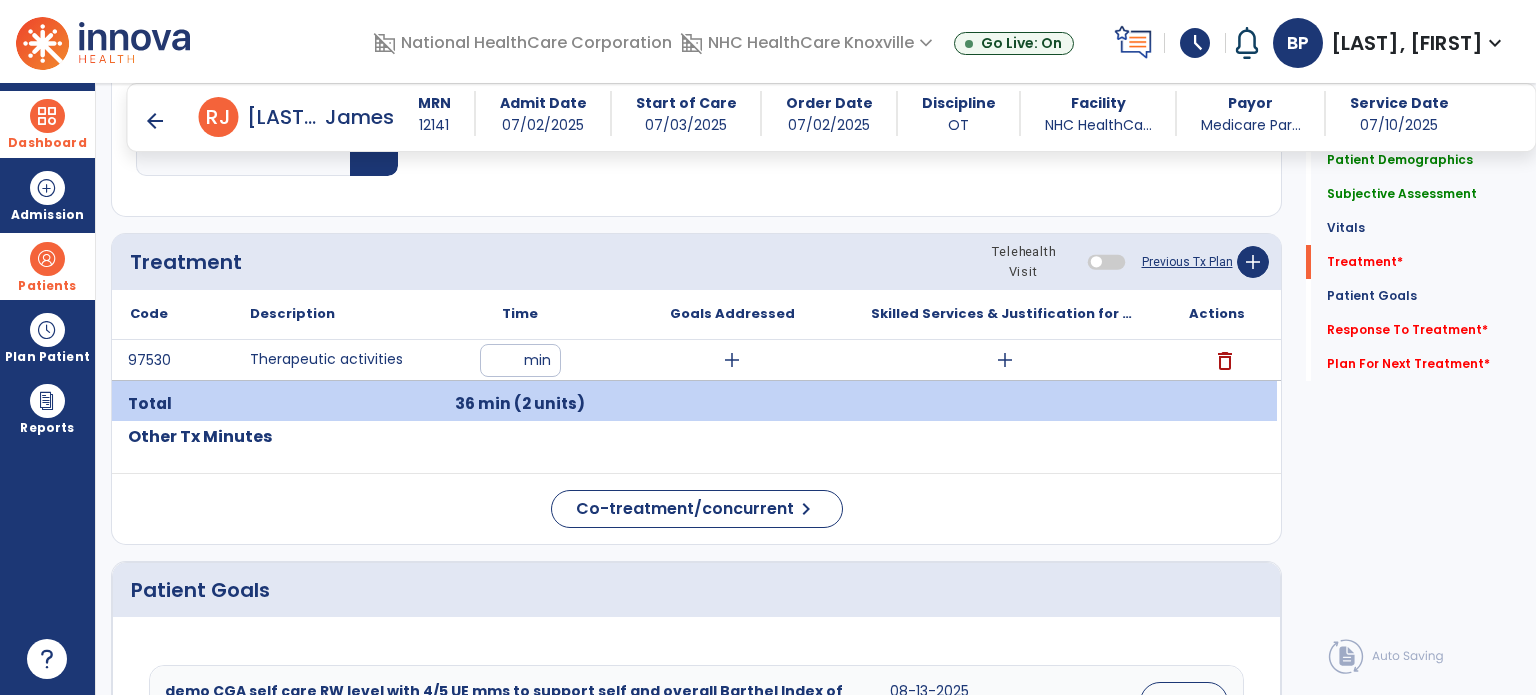 scroll, scrollTop: 1015, scrollLeft: 0, axis: vertical 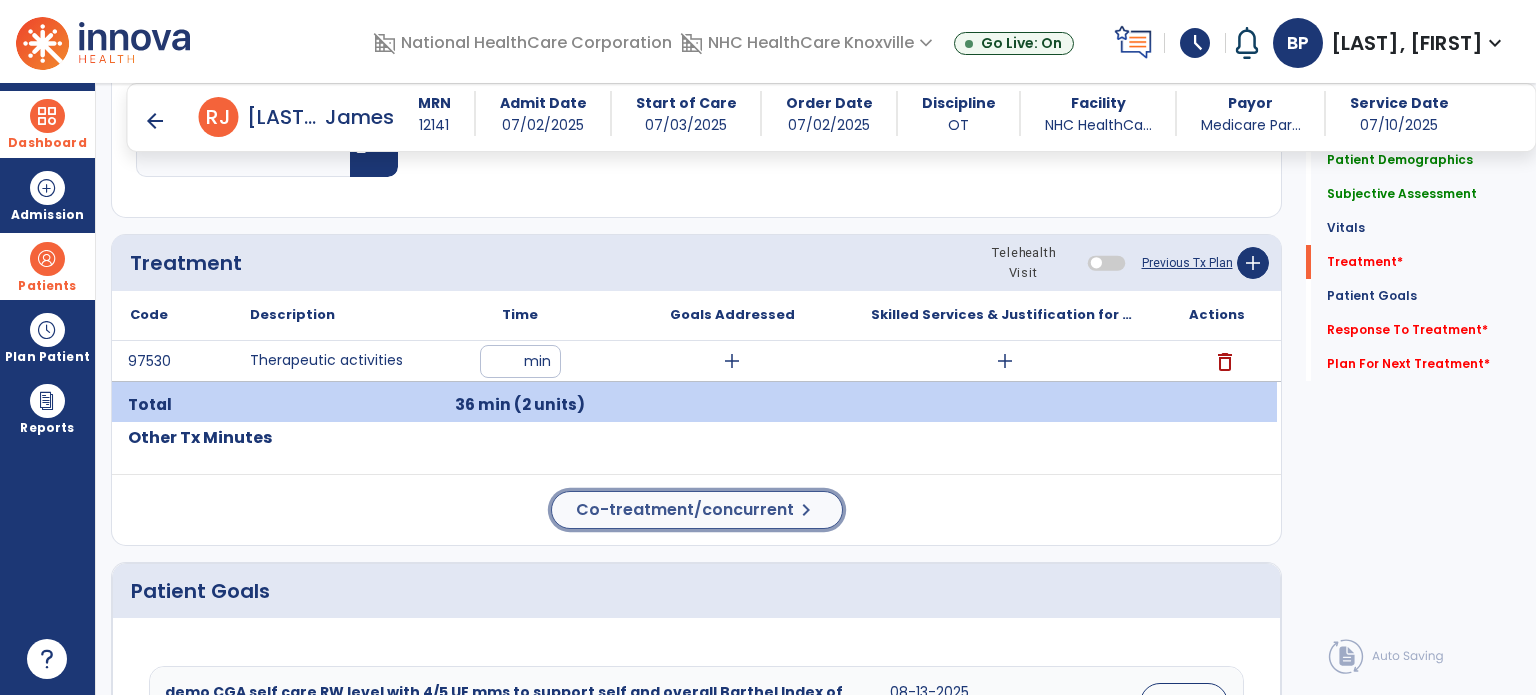 click on "Co-treatment/concurrent" 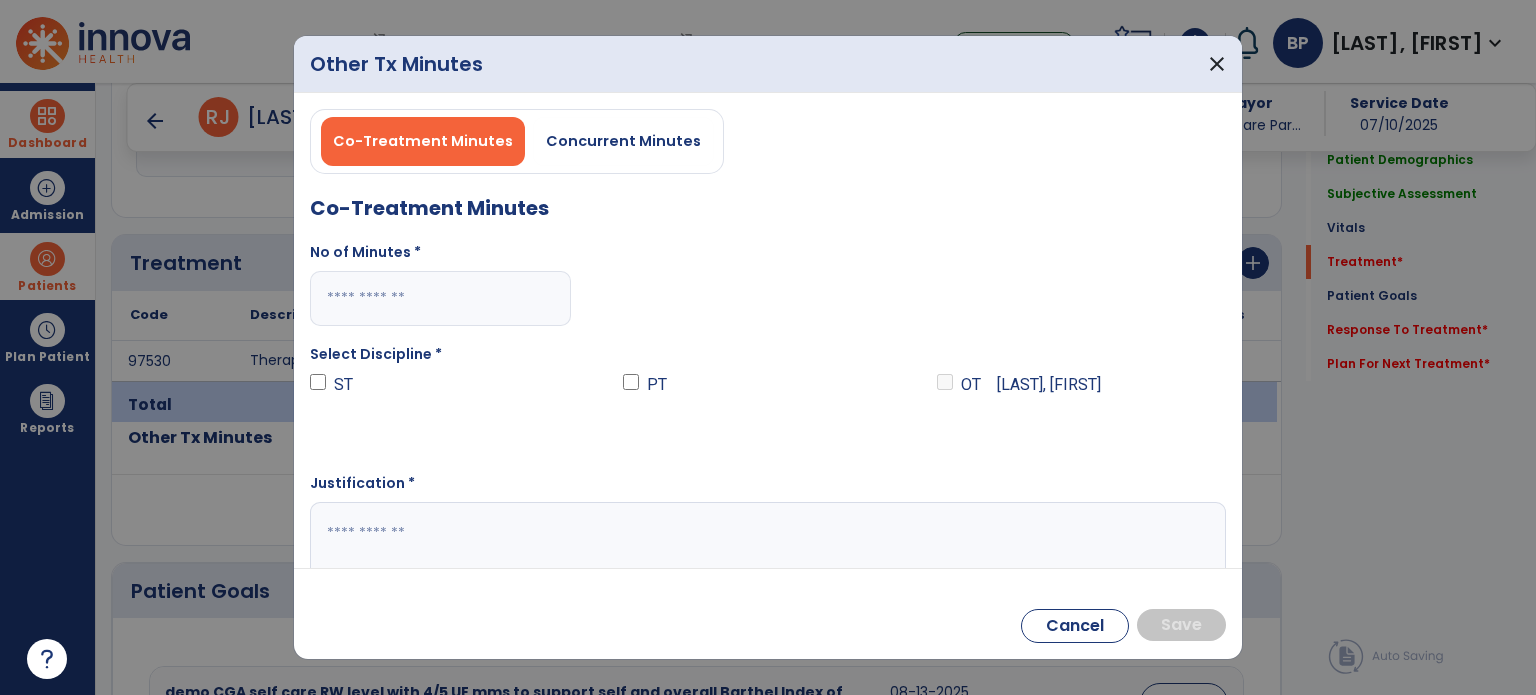 click at bounding box center (440, 298) 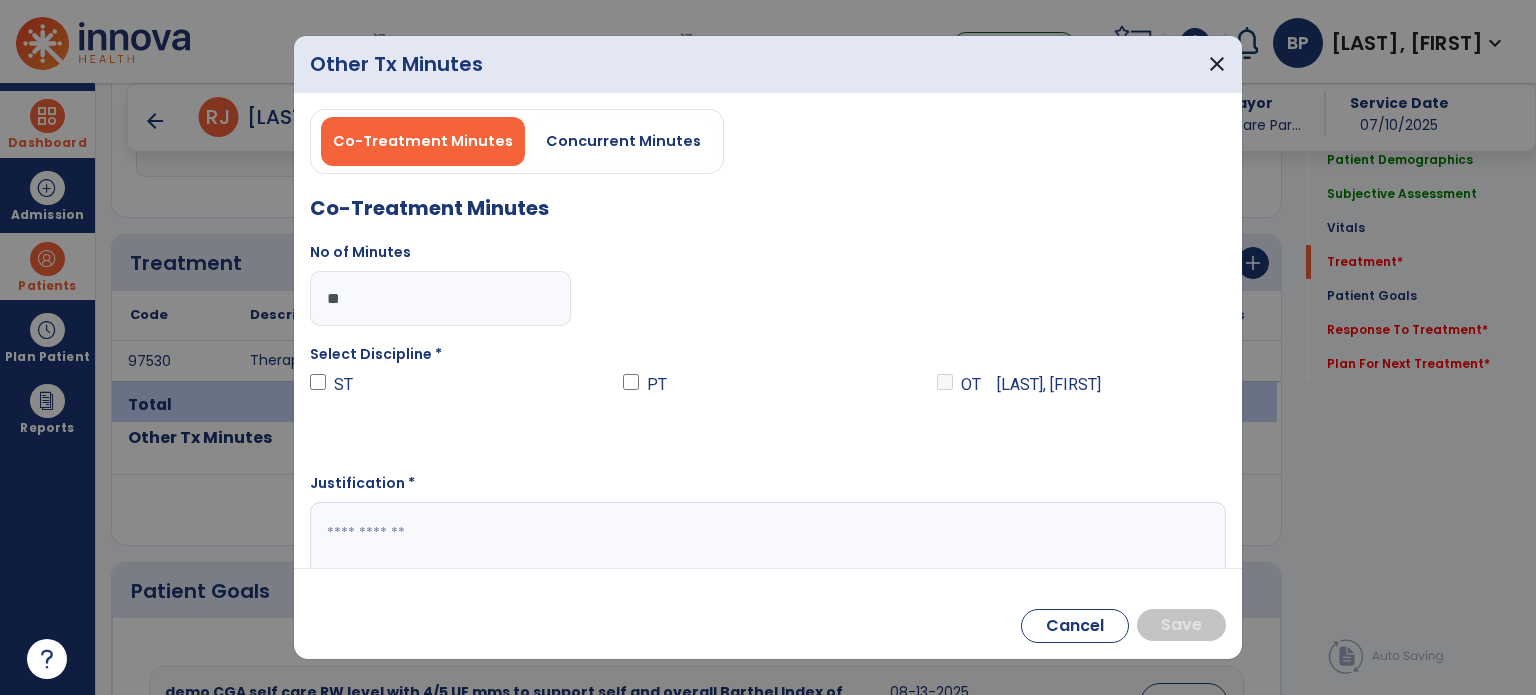 type on "**" 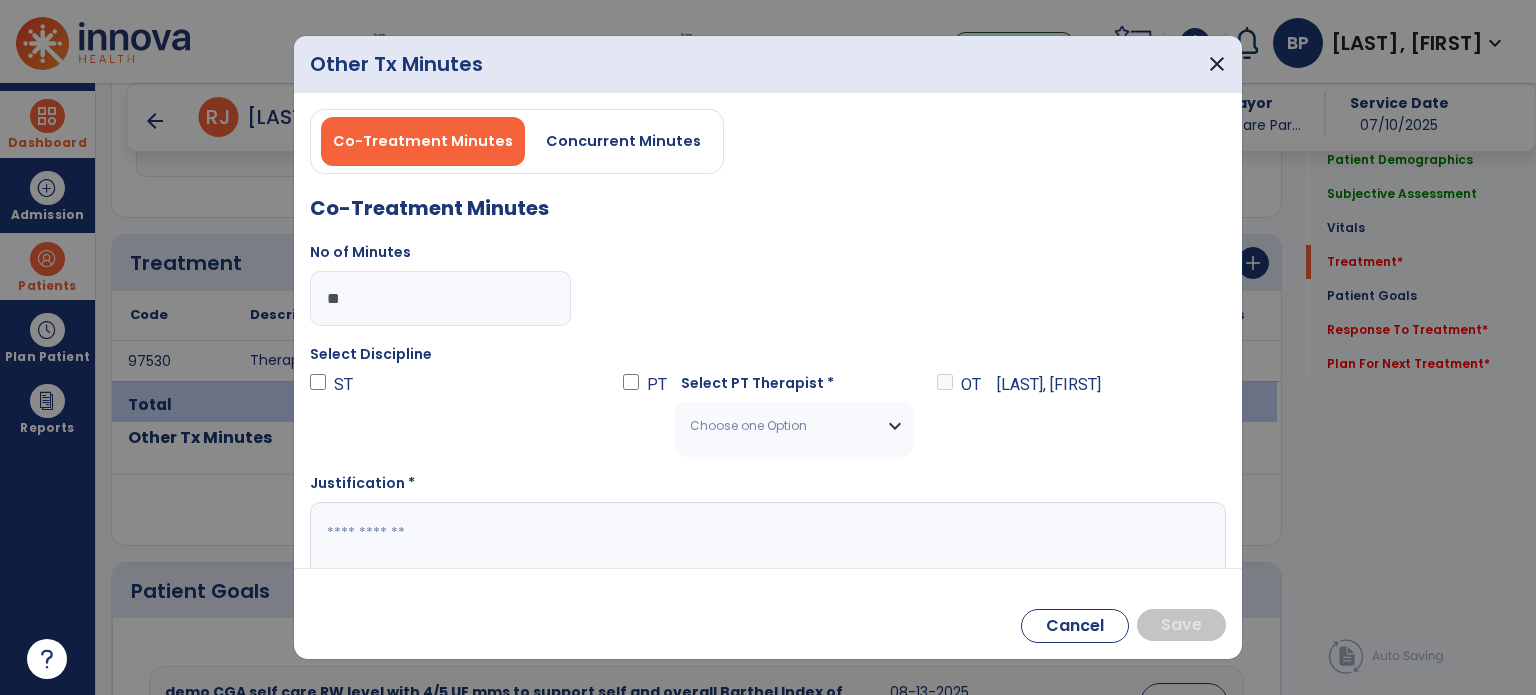 click on "Choose one Option" at bounding box center (781, 426) 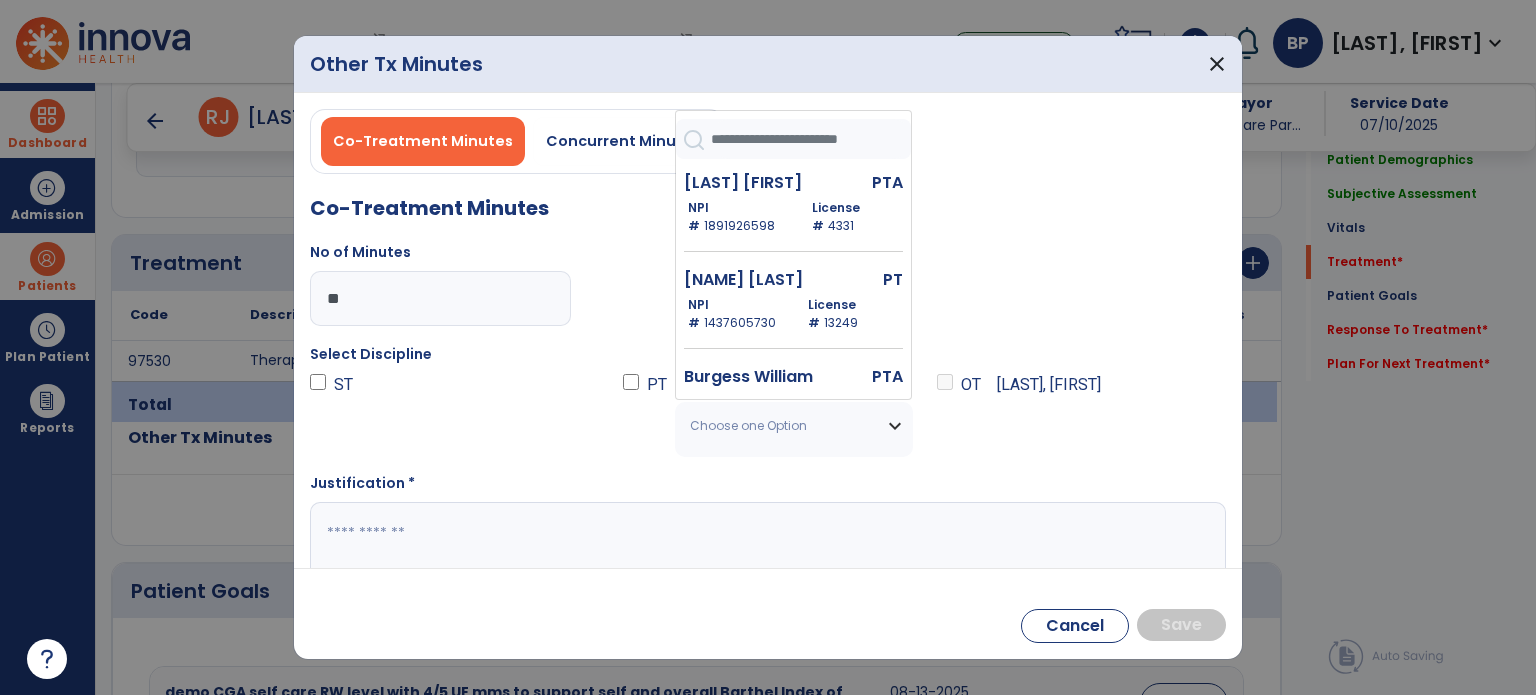 click at bounding box center [811, 139] 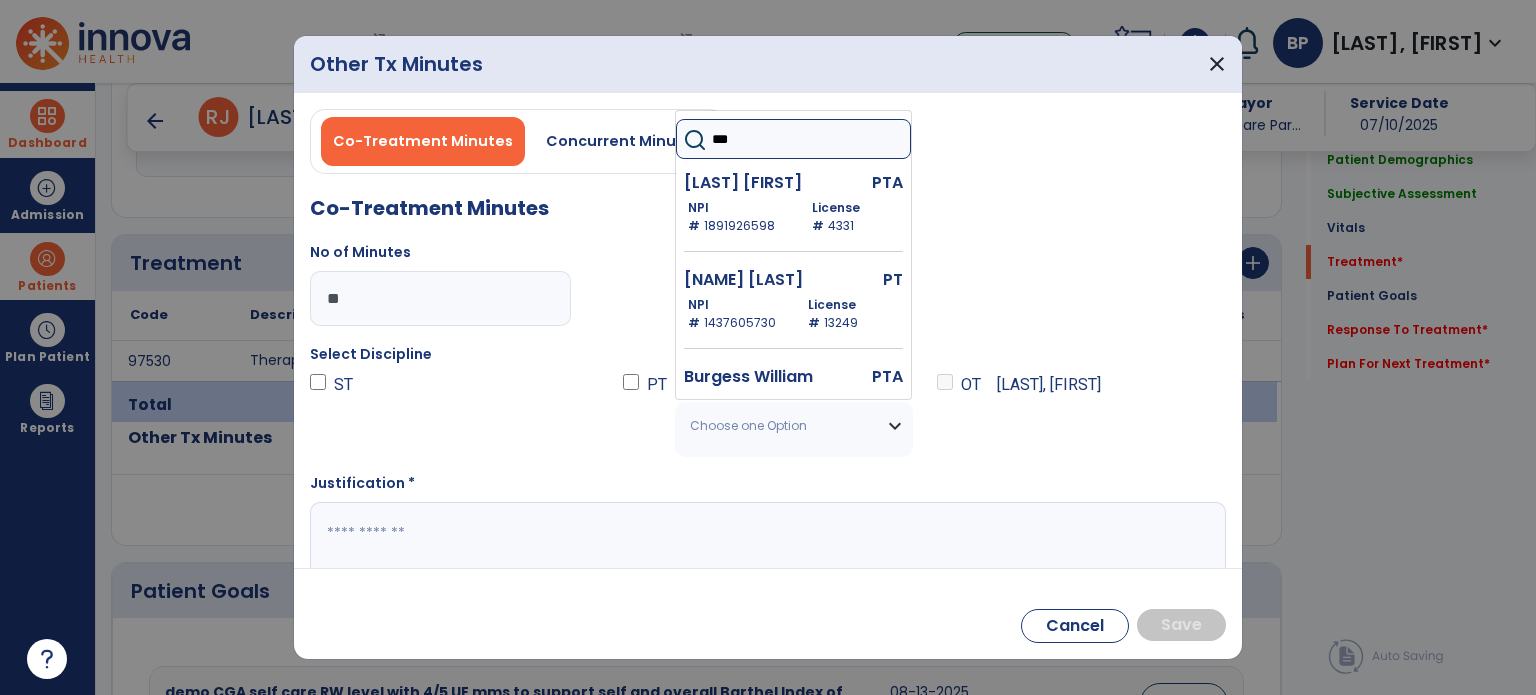 type on "****" 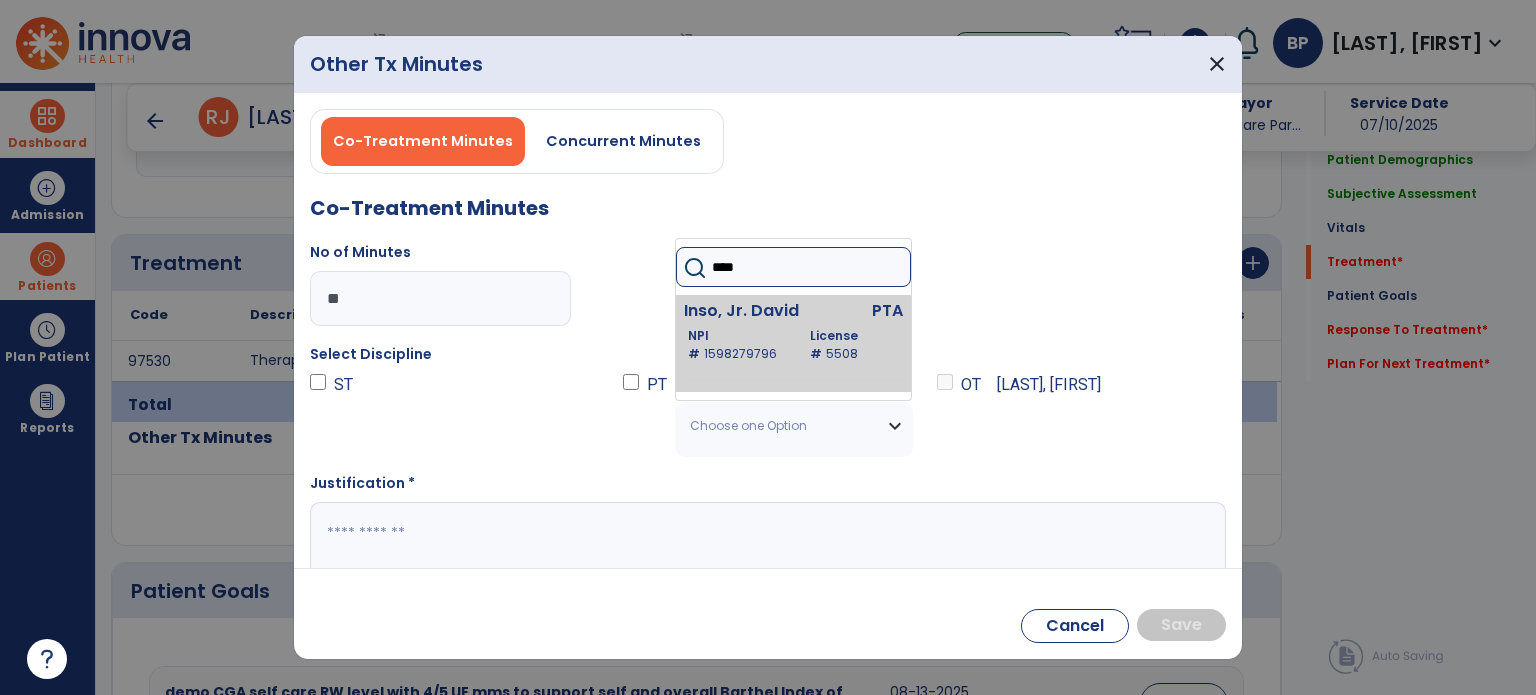 click on "Inso, Jr. David" at bounding box center (753, 311) 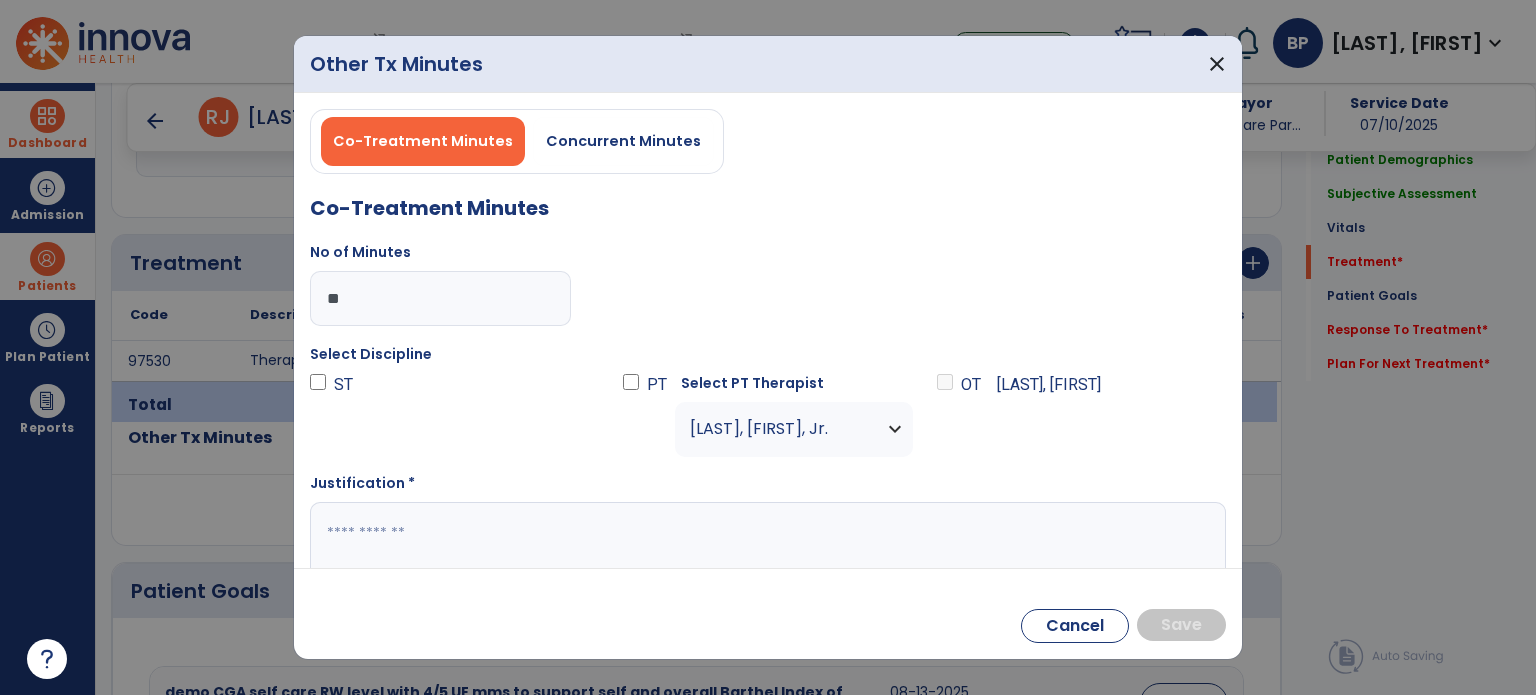 click at bounding box center [766, 541] 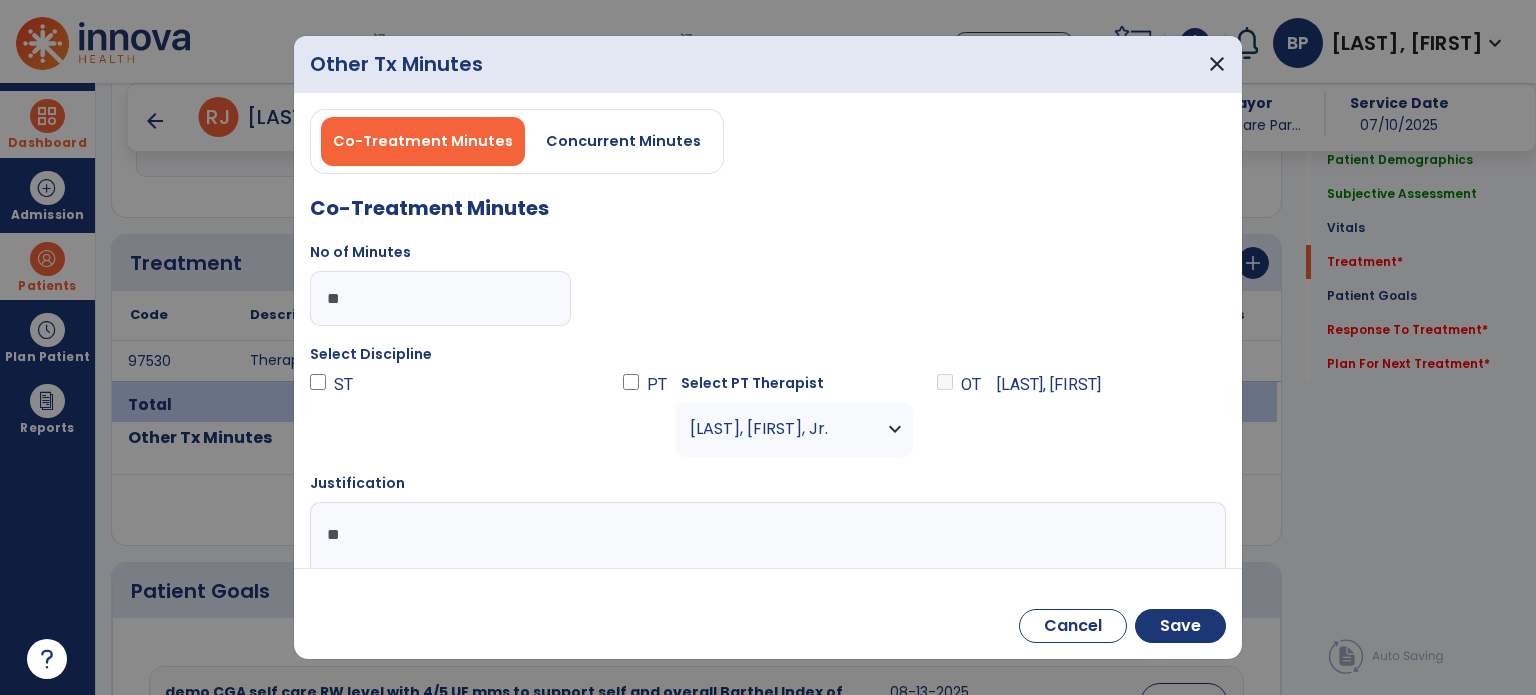 type on "*" 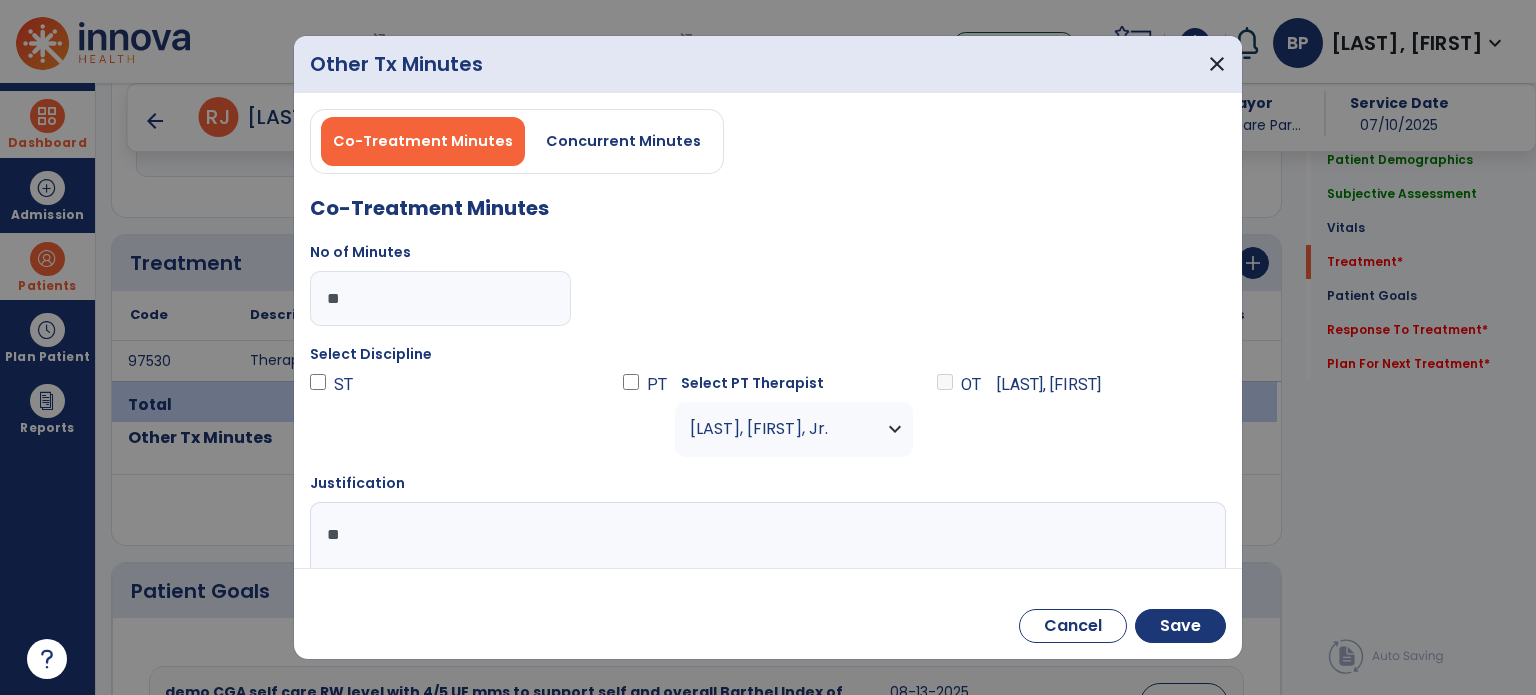 type on "*" 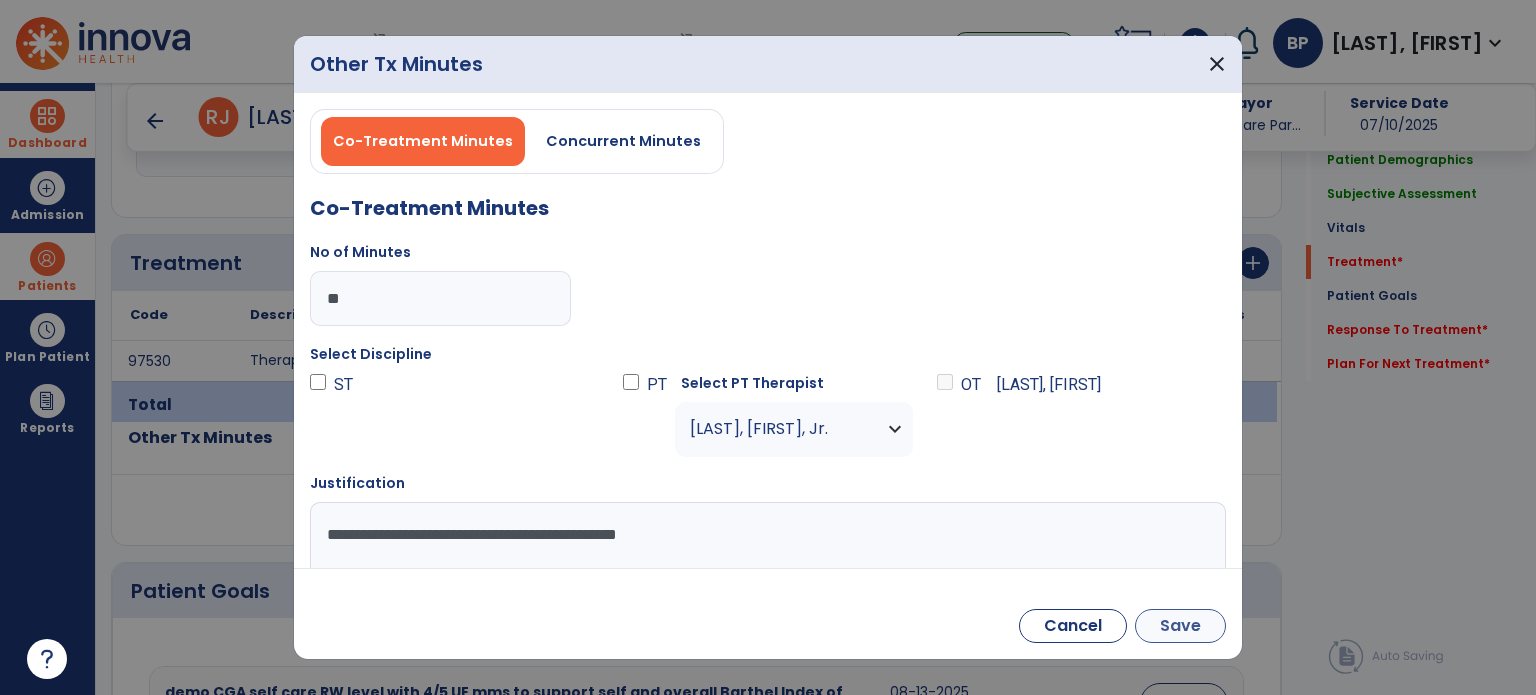 type on "**********" 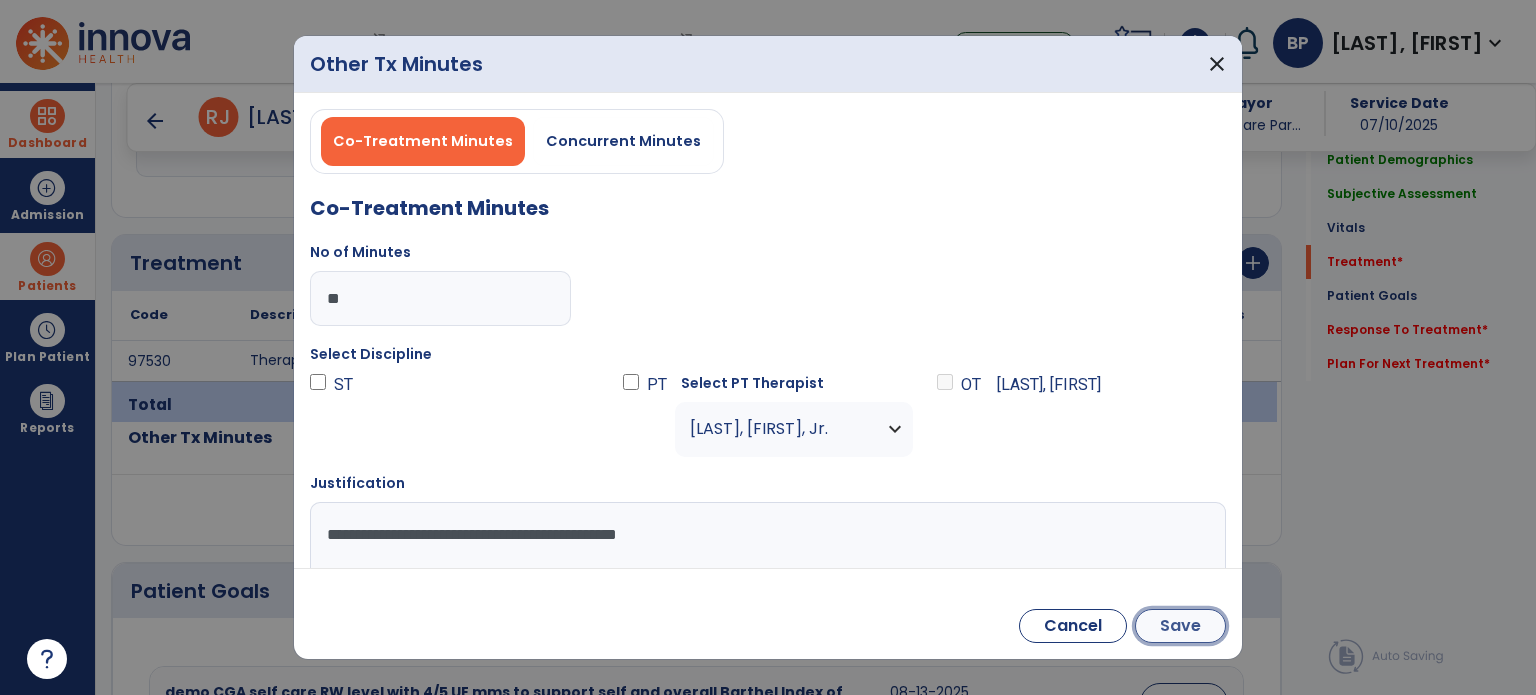 click on "Save" at bounding box center (1180, 626) 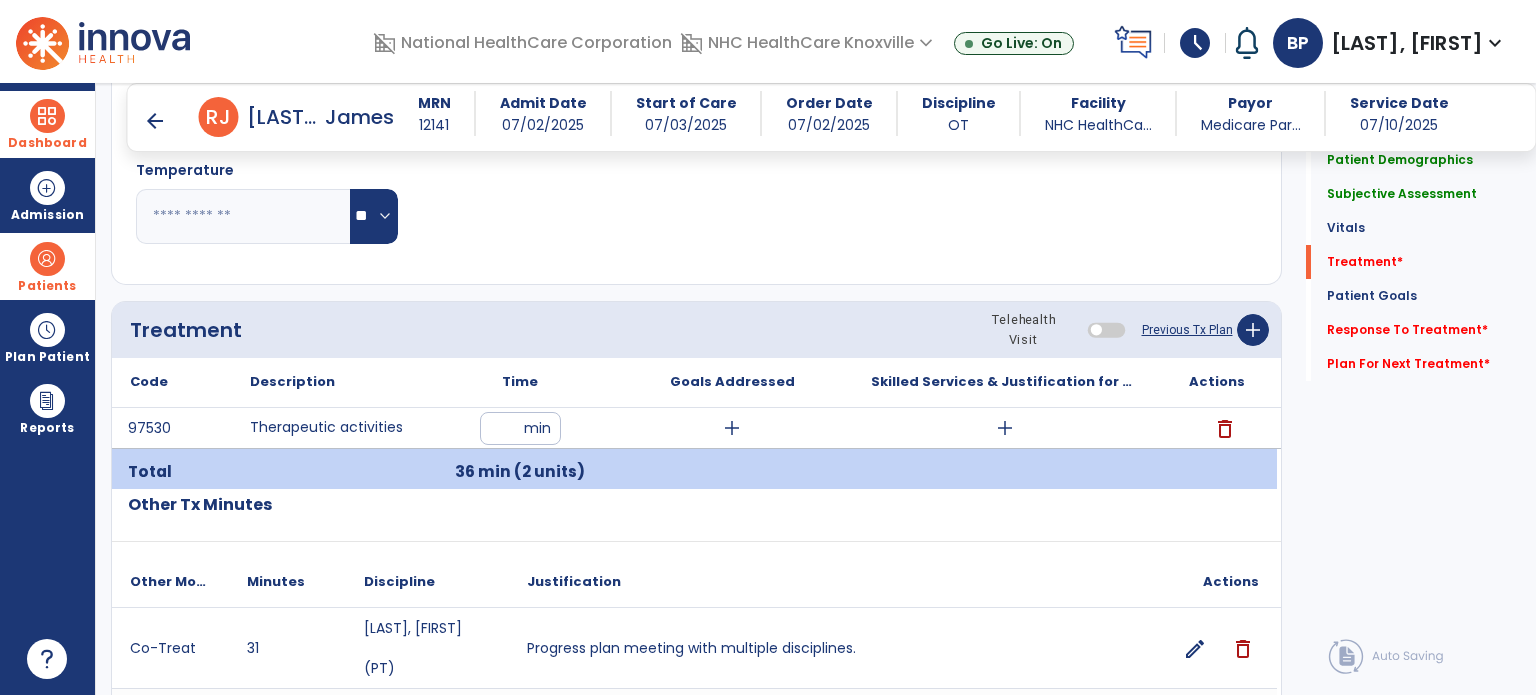 scroll, scrollTop: 871, scrollLeft: 0, axis: vertical 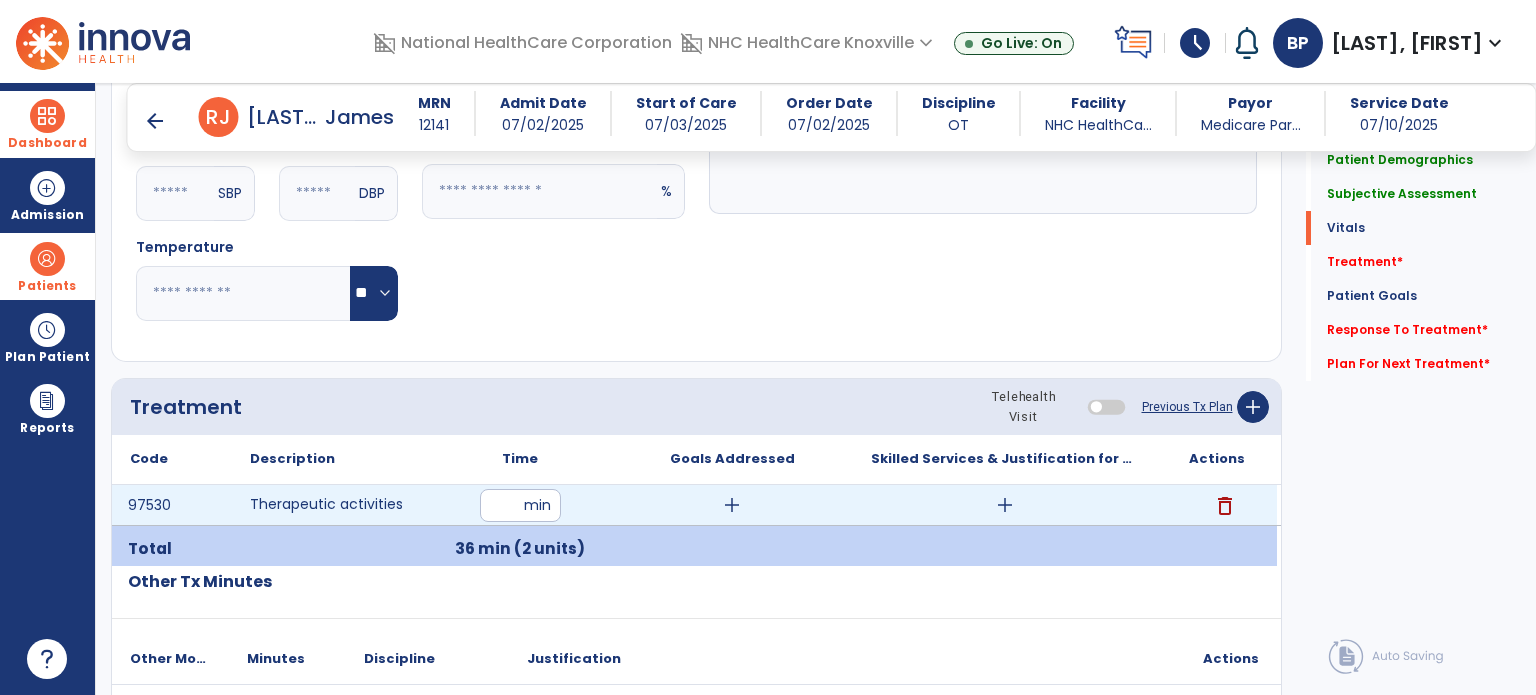 click on "add" at bounding box center (1005, 505) 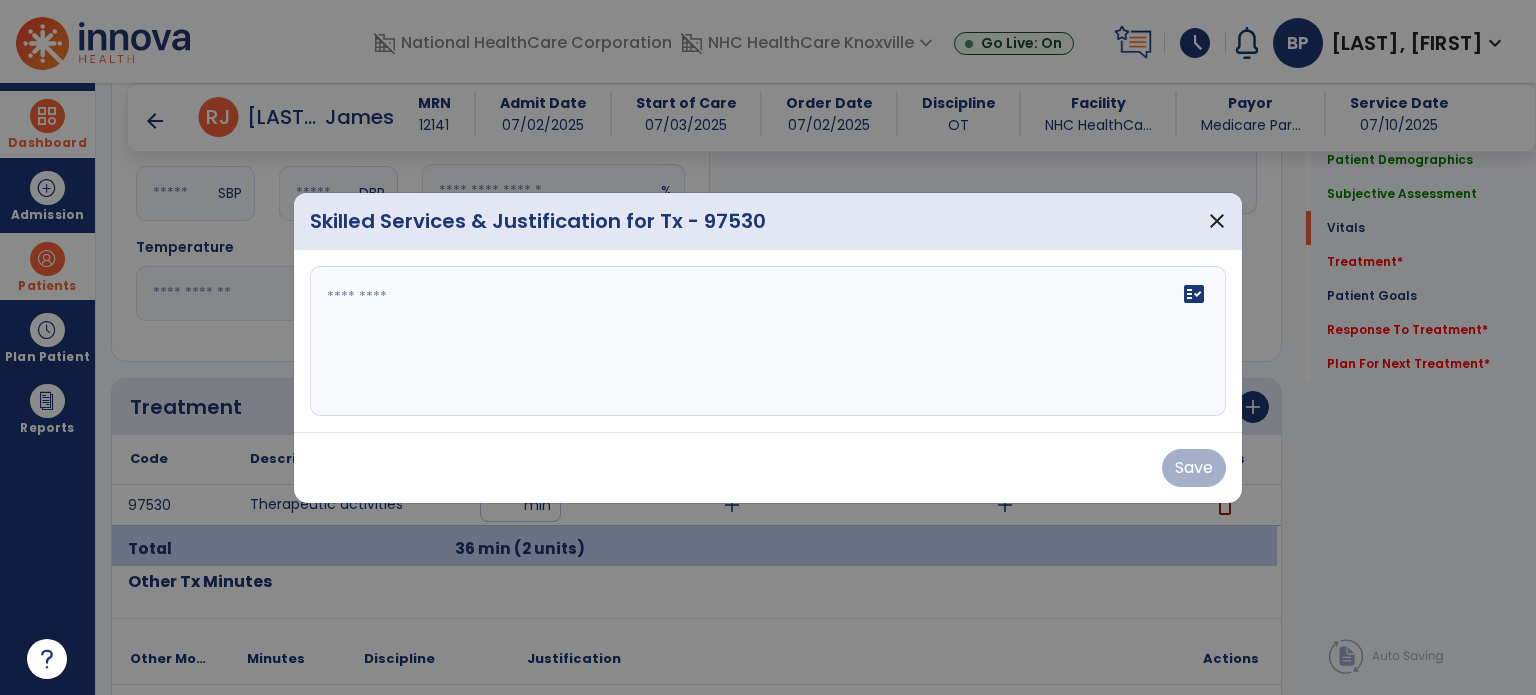 click on "fact_check" at bounding box center [768, 341] 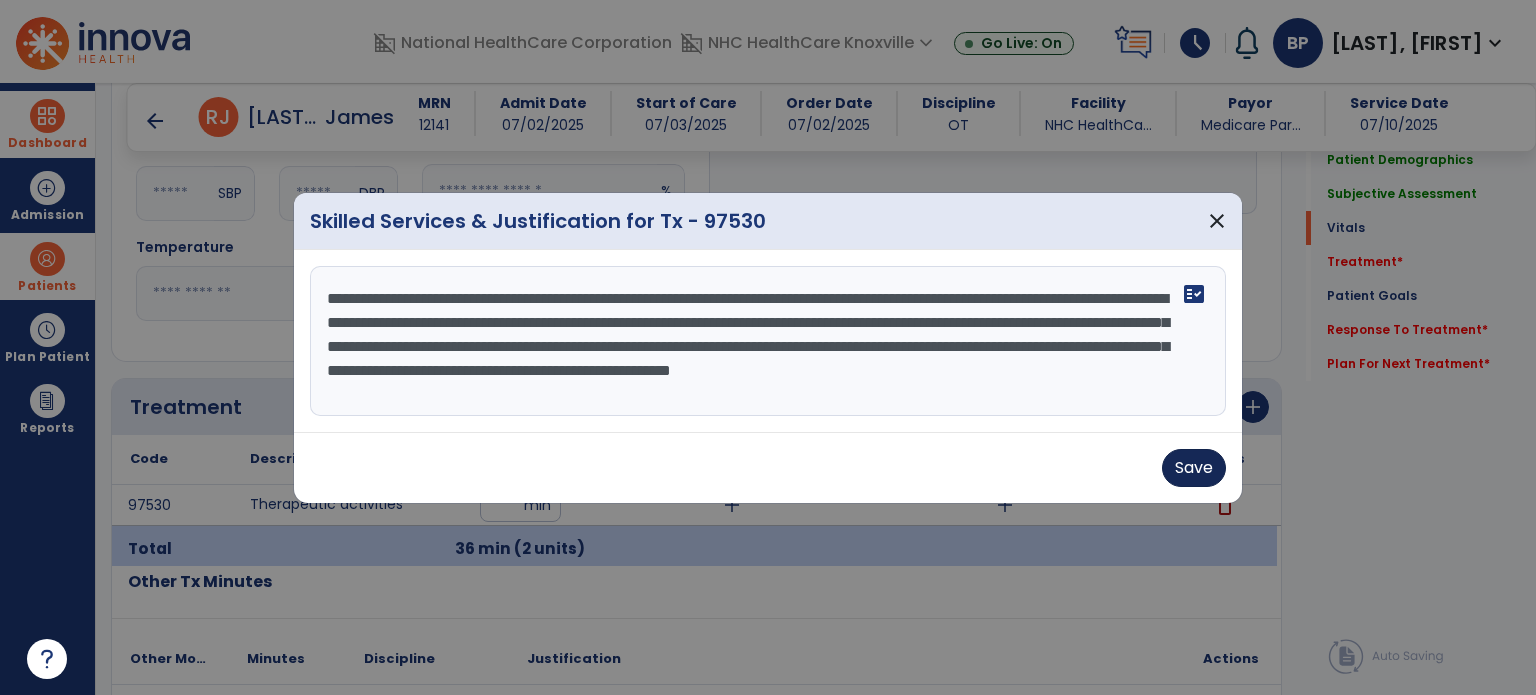 type on "**********" 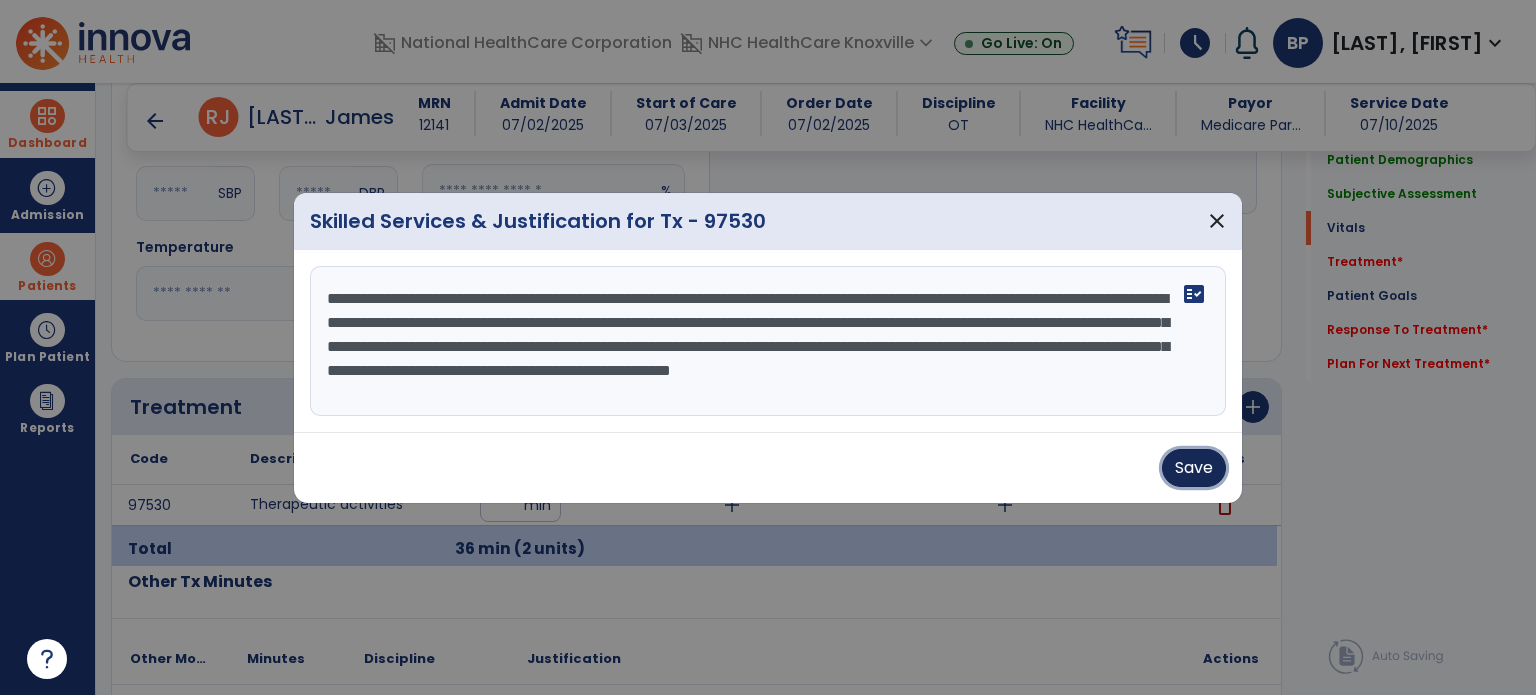 click on "Save" at bounding box center (1194, 468) 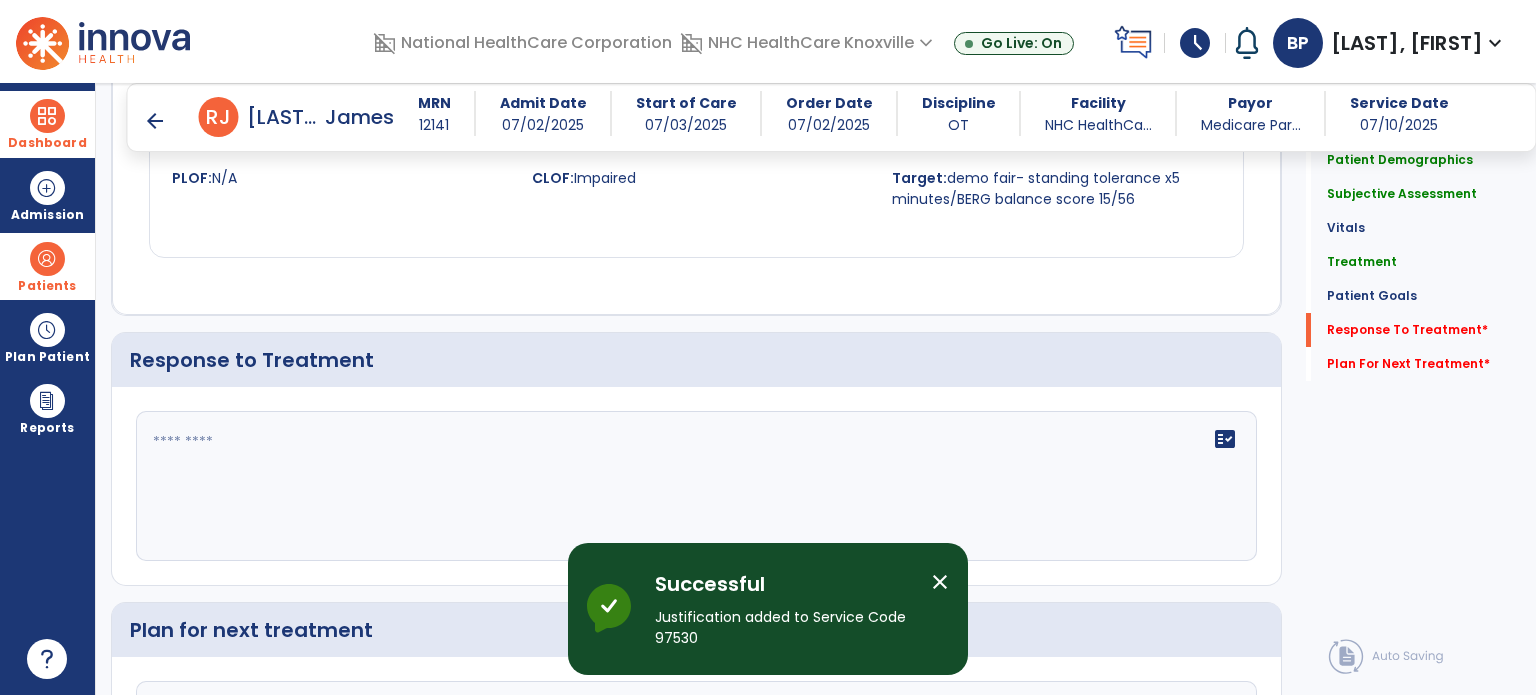 scroll, scrollTop: 2559, scrollLeft: 0, axis: vertical 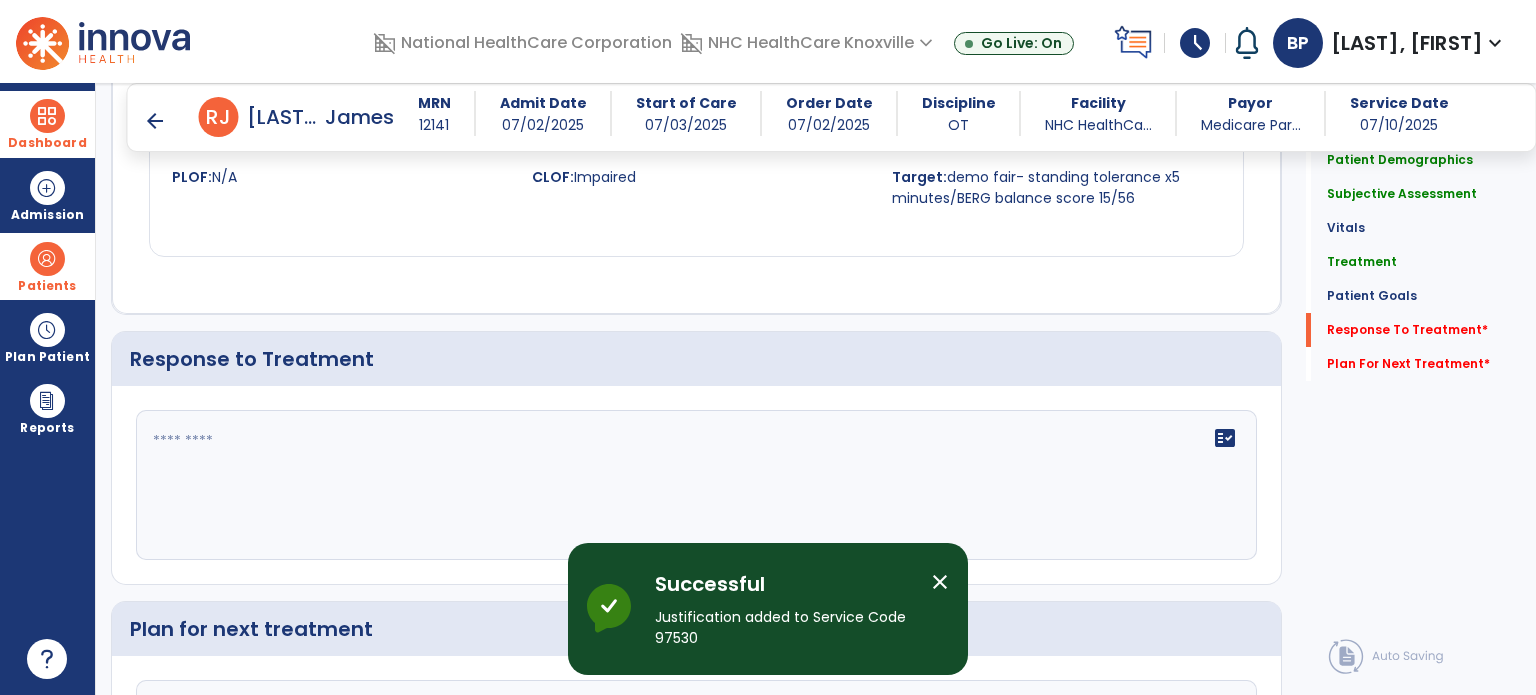 click on "fact_check" 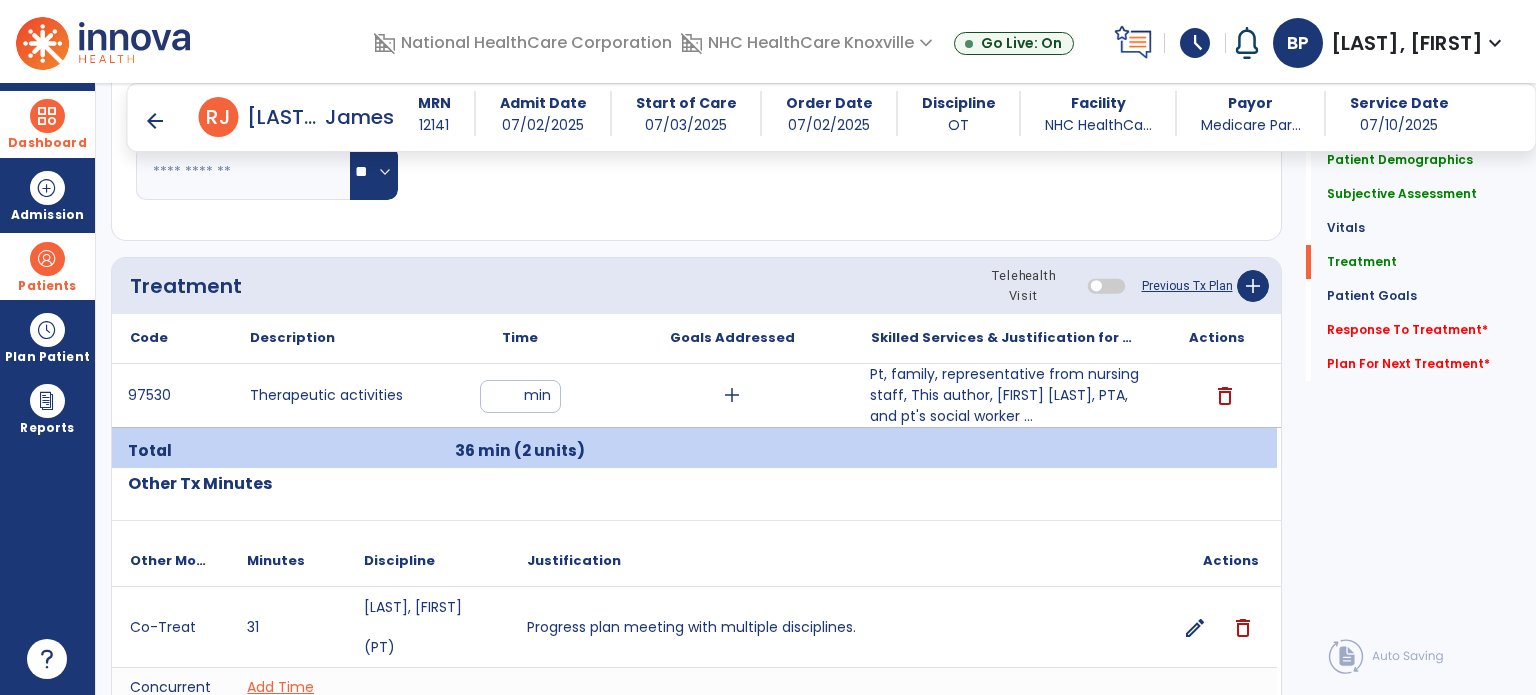 scroll, scrollTop: 962, scrollLeft: 0, axis: vertical 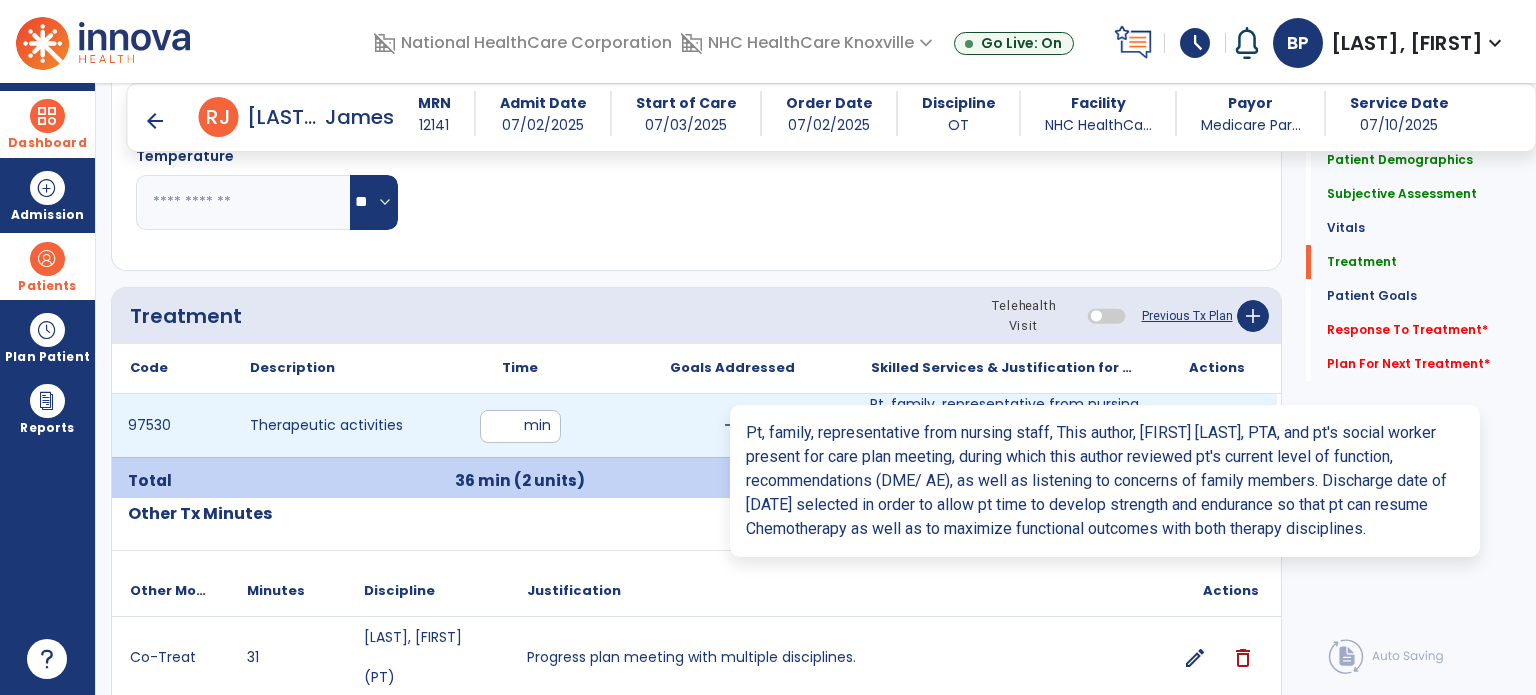 click on "Pt, family, representative from nursing staff, This author, [FIRST] [LAST], PTA, and pt's social worker ..." at bounding box center (1004, 425) 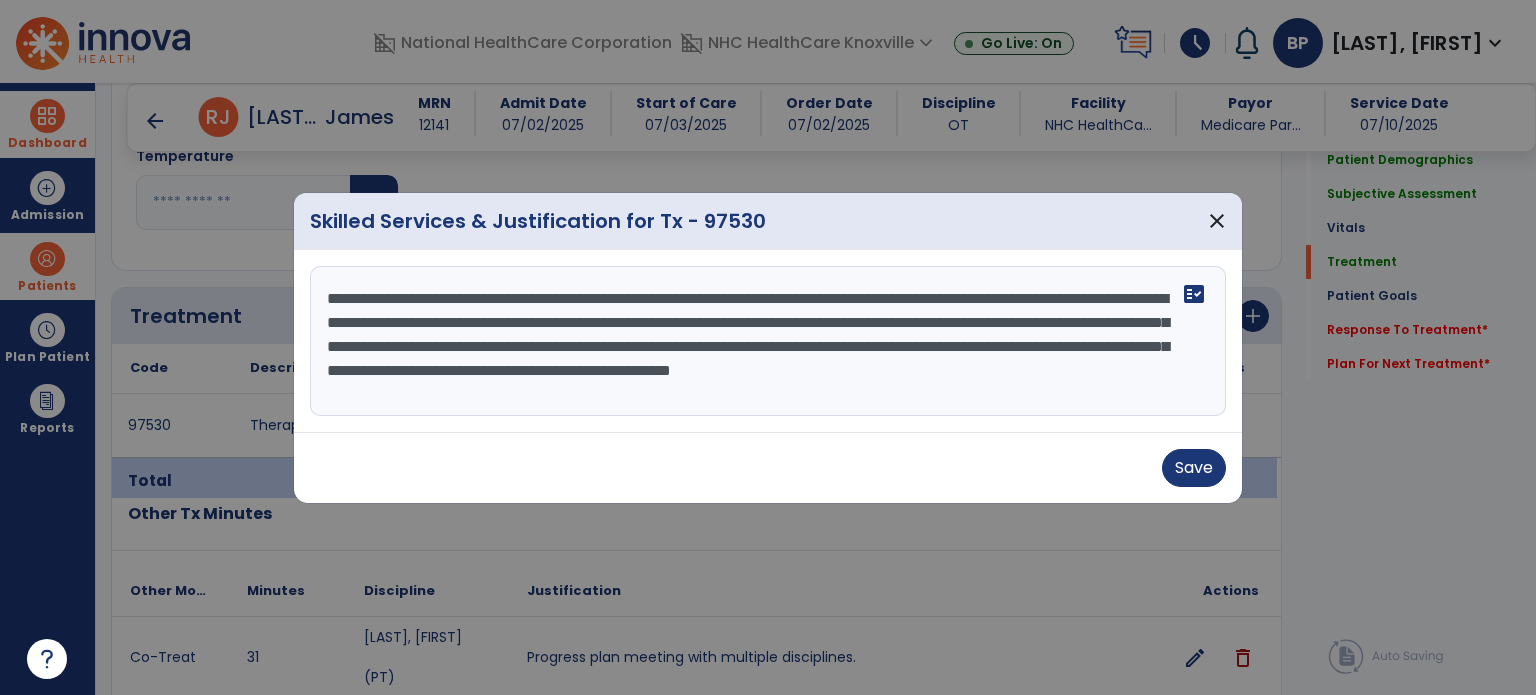 click on "**********" at bounding box center (768, 341) 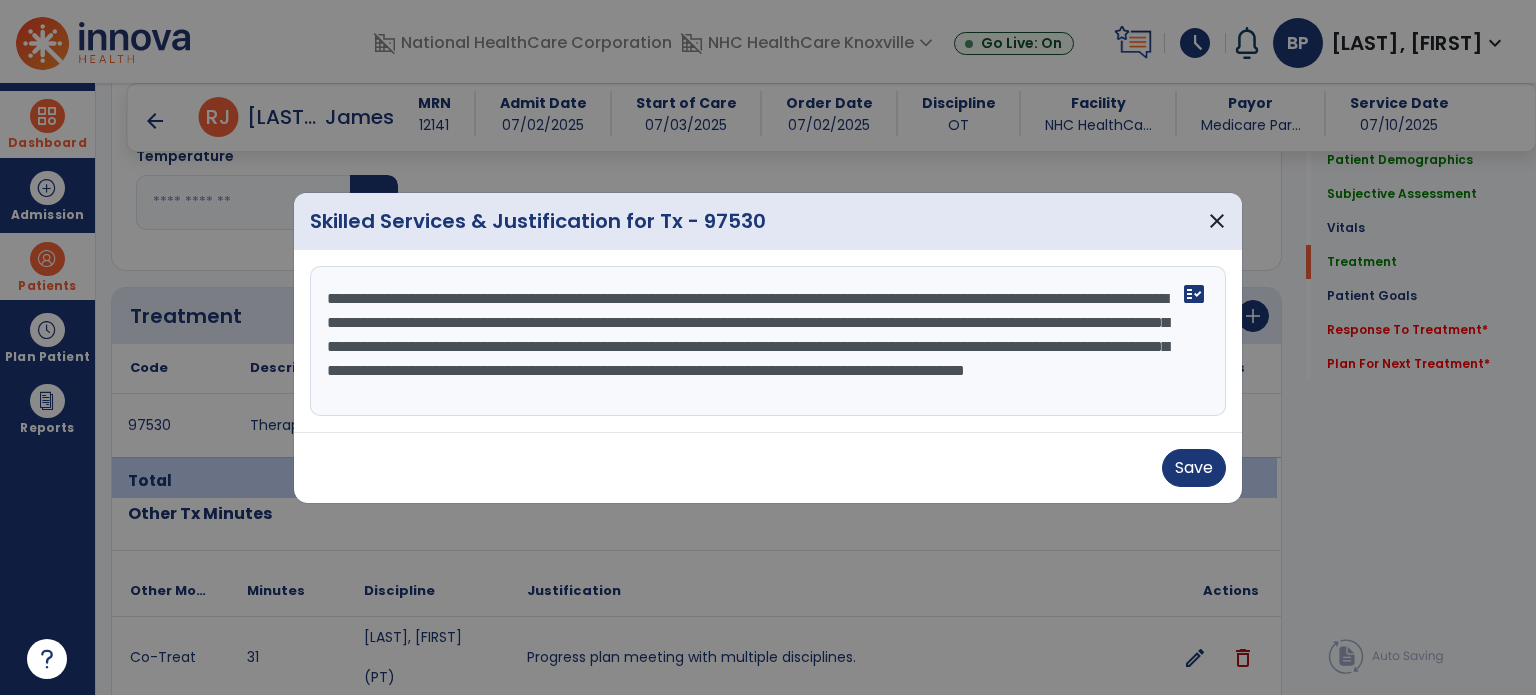 scroll, scrollTop: 15, scrollLeft: 0, axis: vertical 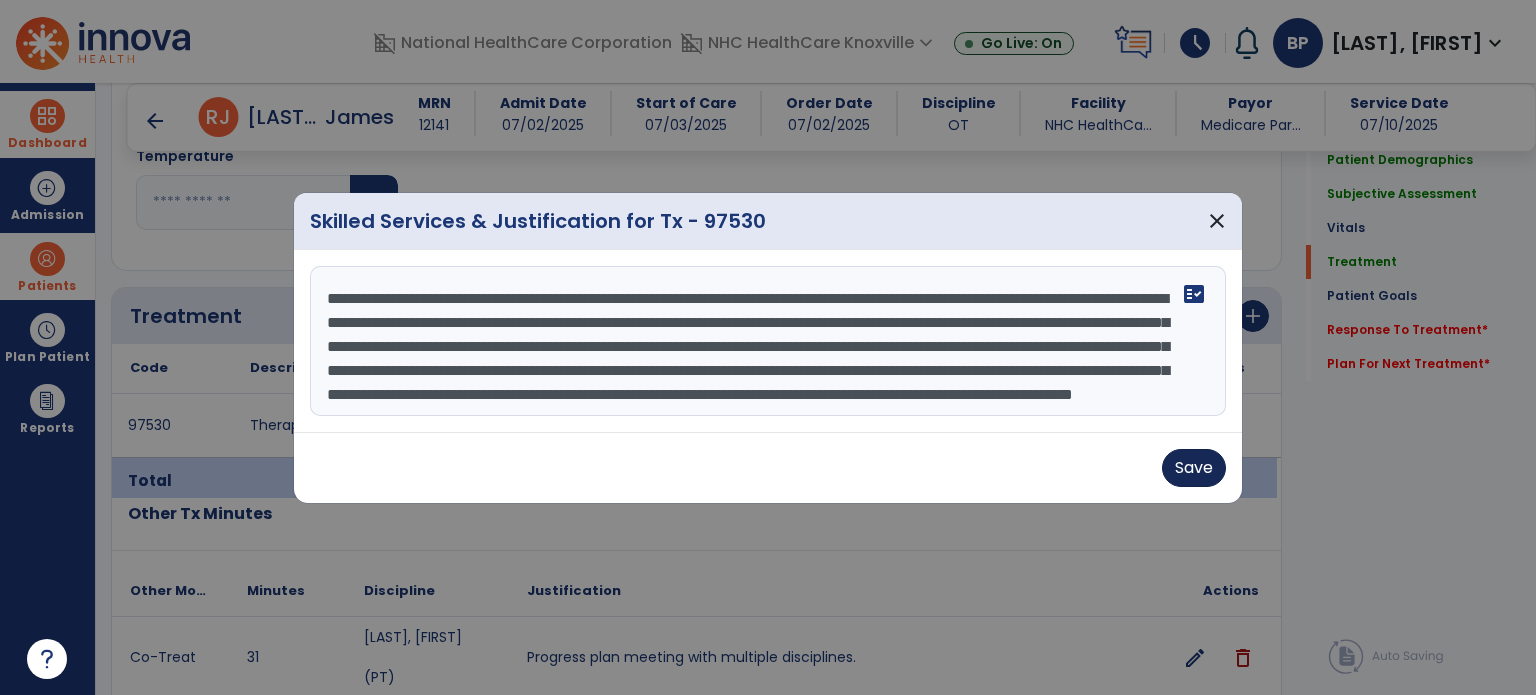 type on "**********" 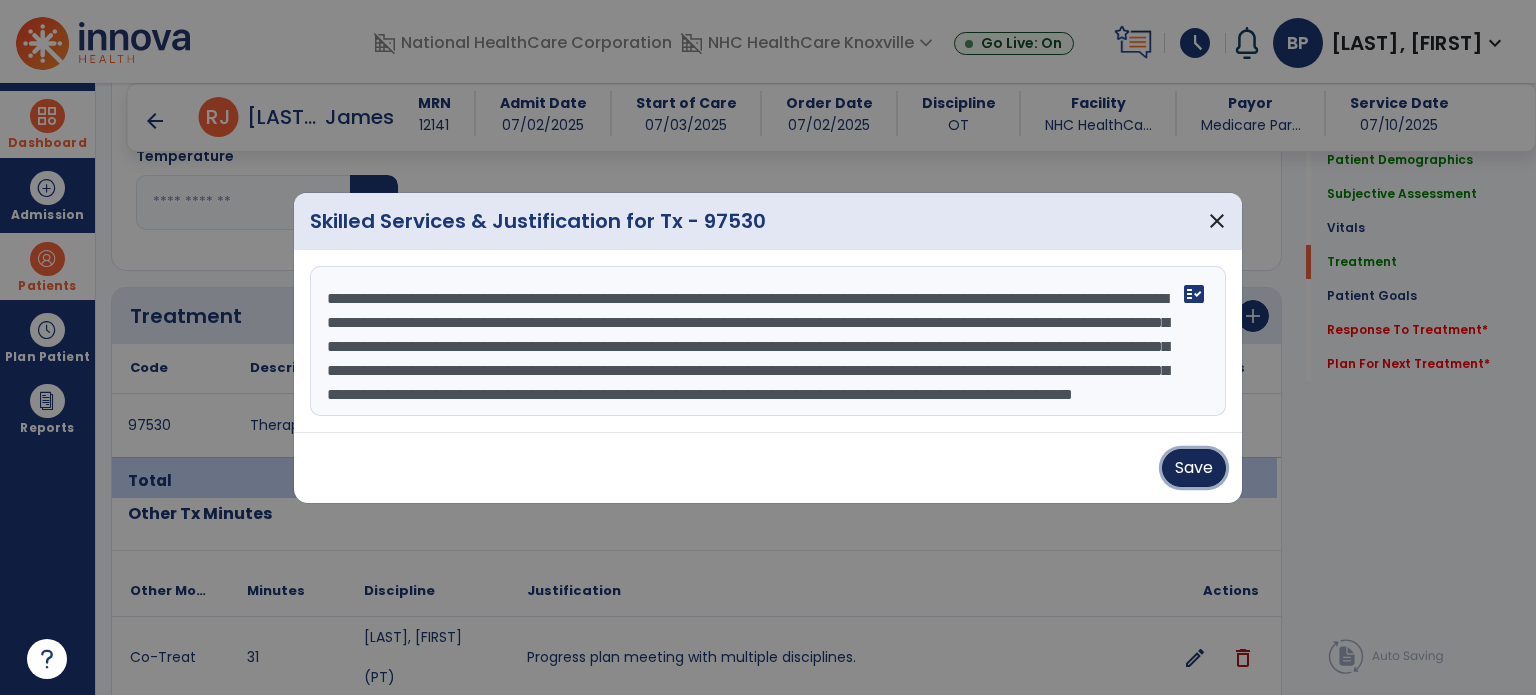 click on "Save" at bounding box center [1194, 468] 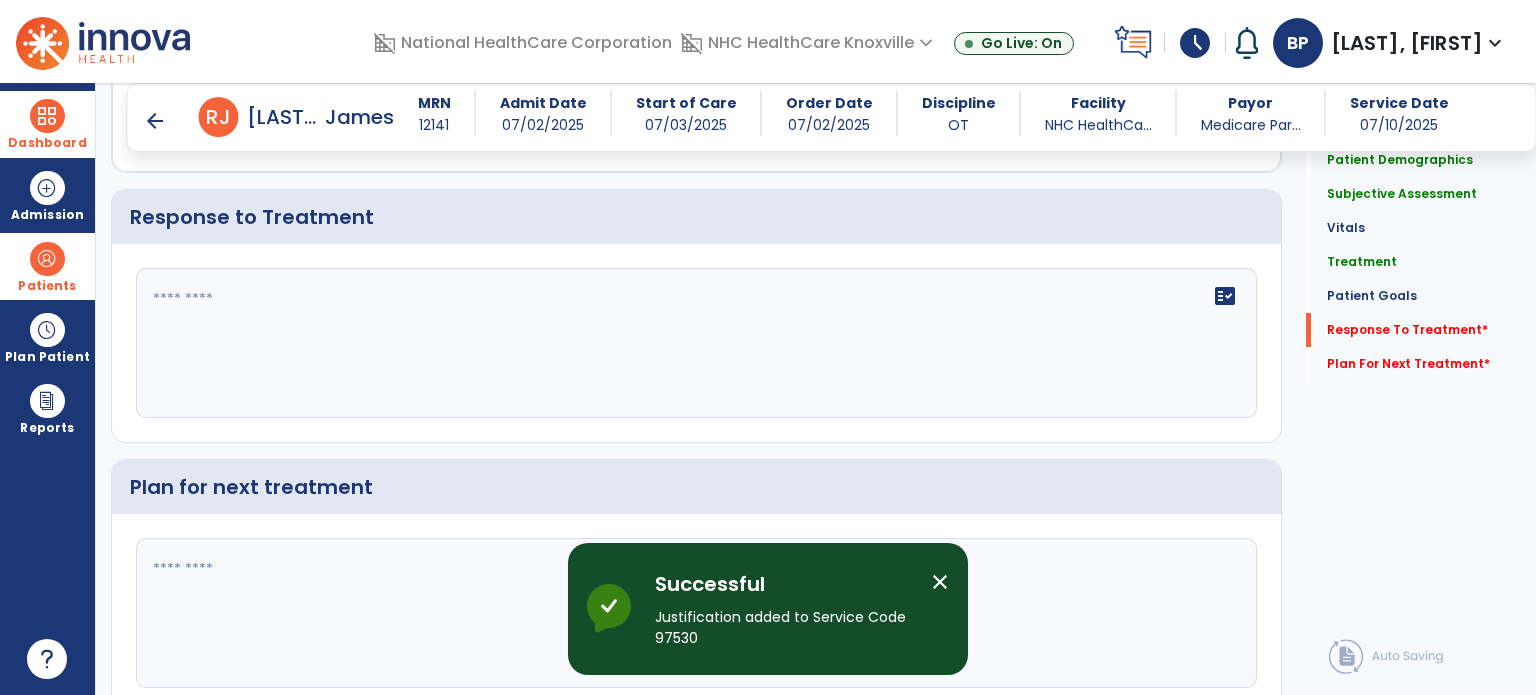 scroll, scrollTop: 2776, scrollLeft: 0, axis: vertical 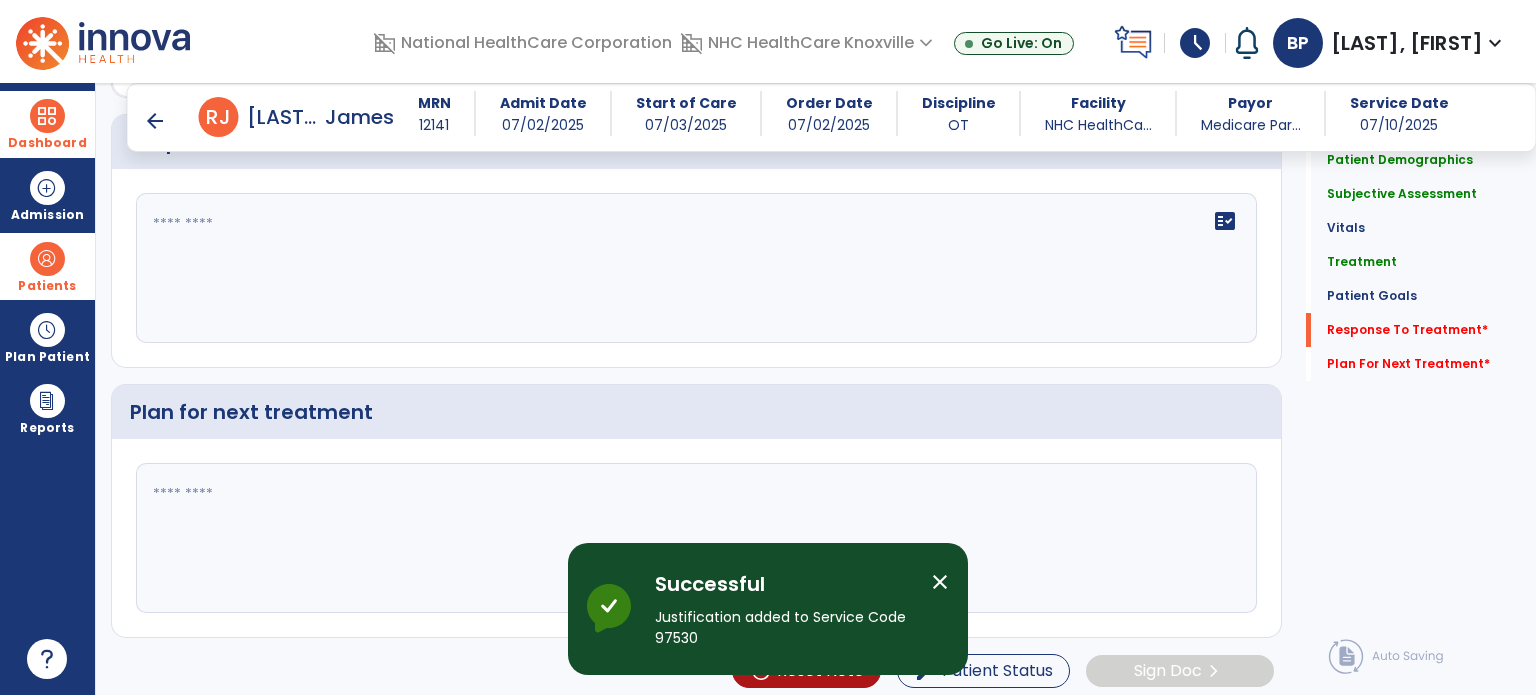 click on "fact_check" 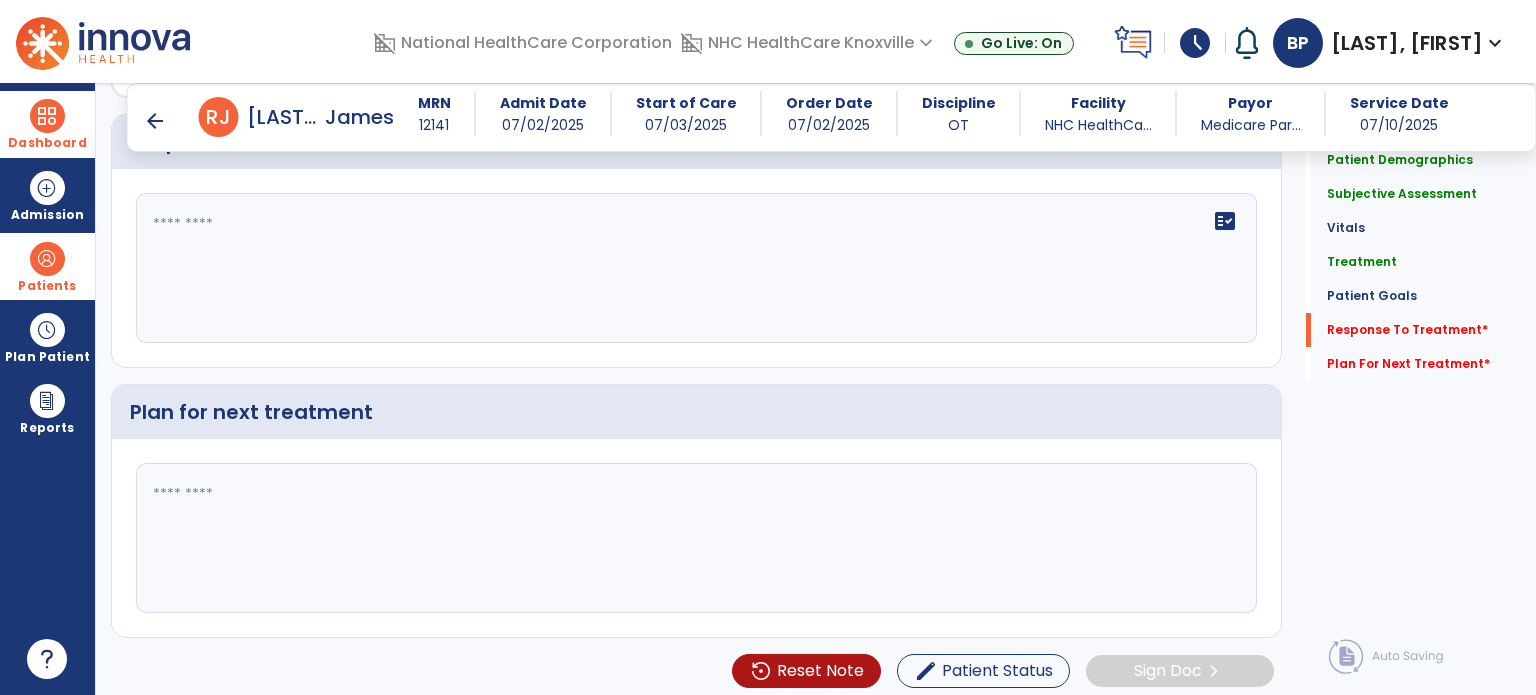 click 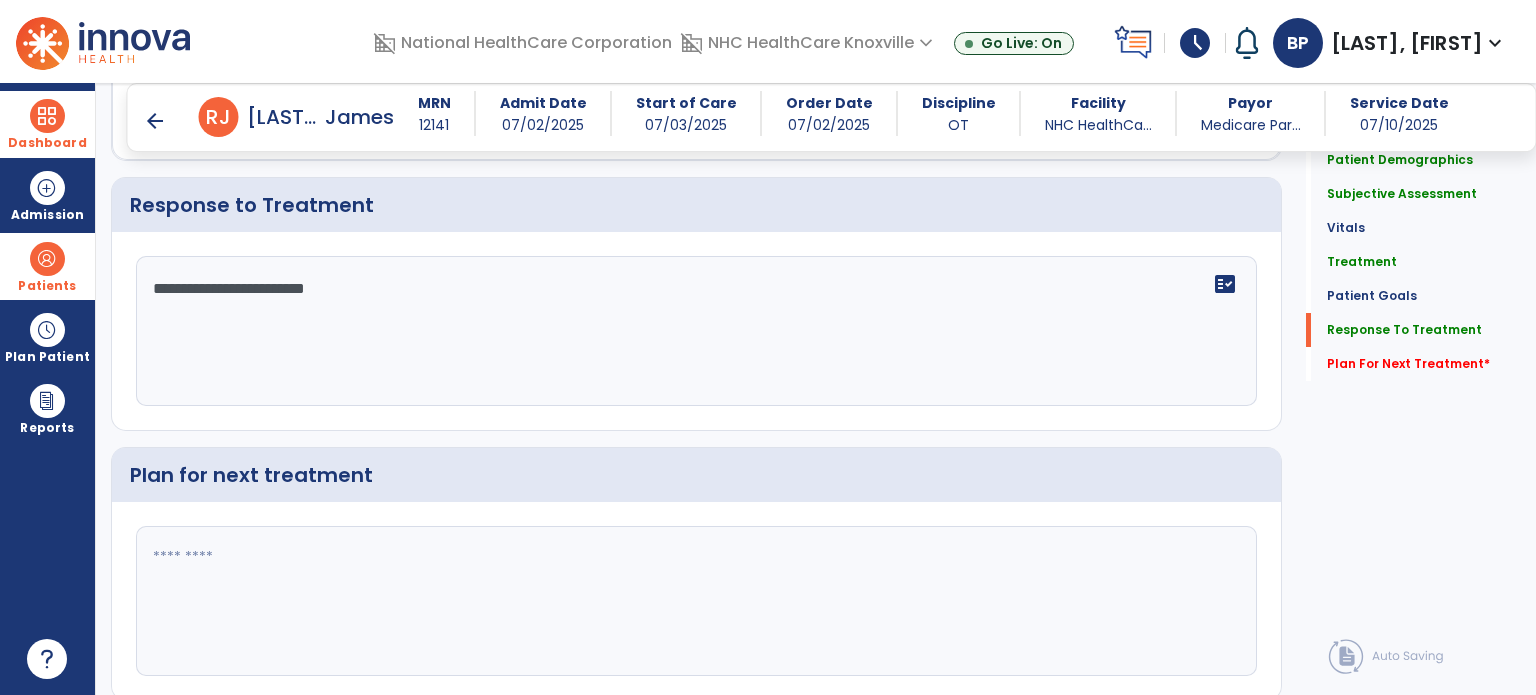 scroll, scrollTop: 2776, scrollLeft: 0, axis: vertical 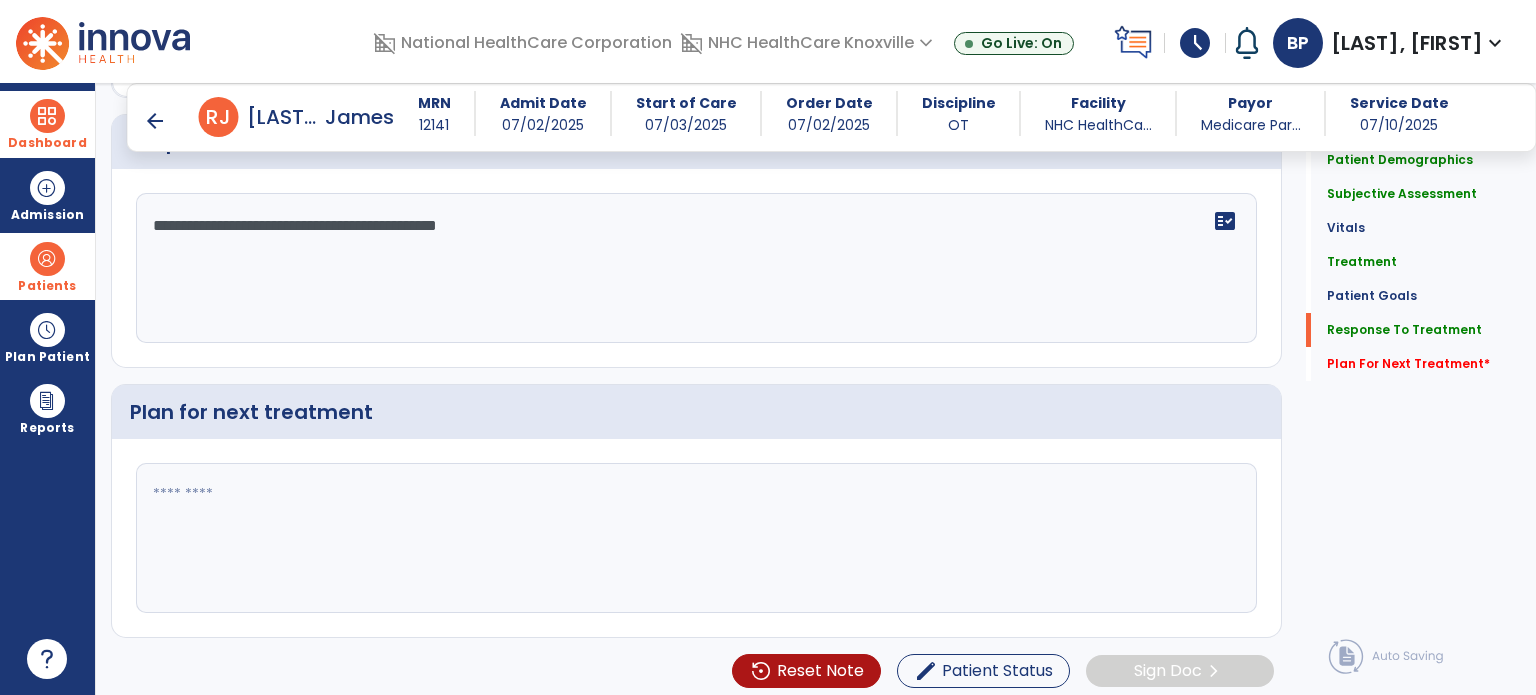 type on "**********" 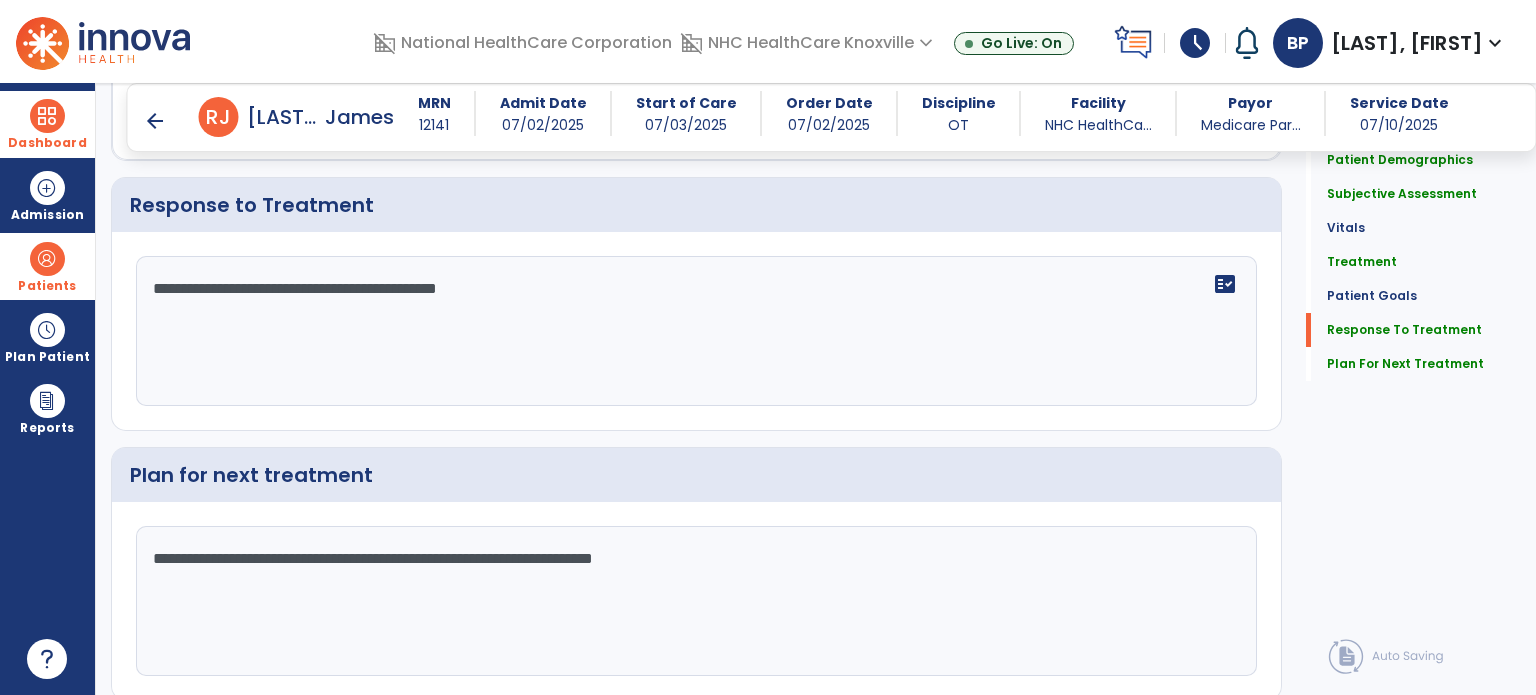 scroll, scrollTop: 2776, scrollLeft: 0, axis: vertical 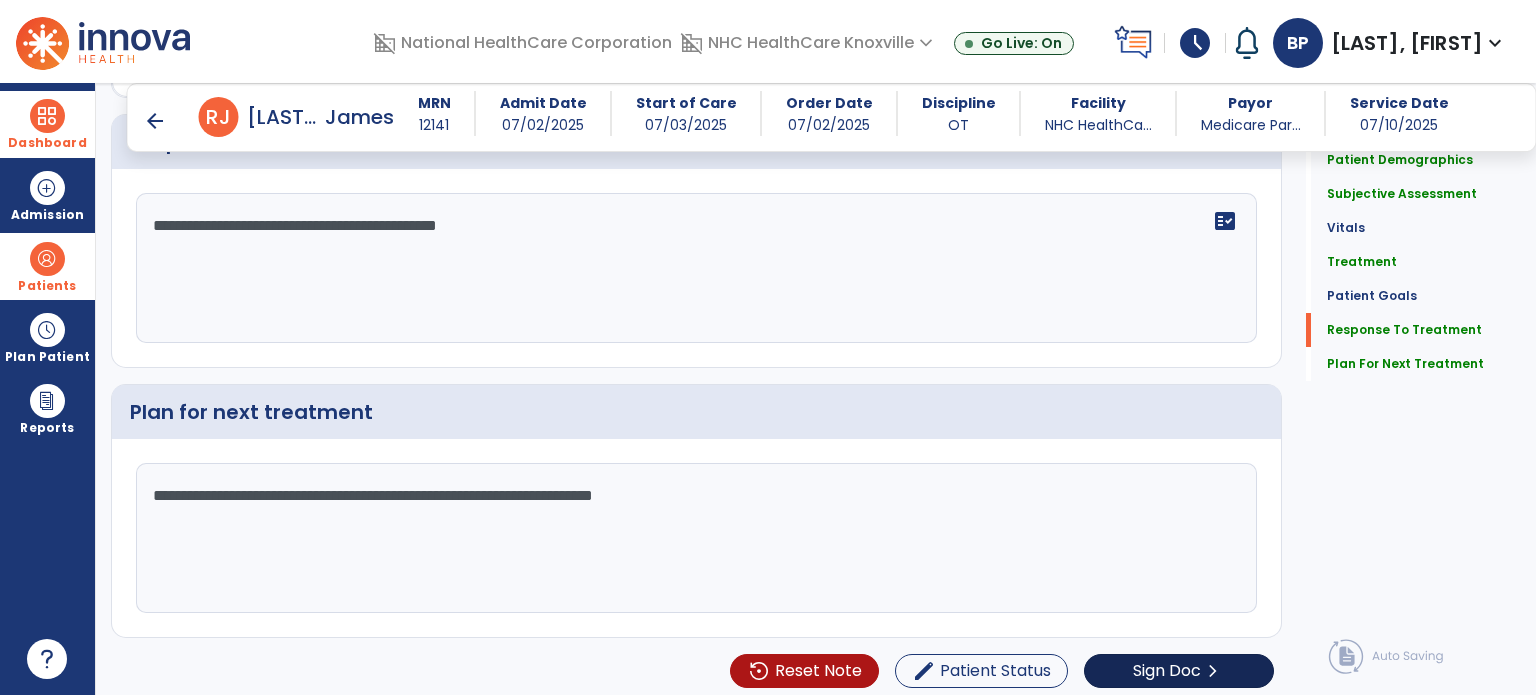 type on "**********" 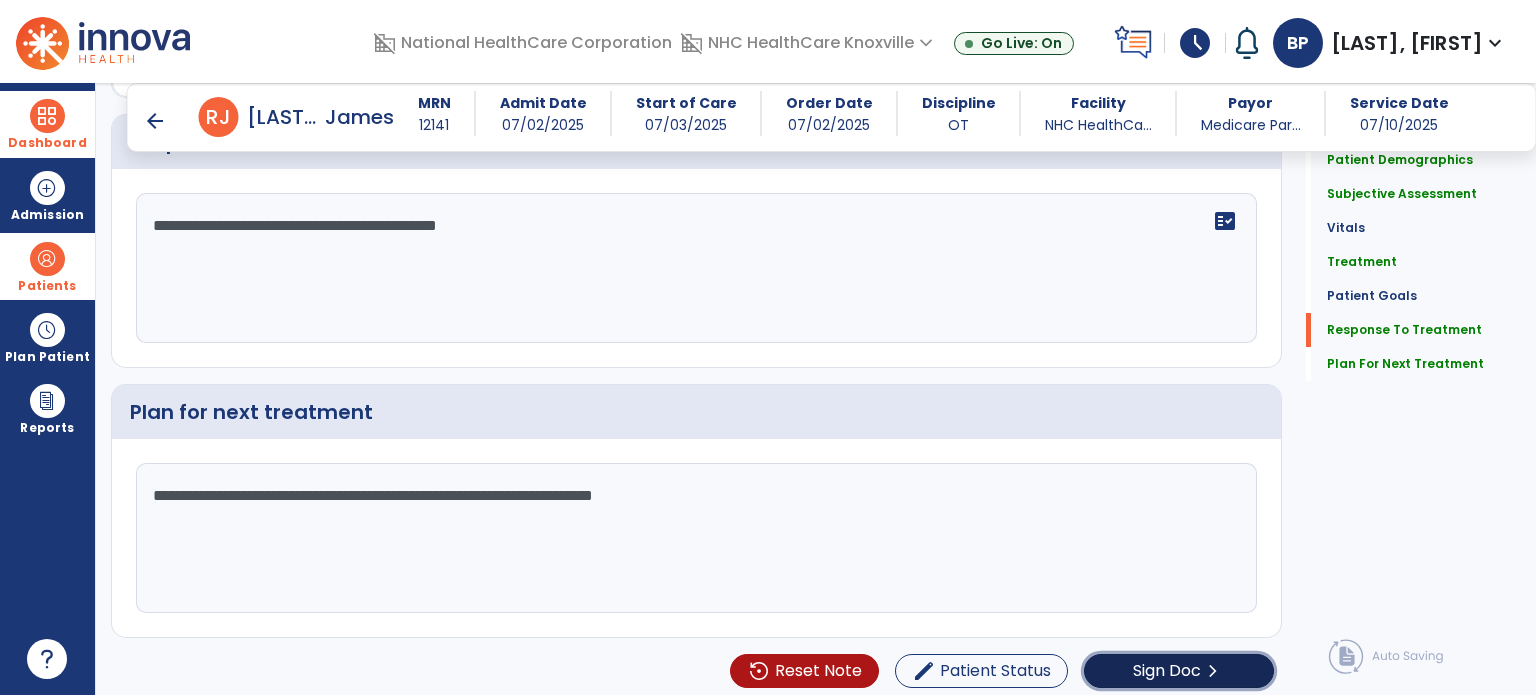 click on "Sign Doc" 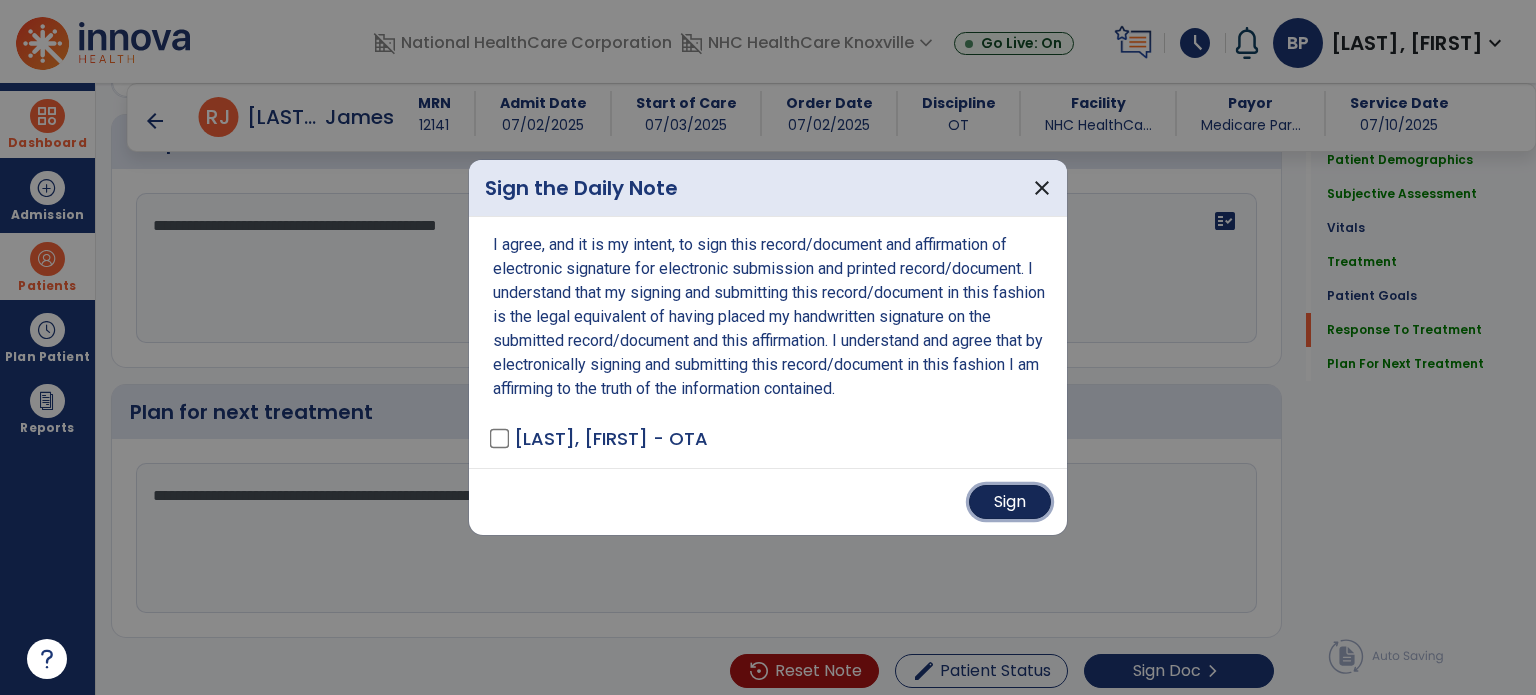 click on "Sign" at bounding box center (1010, 502) 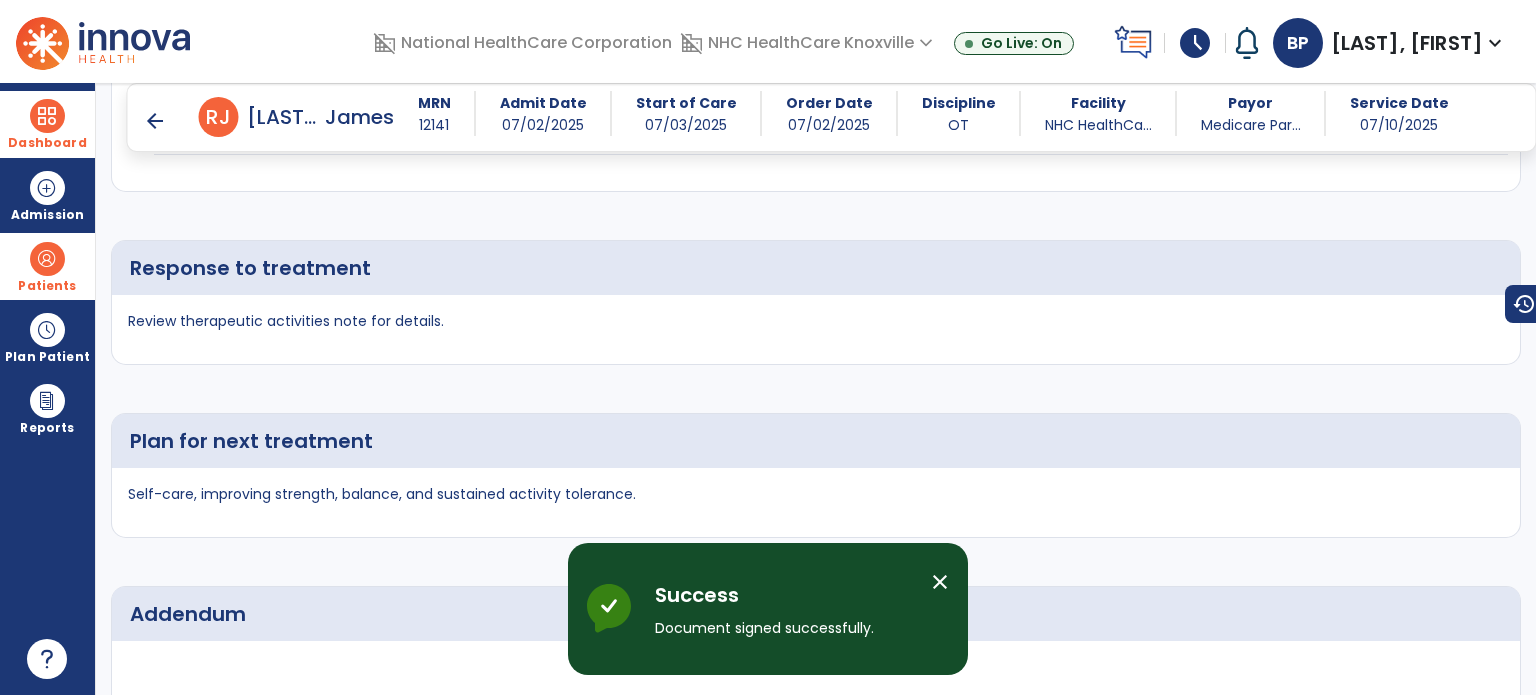 scroll, scrollTop: 3784, scrollLeft: 0, axis: vertical 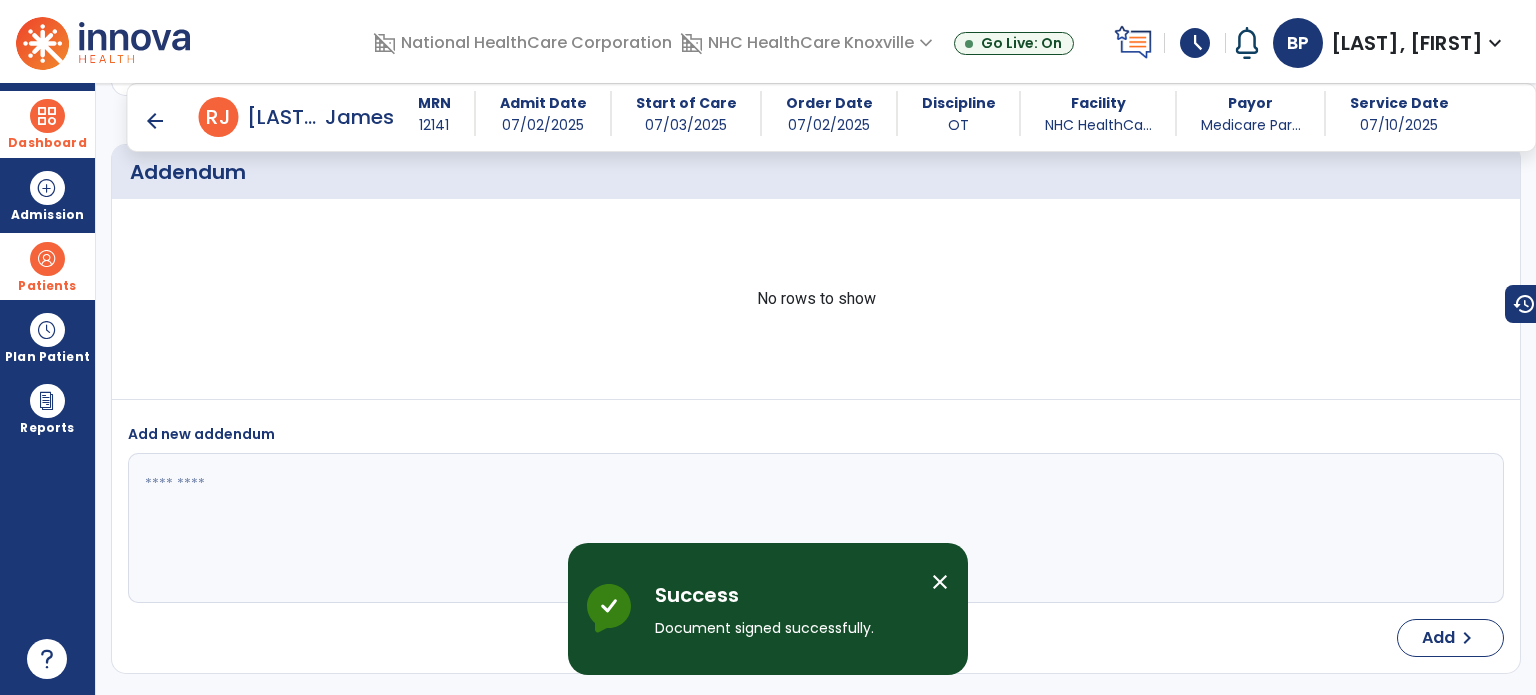 click on "arrow_back" at bounding box center (155, 121) 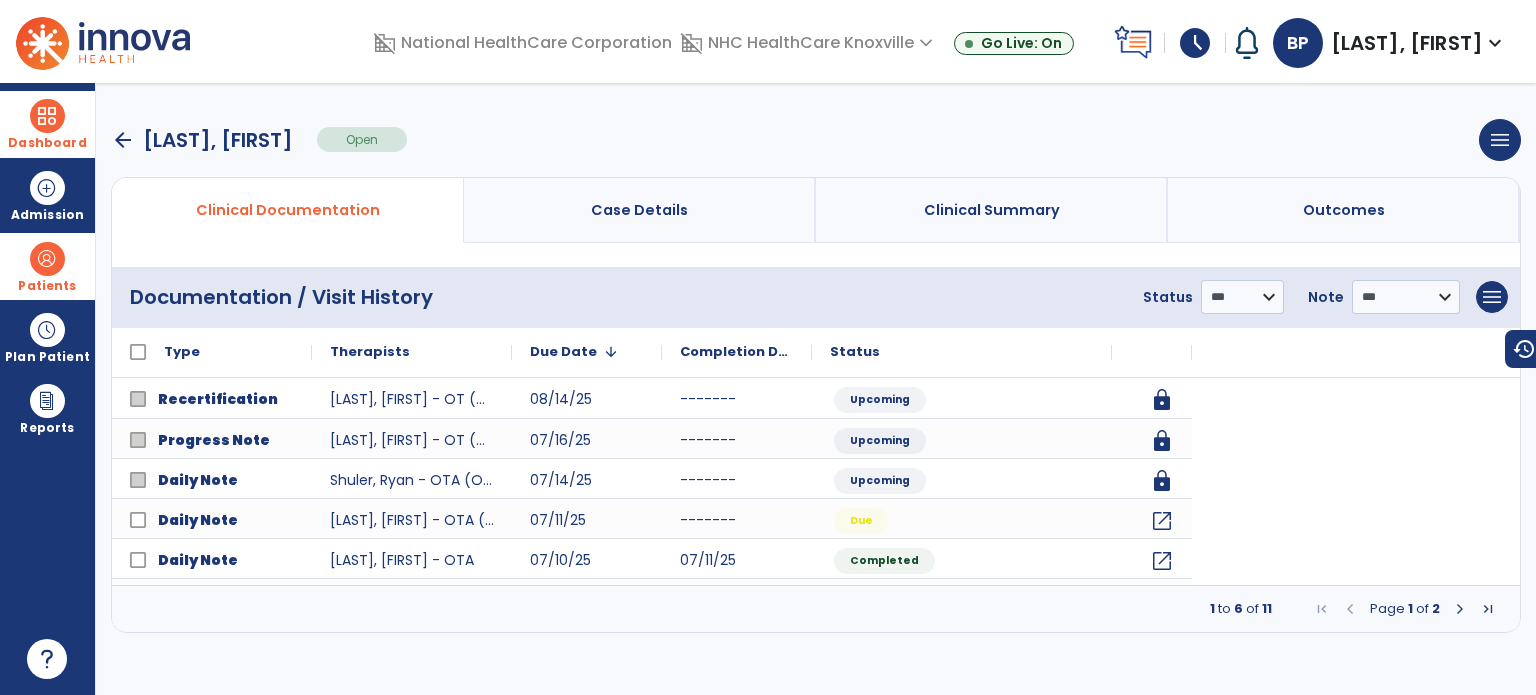 scroll, scrollTop: 0, scrollLeft: 0, axis: both 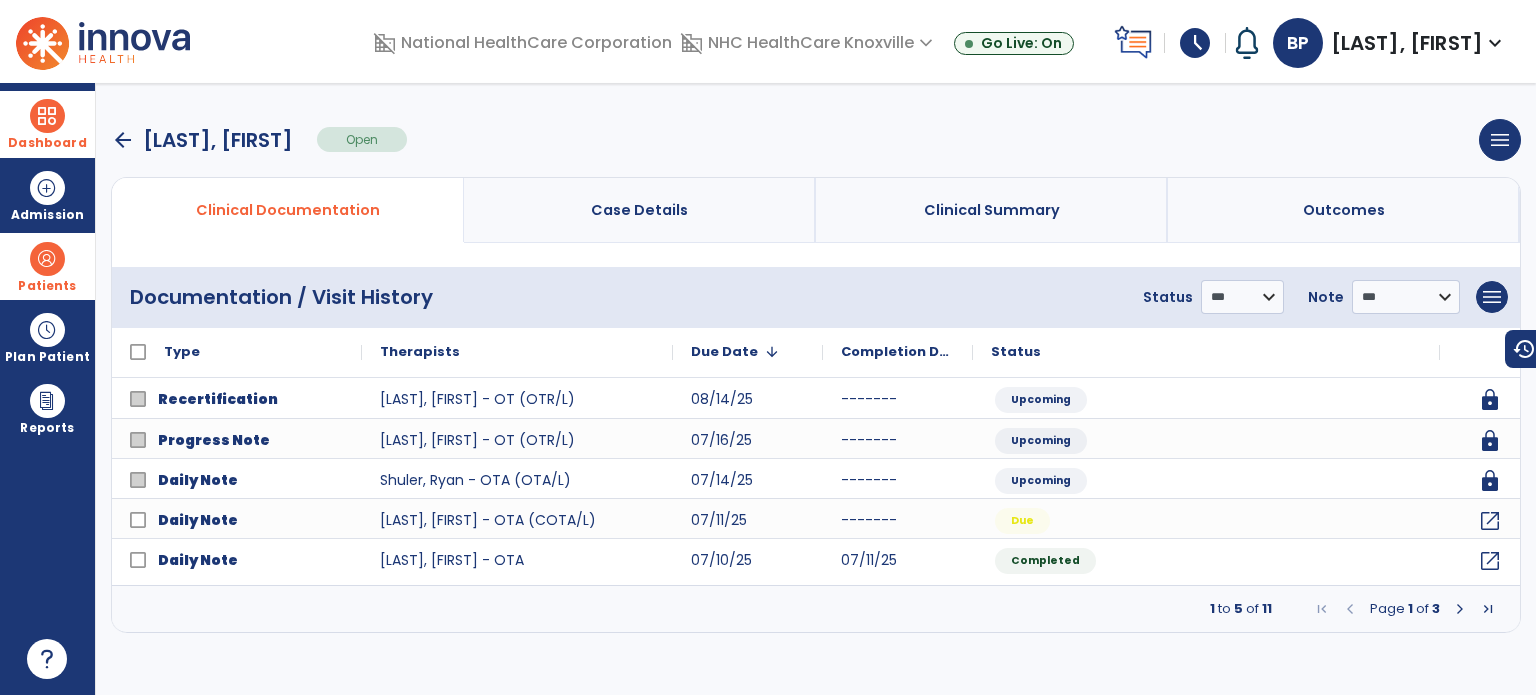 click on "schedule" at bounding box center [1195, 43] 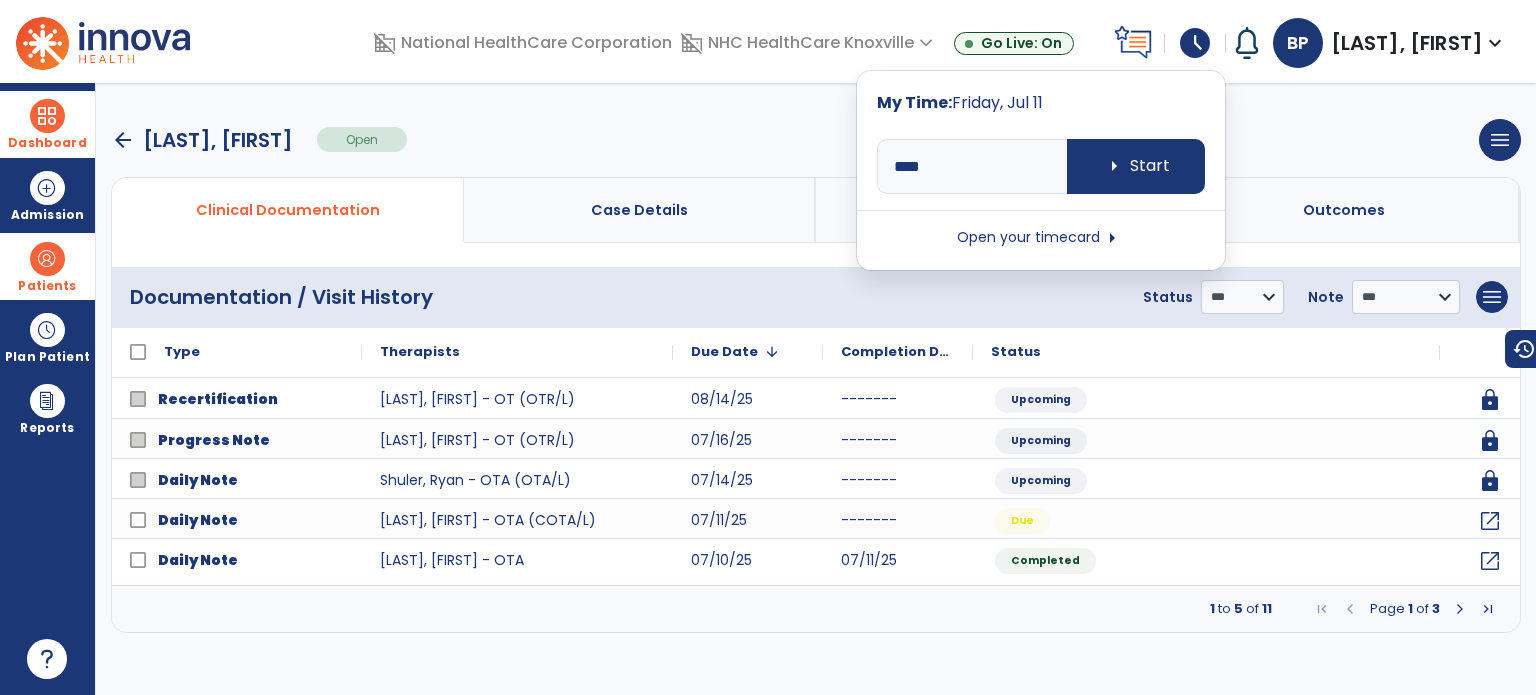 click on "Open your timecard  arrow_right" at bounding box center [1041, 238] 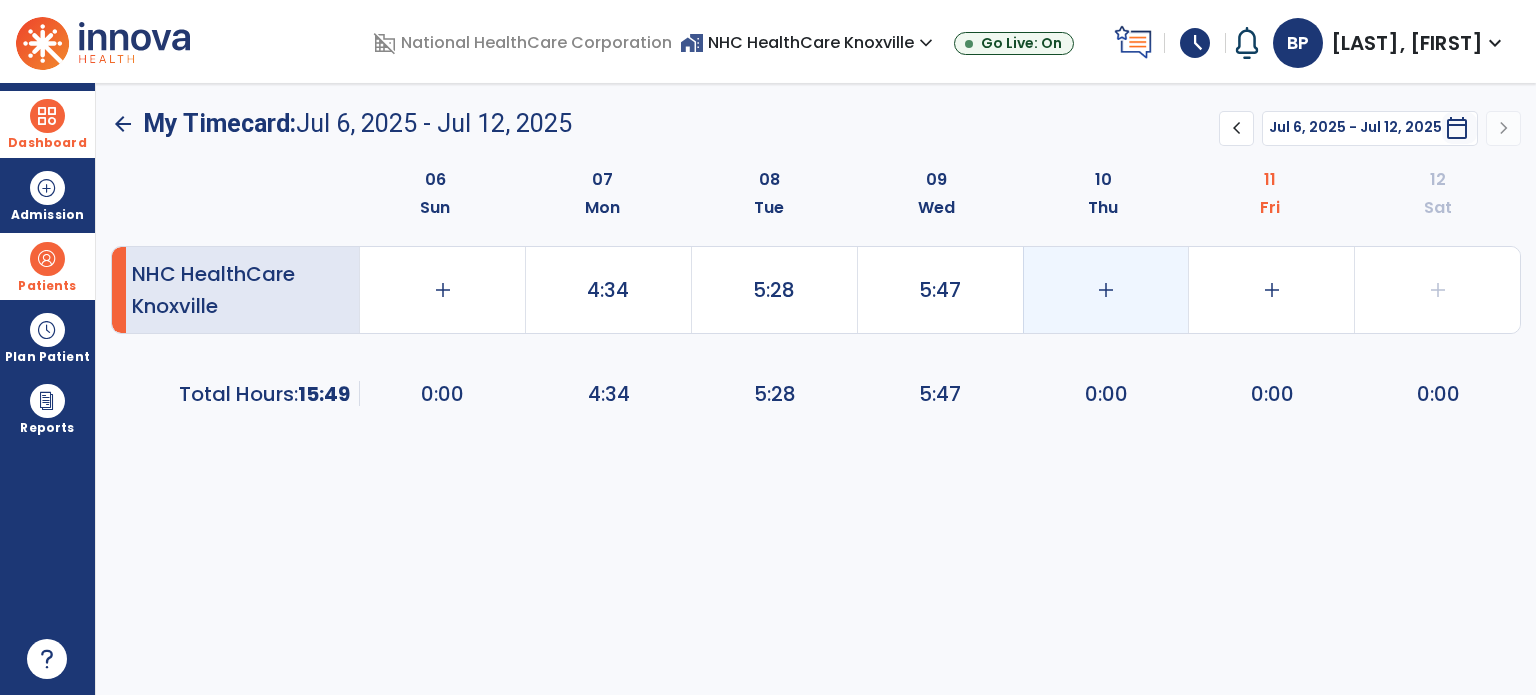 click on "add" 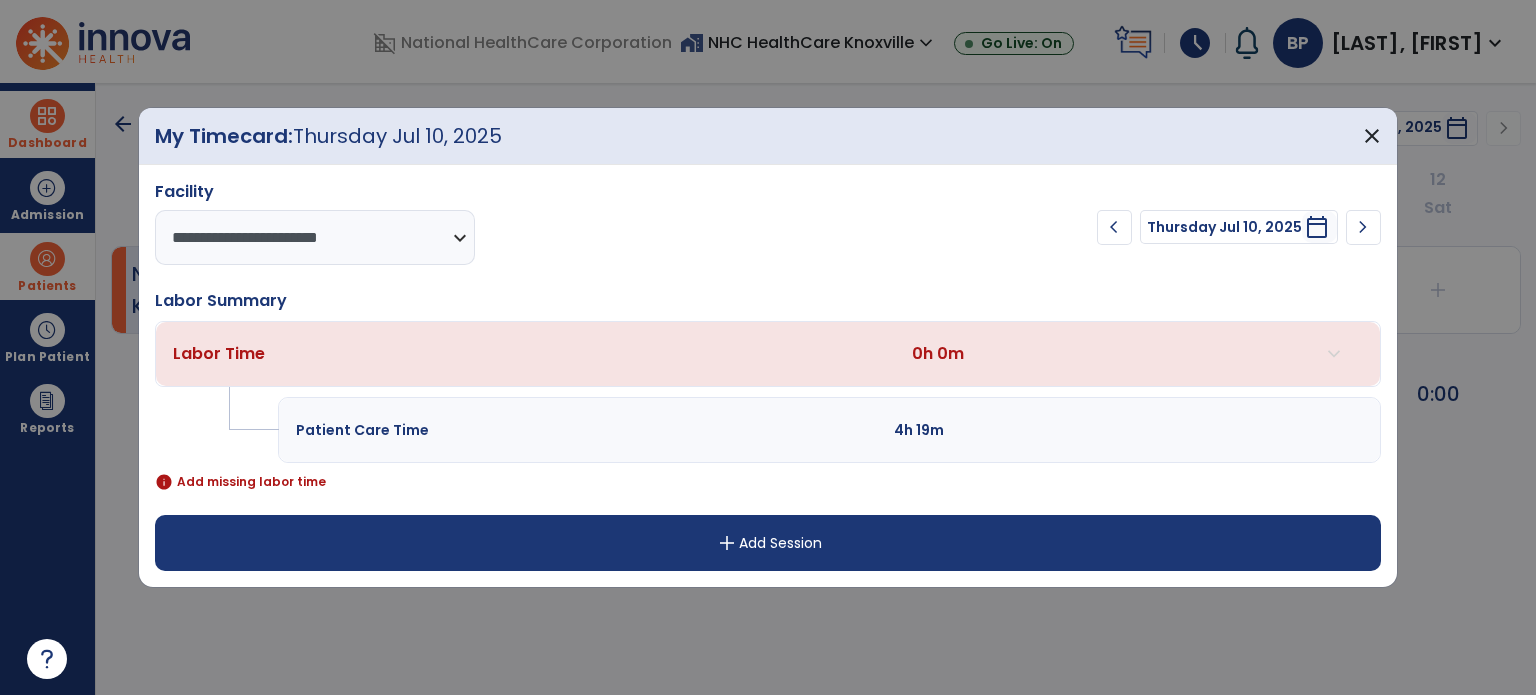 click on "add  Add Session" at bounding box center (768, 543) 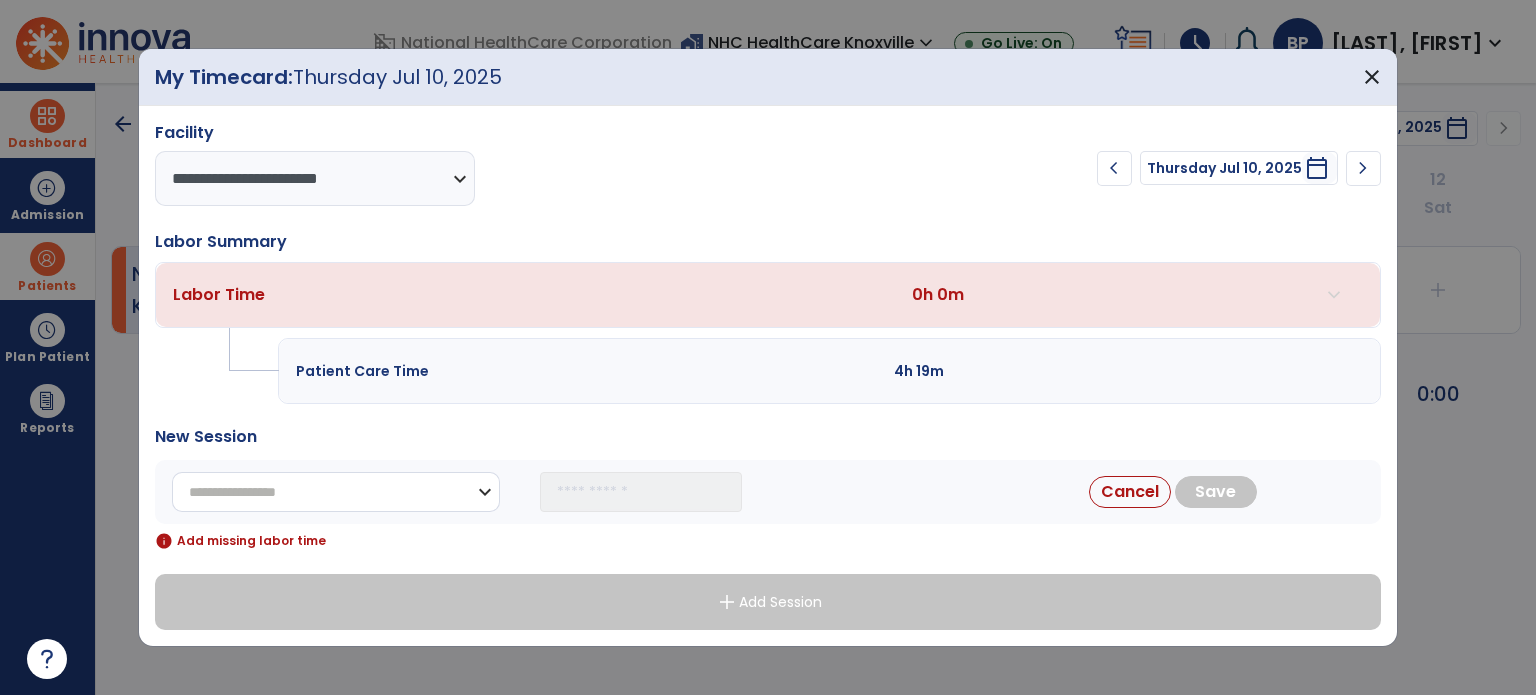 click on "**********" at bounding box center (336, 492) 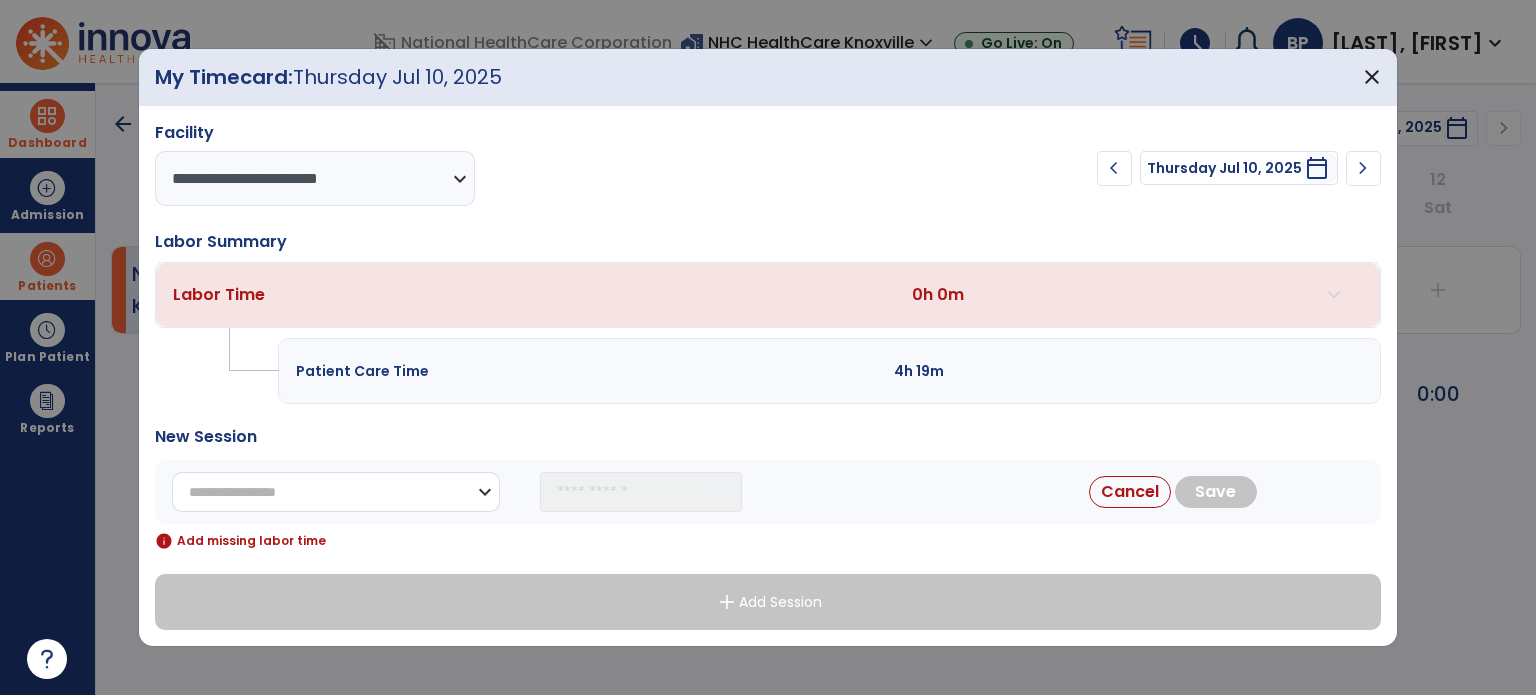 select on "**********" 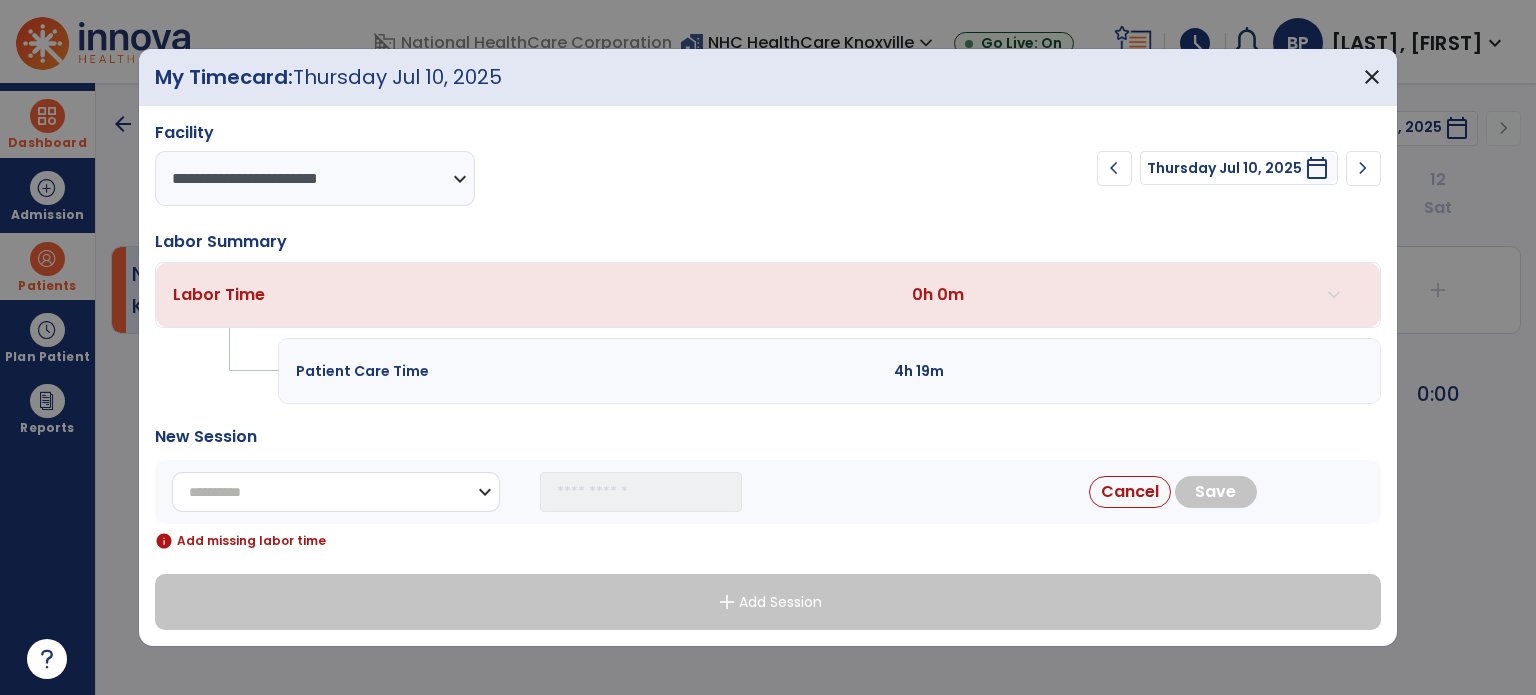 click on "**********" at bounding box center [336, 492] 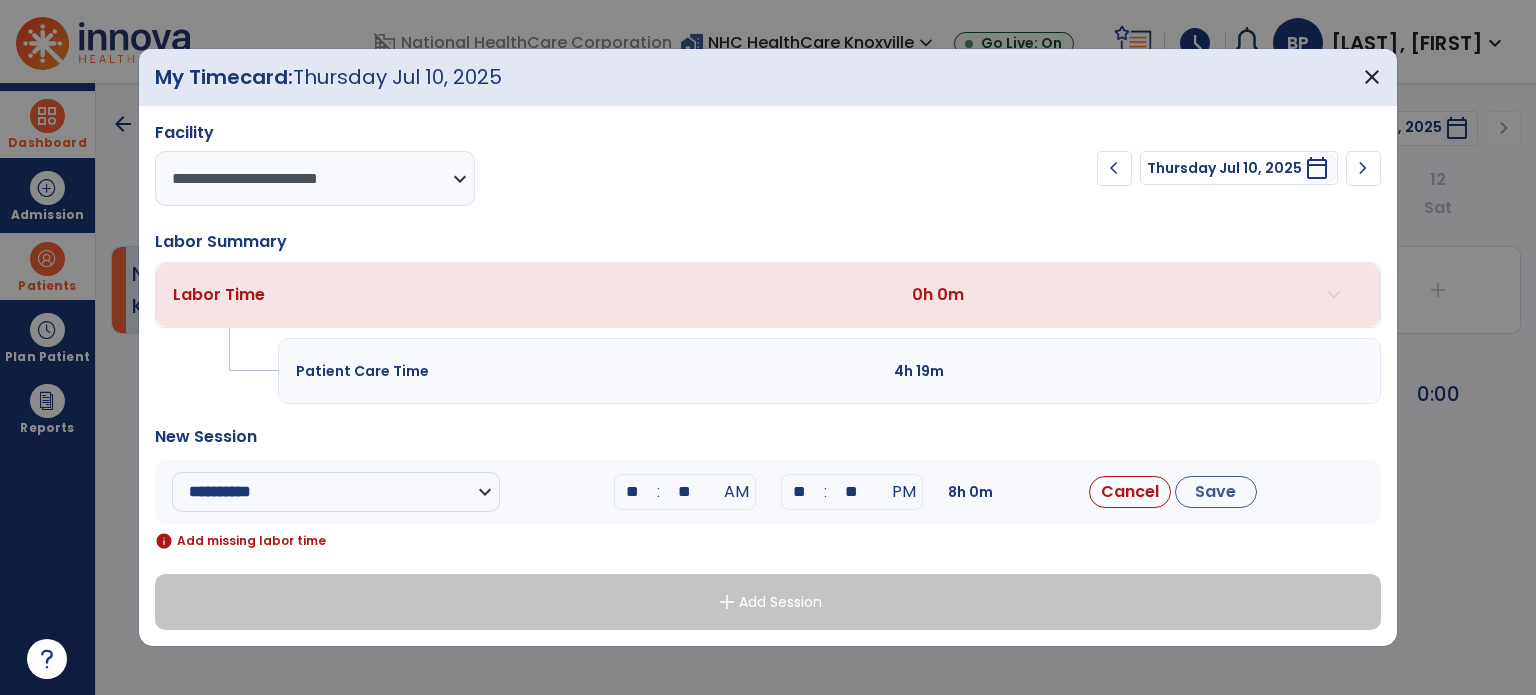 click on "**" at bounding box center [633, 492] 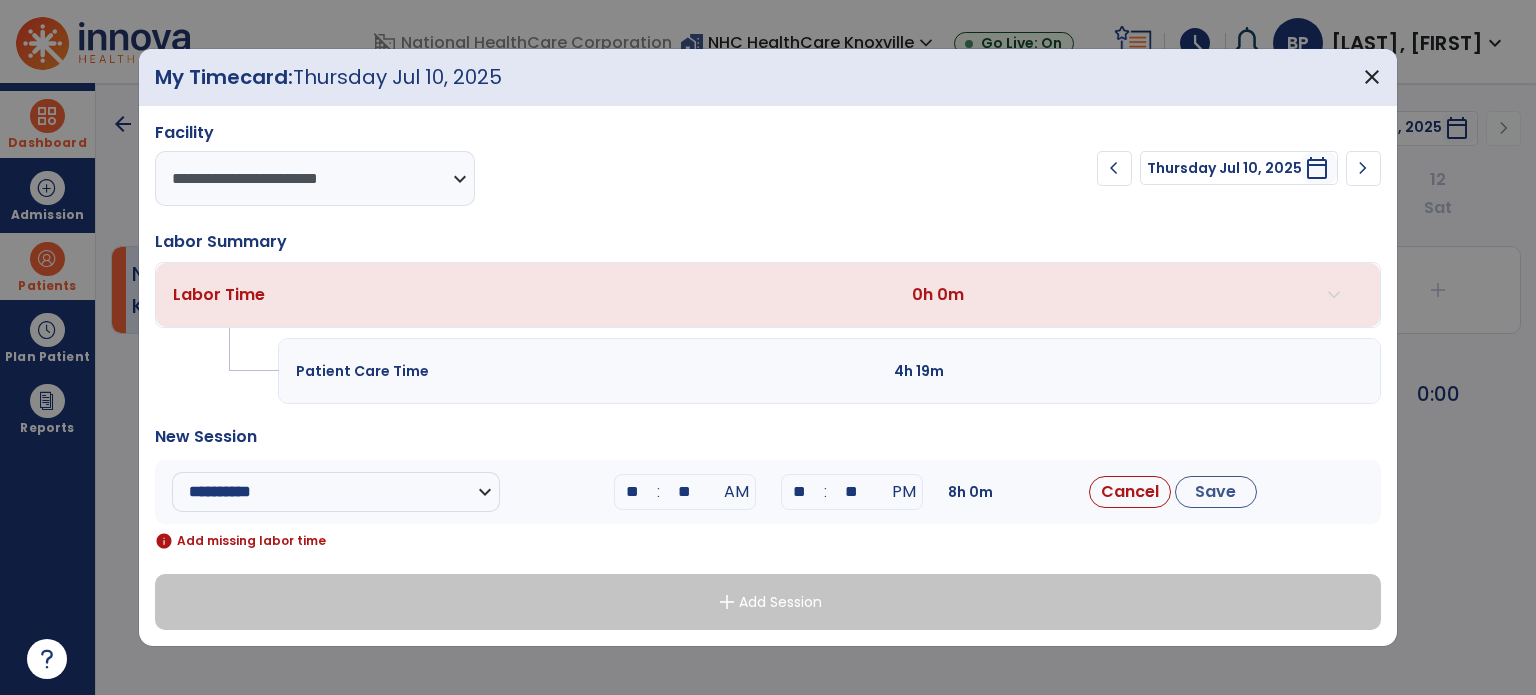 type on "**" 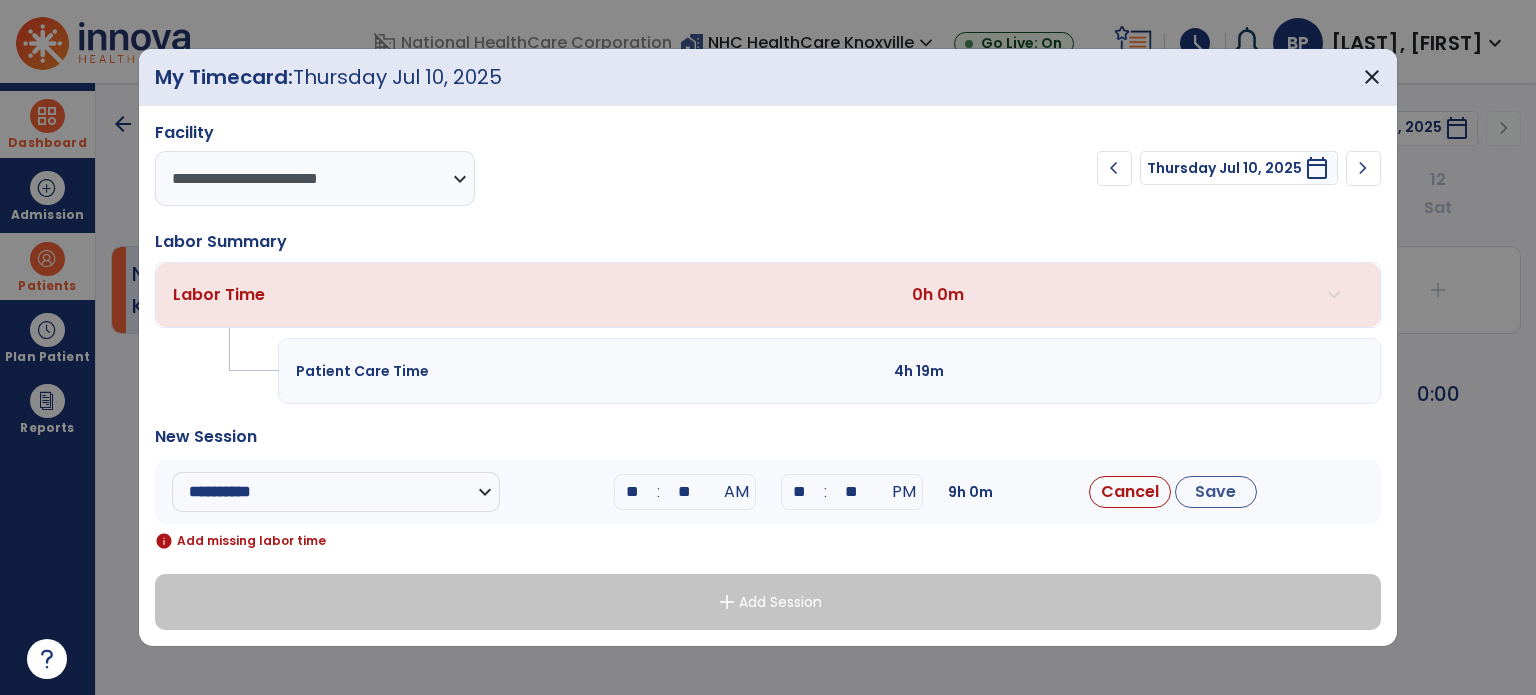 type on "*" 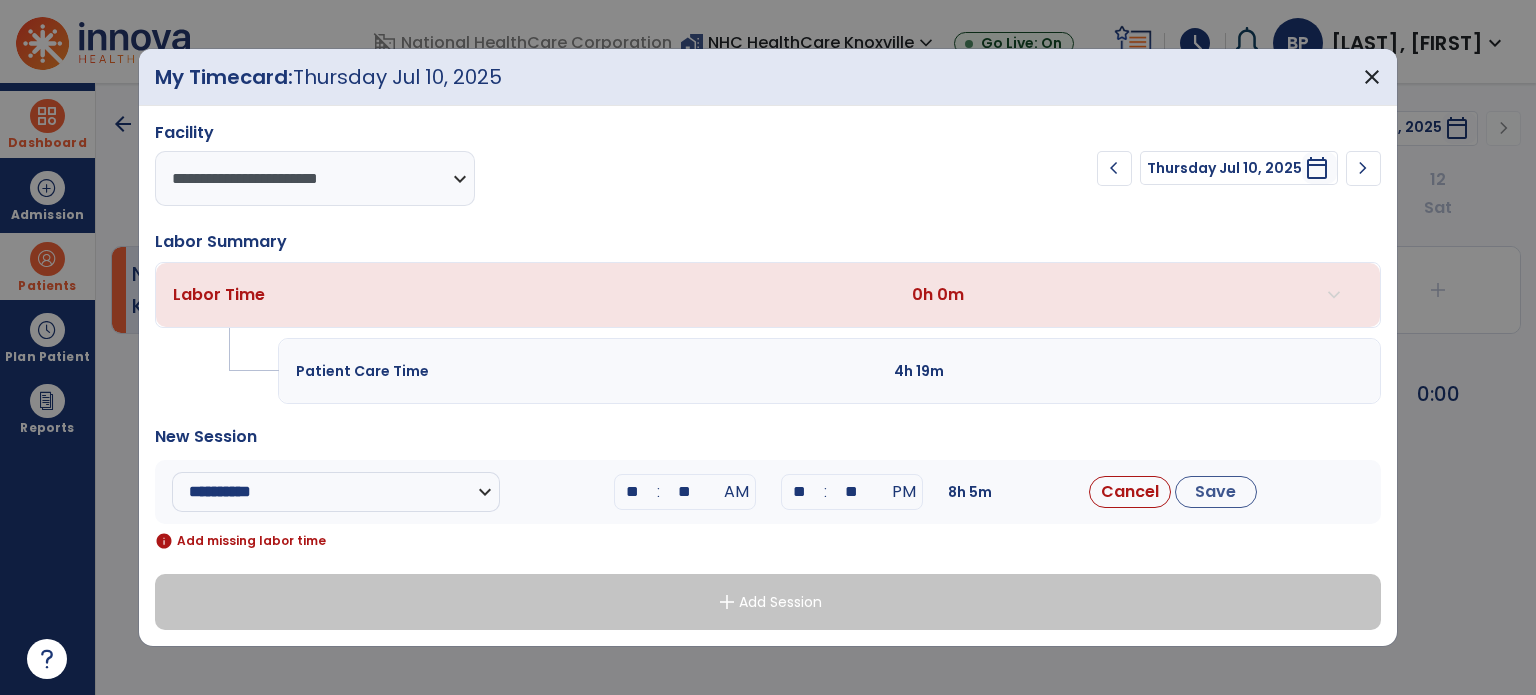 type on "**" 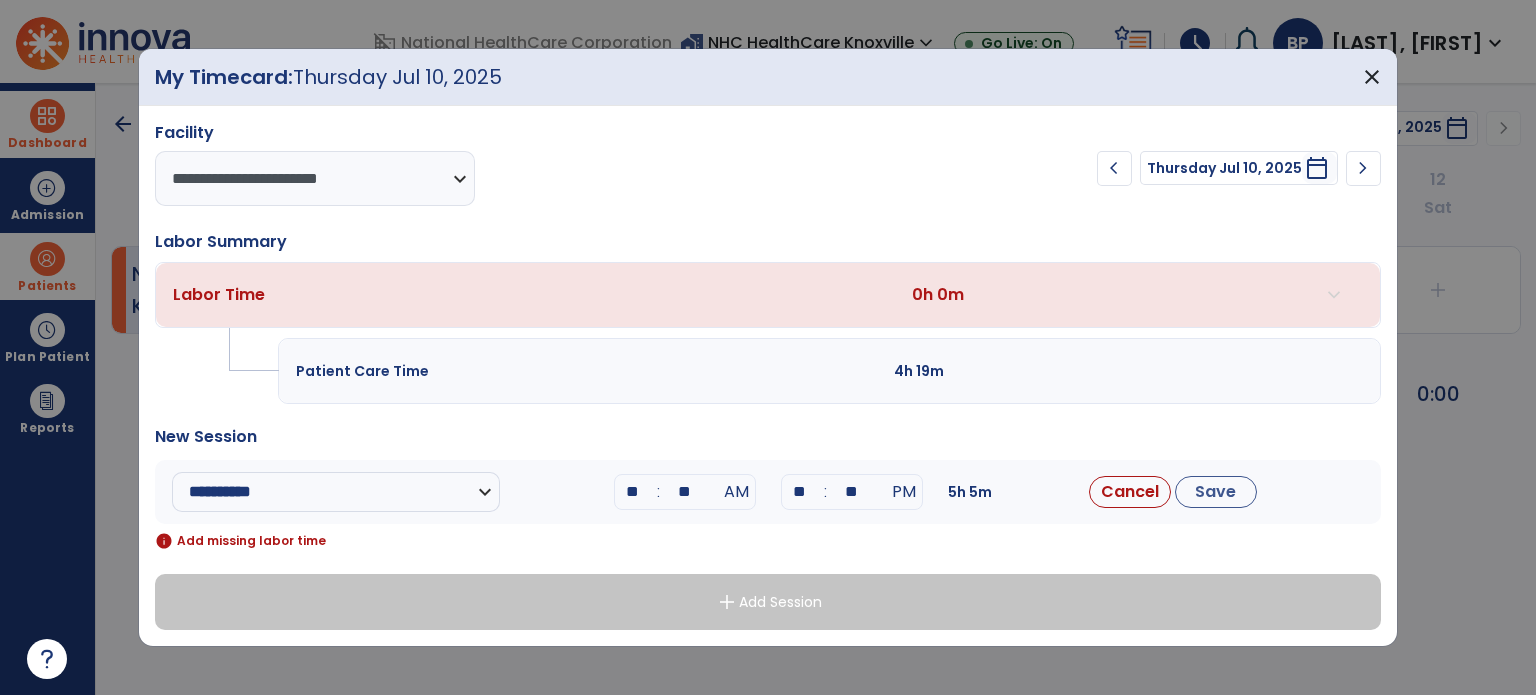 type on "**" 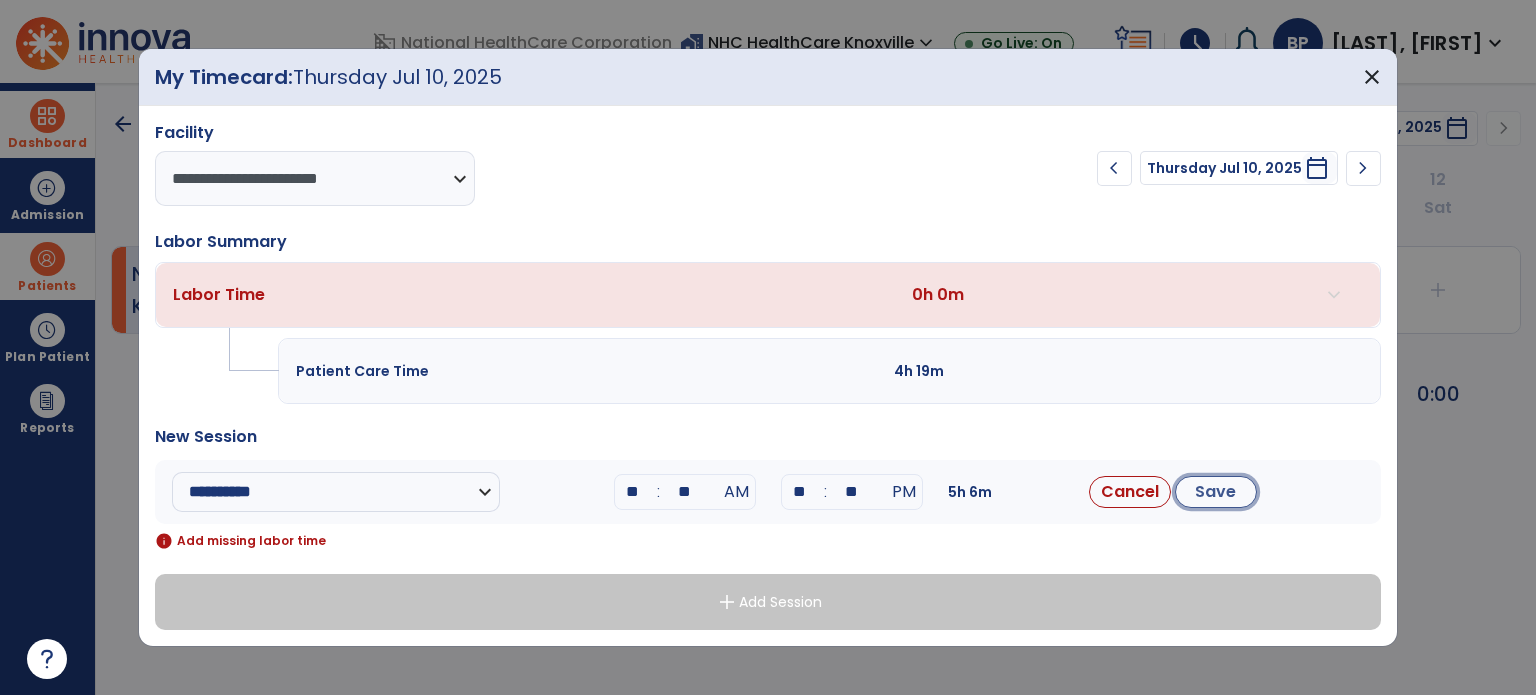 click on "Save" at bounding box center [1216, 492] 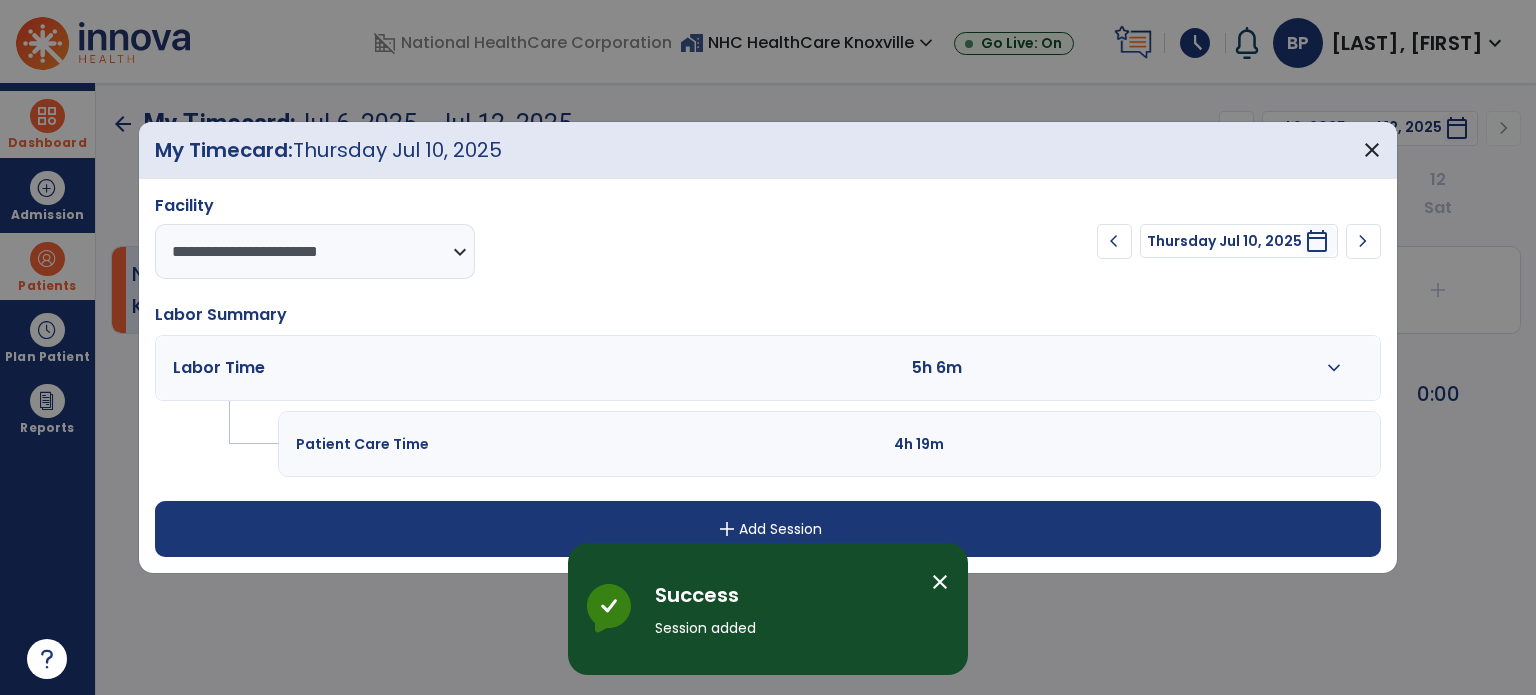 click on "close" at bounding box center (940, 582) 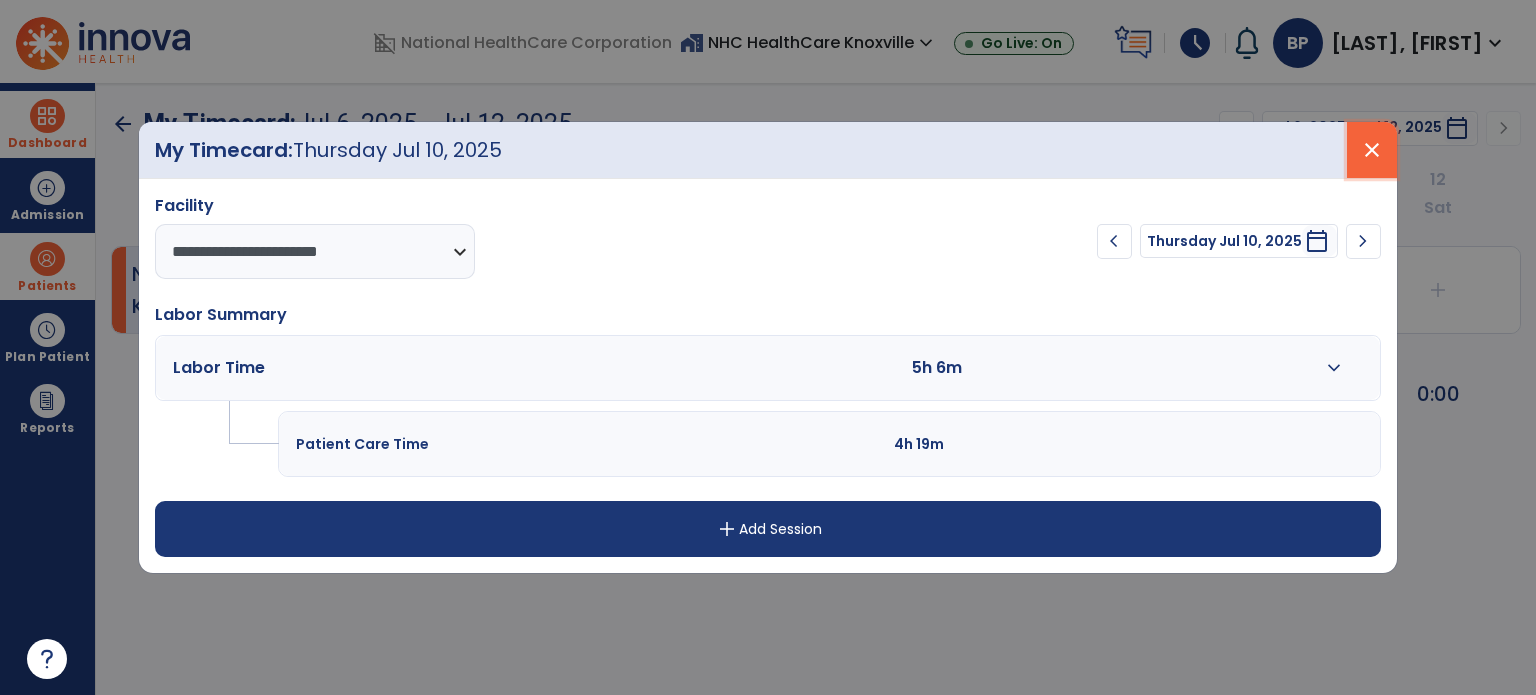 click on "close" at bounding box center [1372, 150] 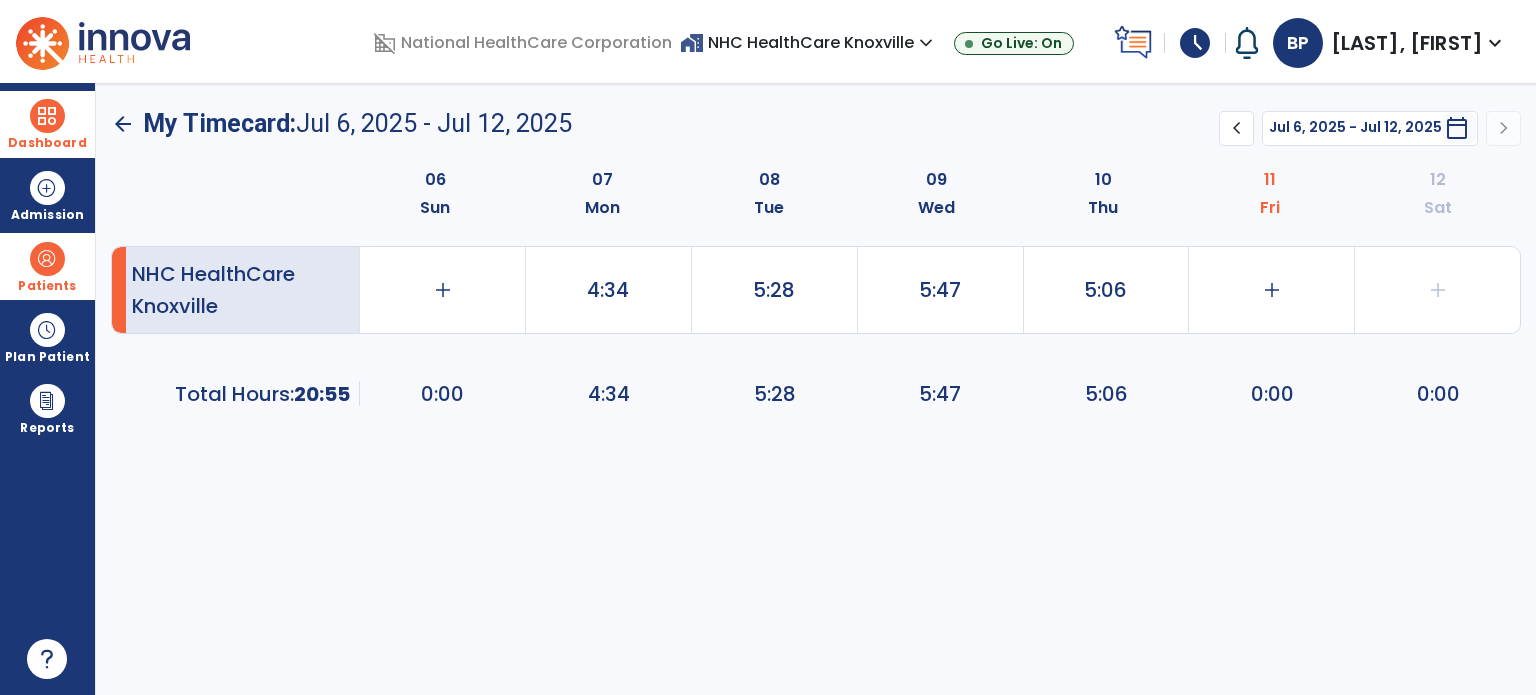 click on "arrow_back" 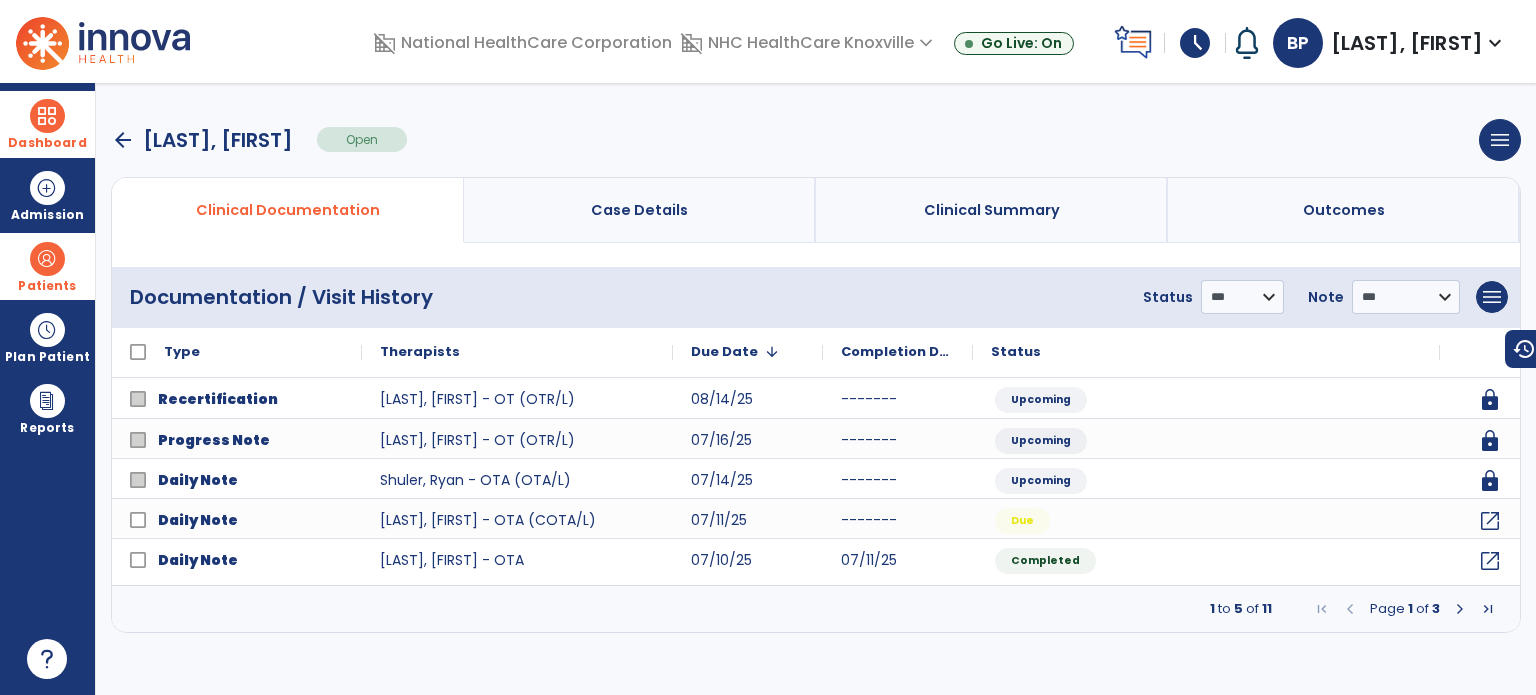 click on "arrow_back" at bounding box center (123, 140) 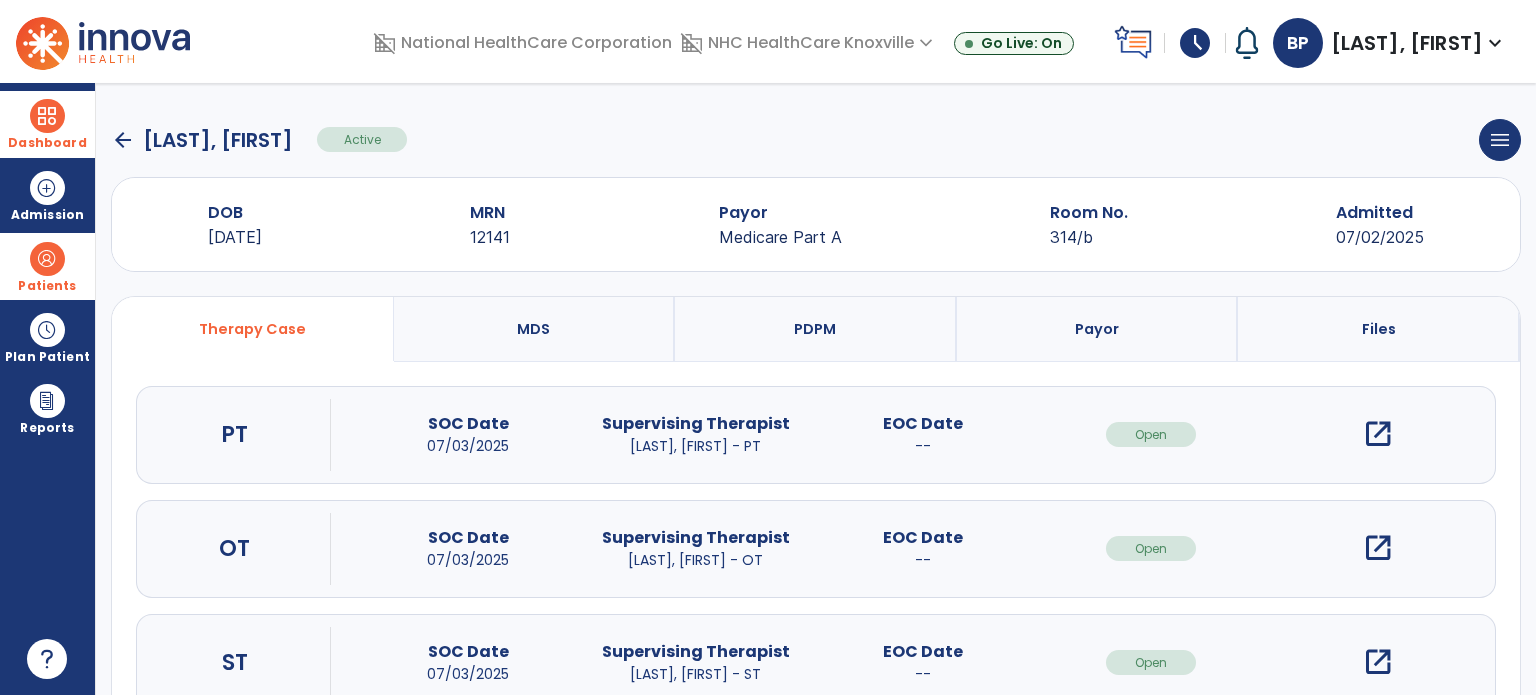 click on "Dashboard" at bounding box center (47, 124) 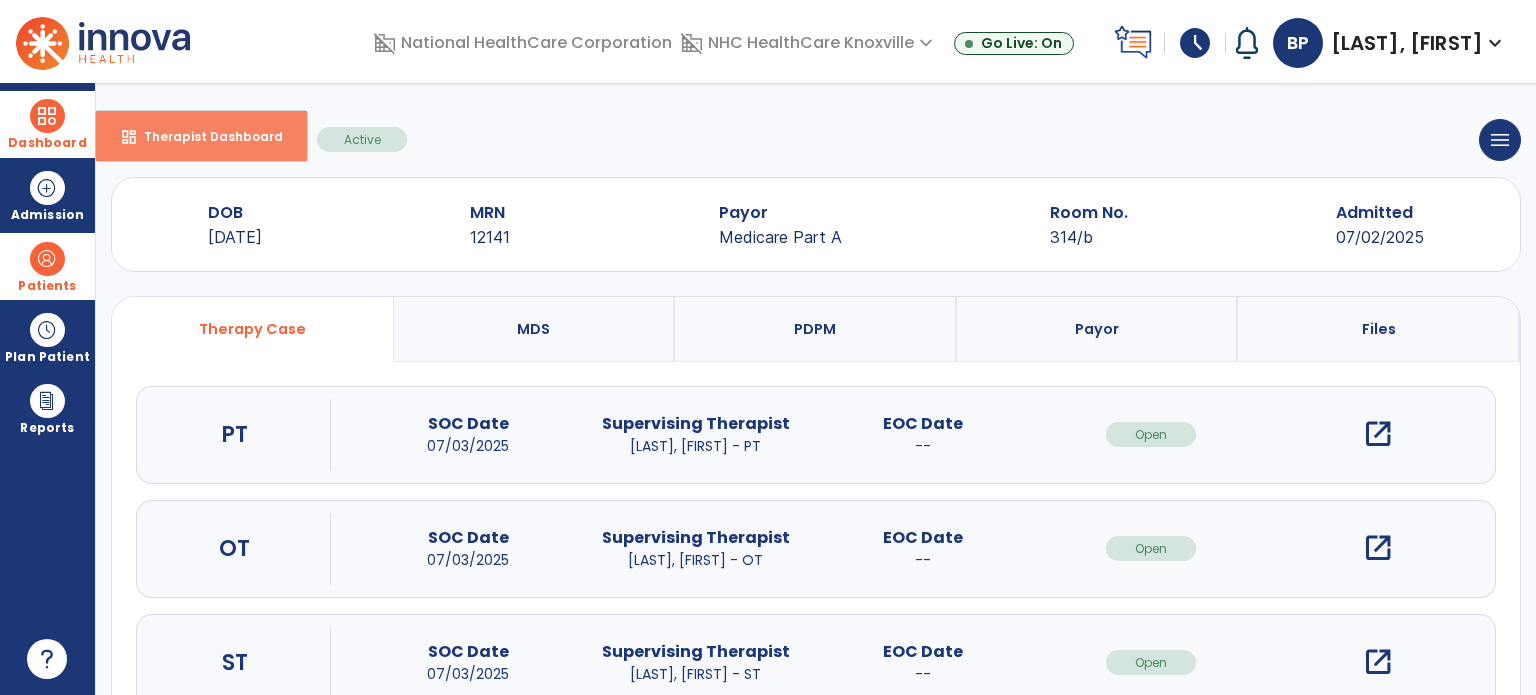 click on "dashboard  Therapist Dashboard" at bounding box center [201, 136] 